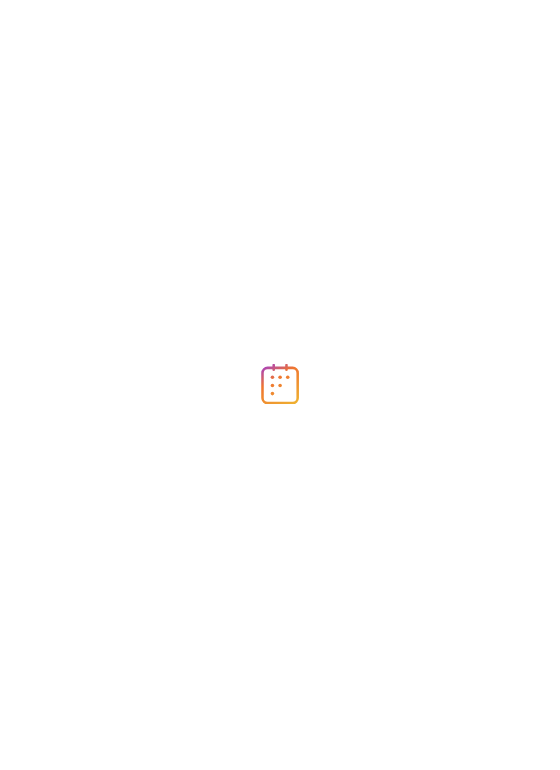scroll, scrollTop: 0, scrollLeft: 0, axis: both 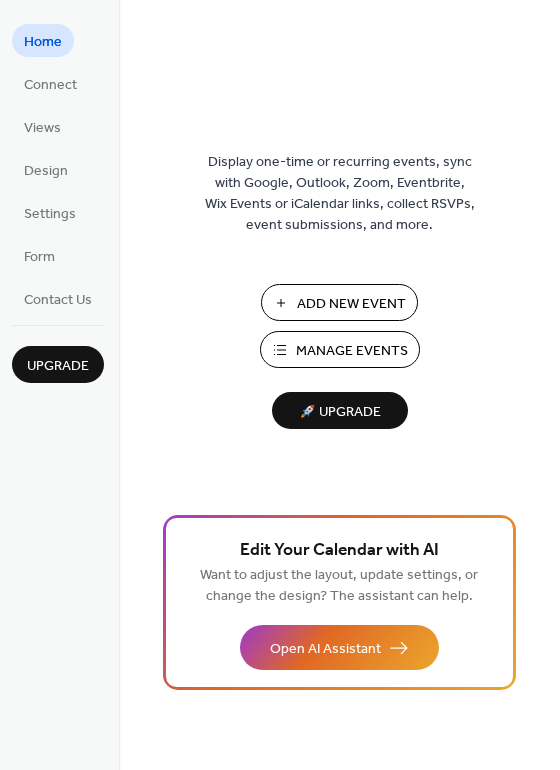 click on "Manage Events" at bounding box center (352, 351) 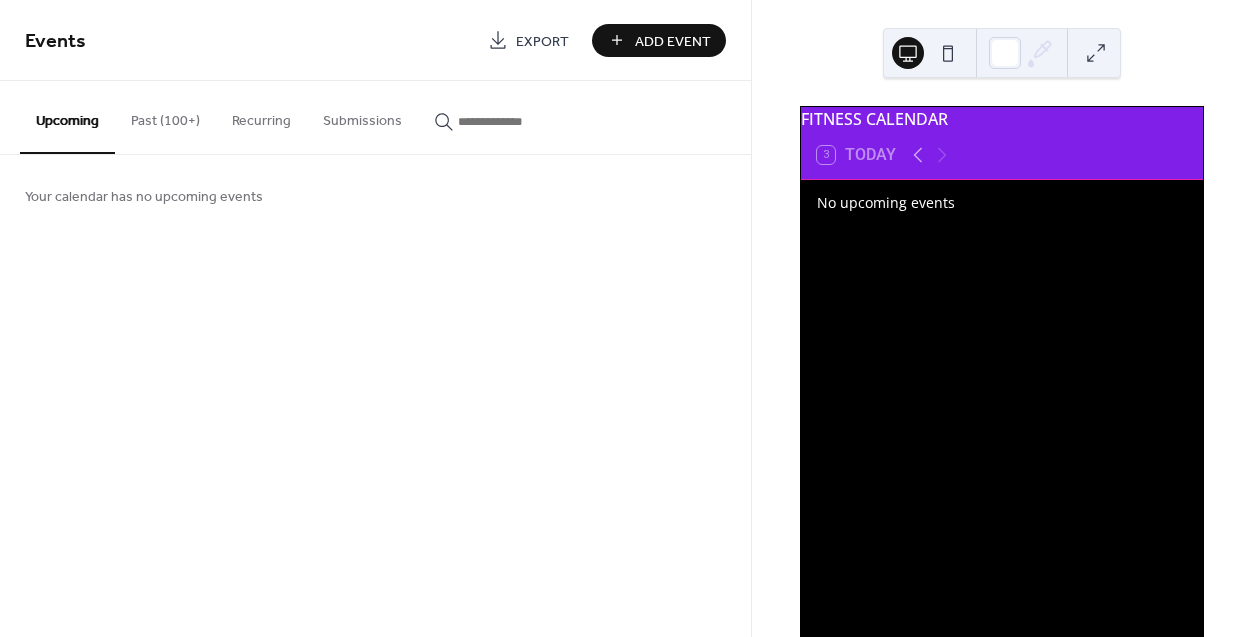 scroll, scrollTop: 0, scrollLeft: 0, axis: both 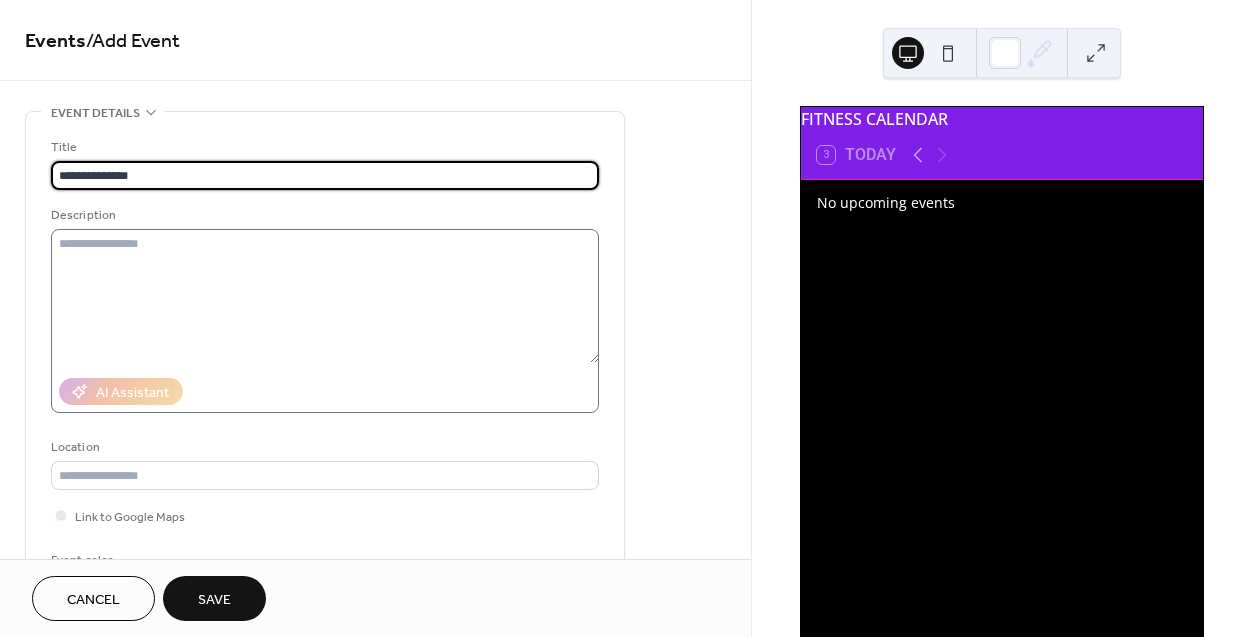 type on "**********" 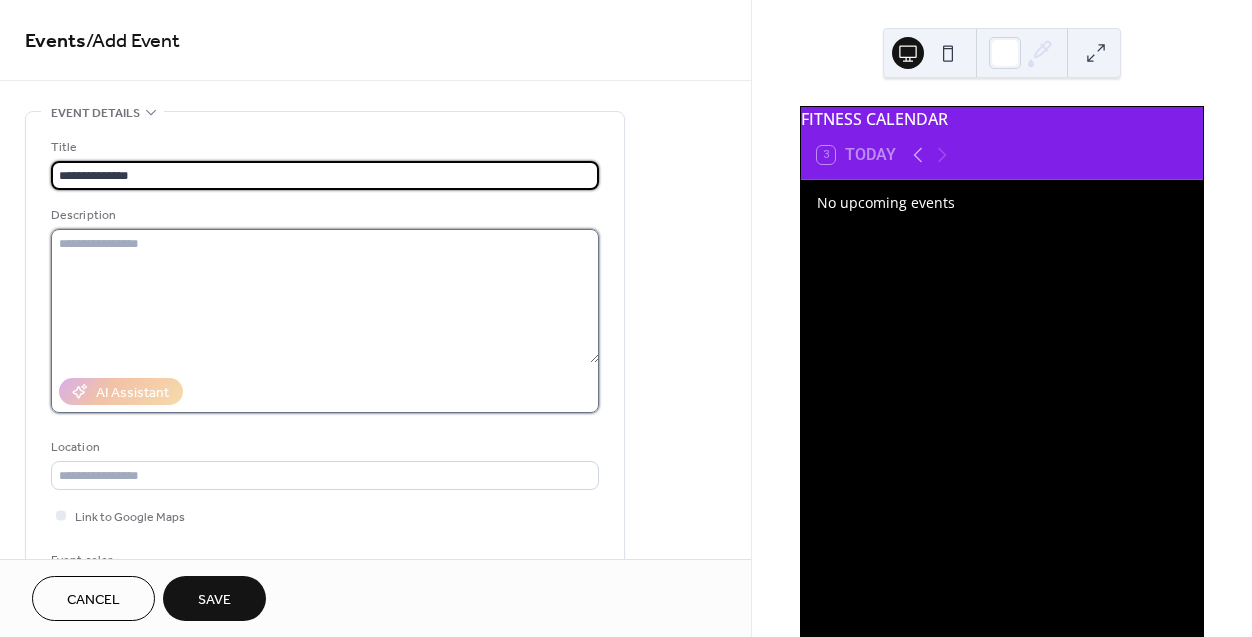 click at bounding box center (325, 296) 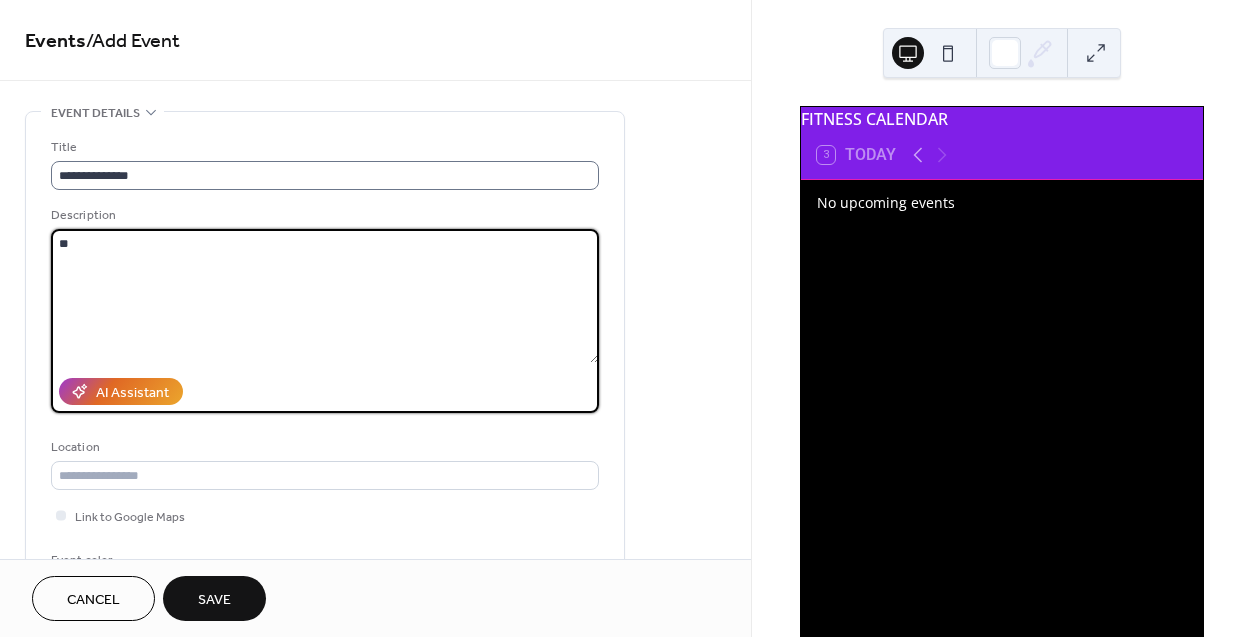 type on "*" 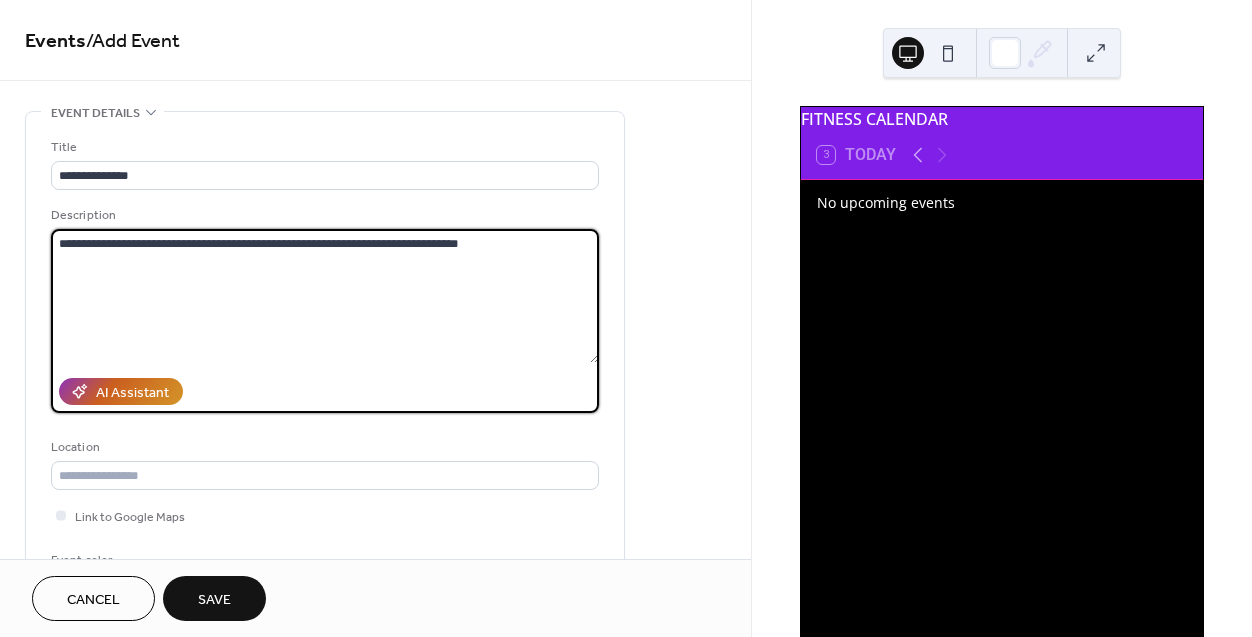 type on "**********" 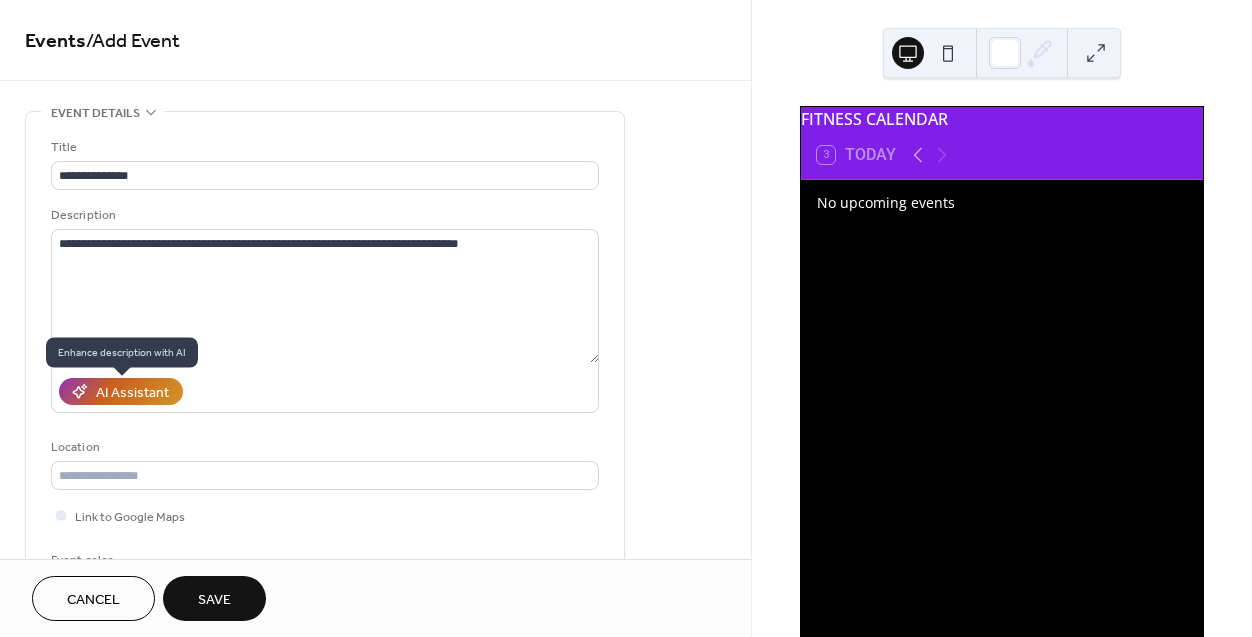 click on "AI Assistant" at bounding box center [132, 393] 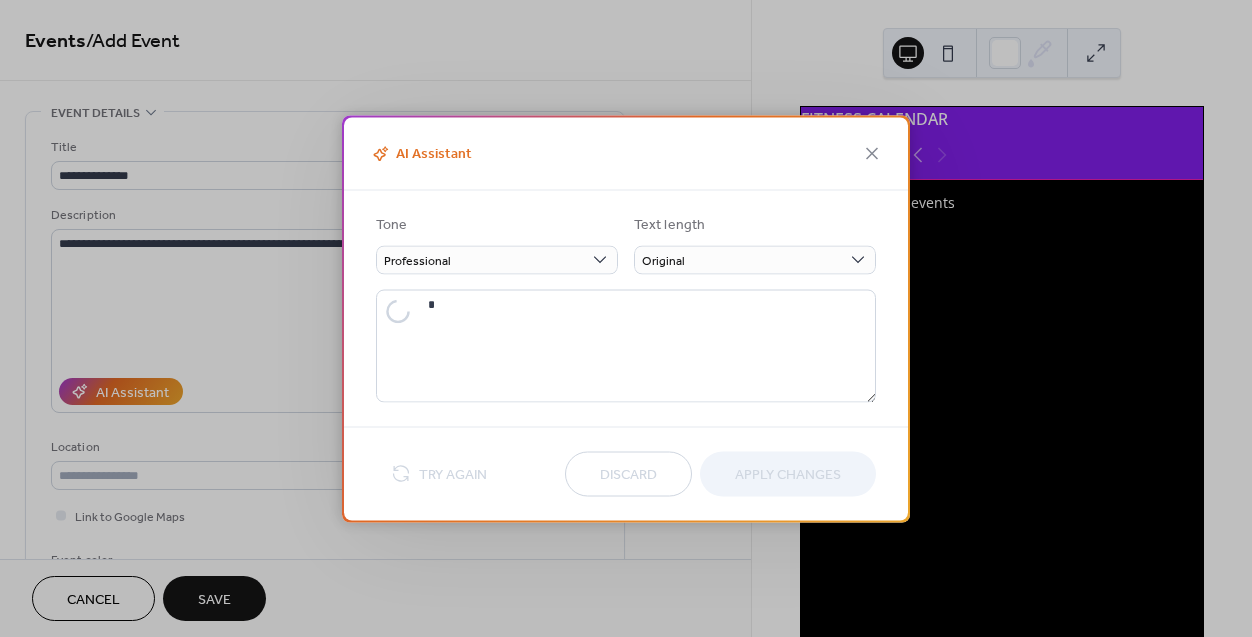 type on "**********" 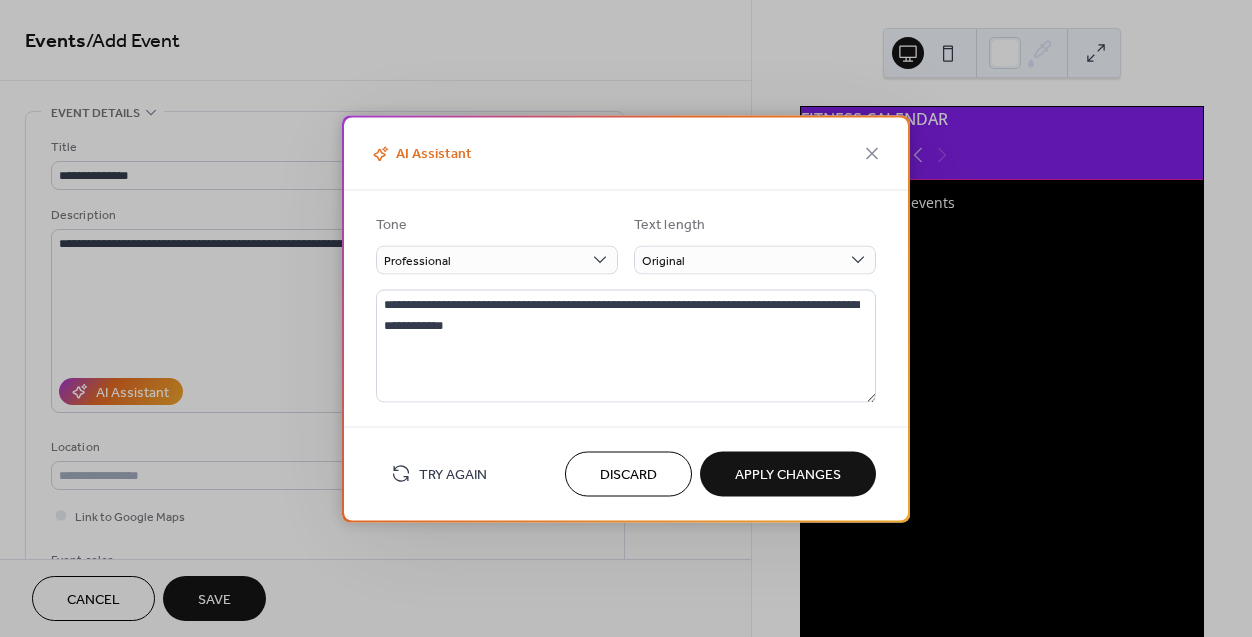 click on "Apply Changes" at bounding box center (788, 475) 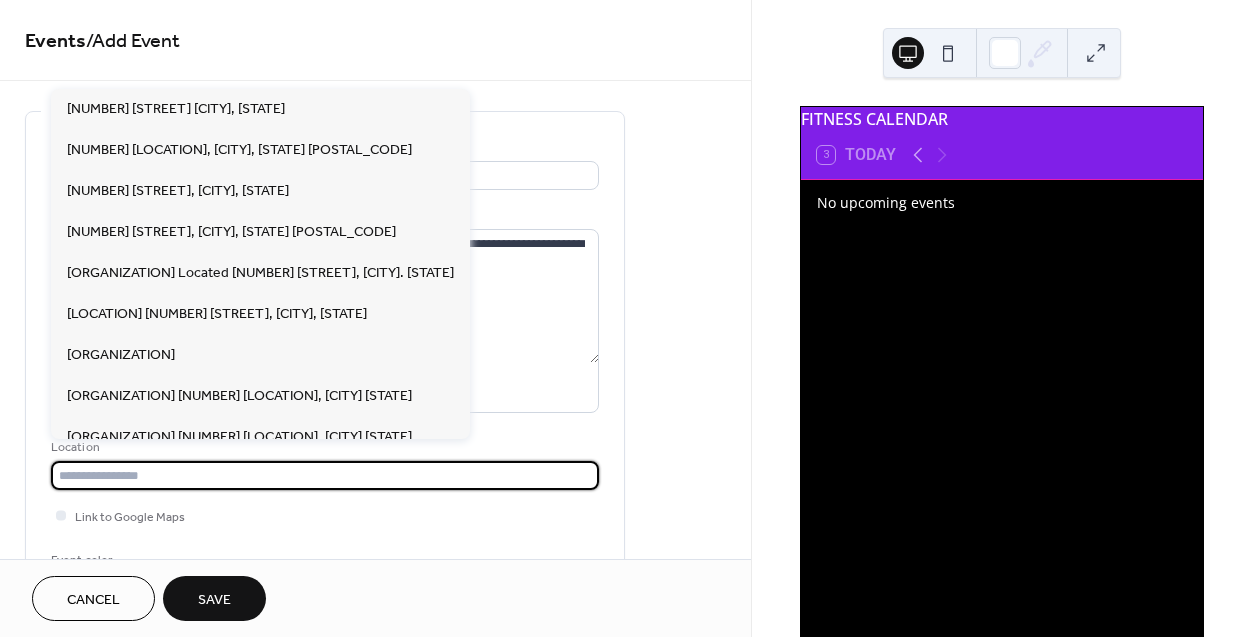 click at bounding box center [325, 475] 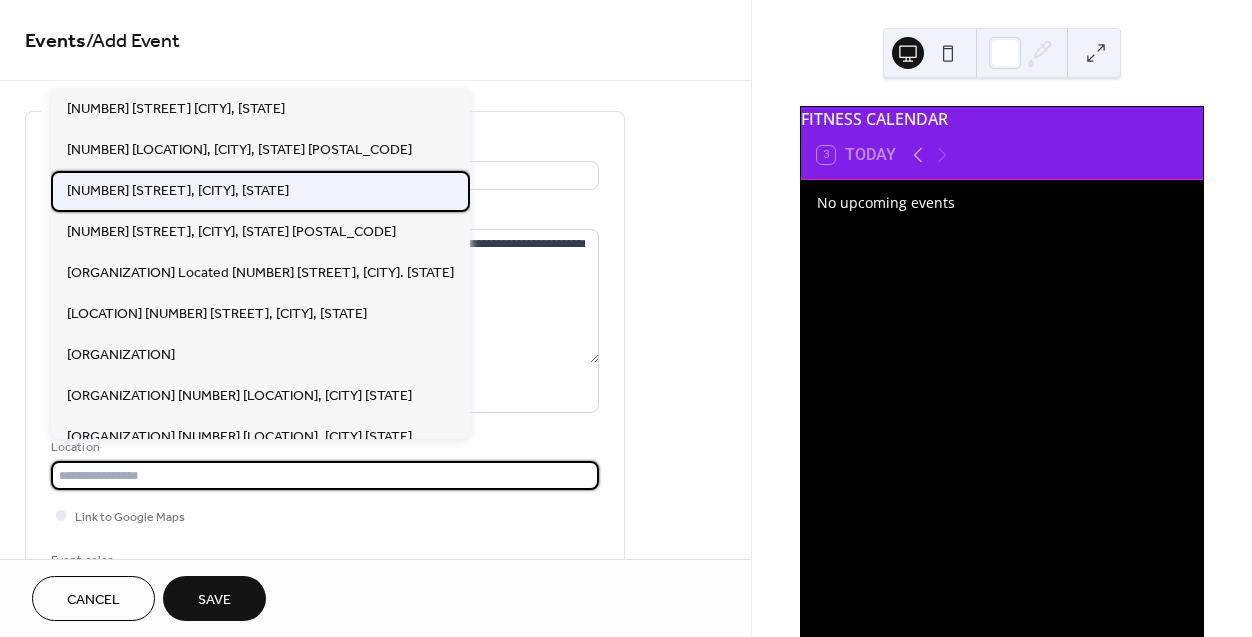 click on "[NUMBER] [STREET], [CITY], [STATE]" at bounding box center (178, 191) 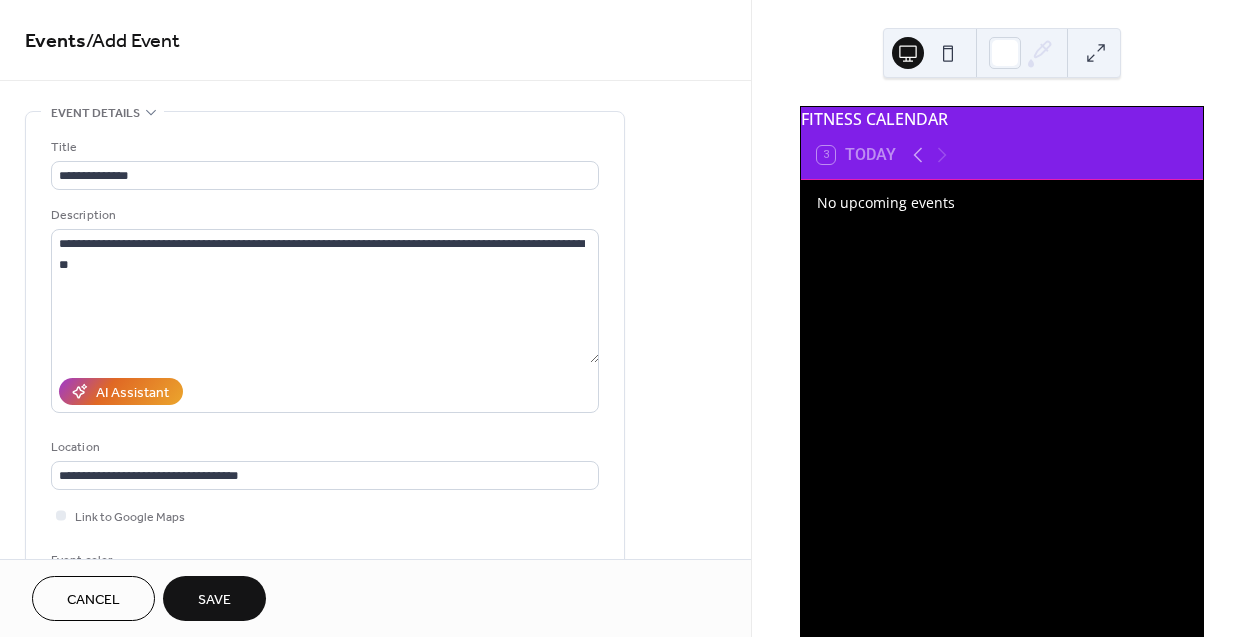 type on "**********" 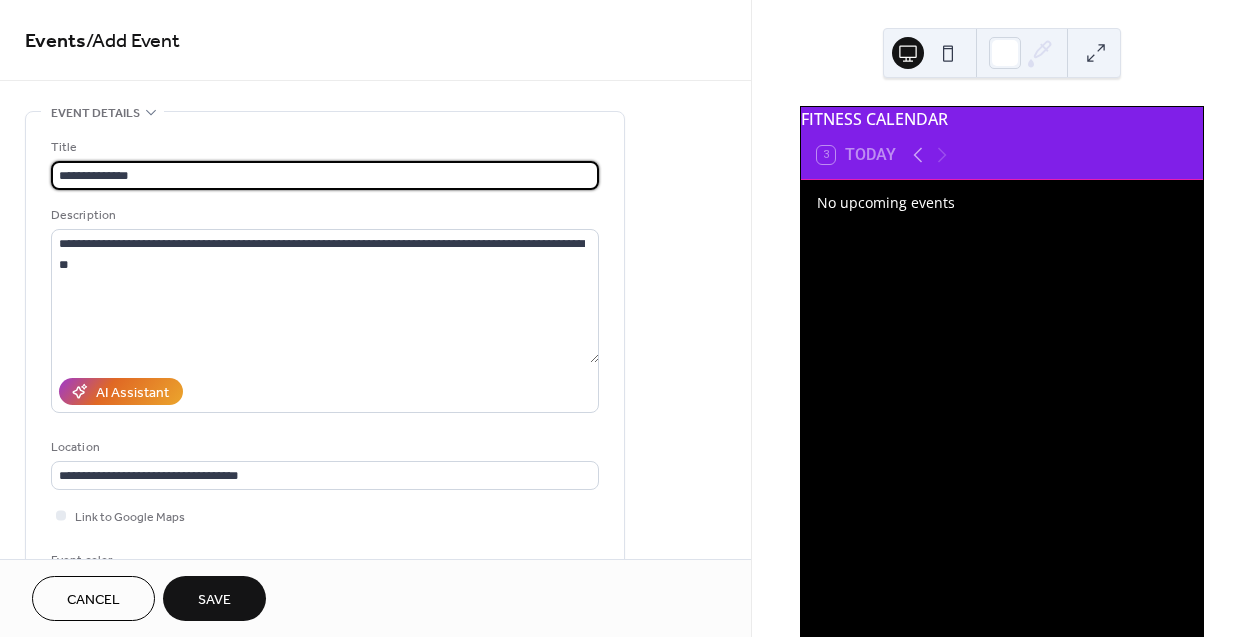 click on "**********" at bounding box center (325, 175) 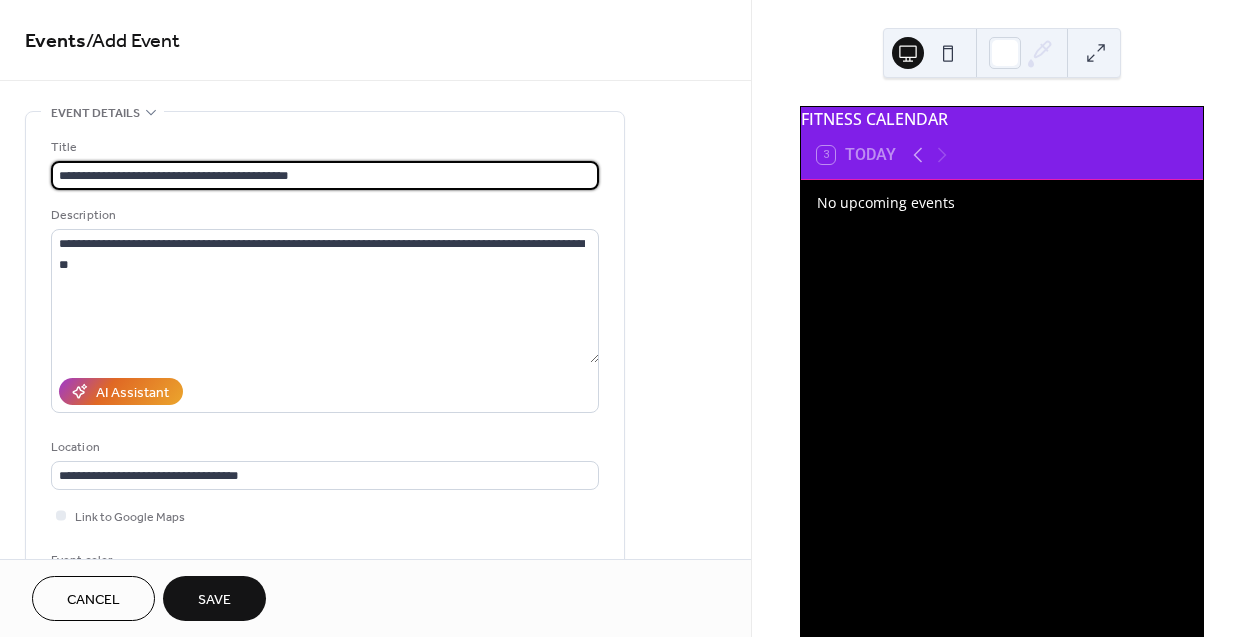 type on "**********" 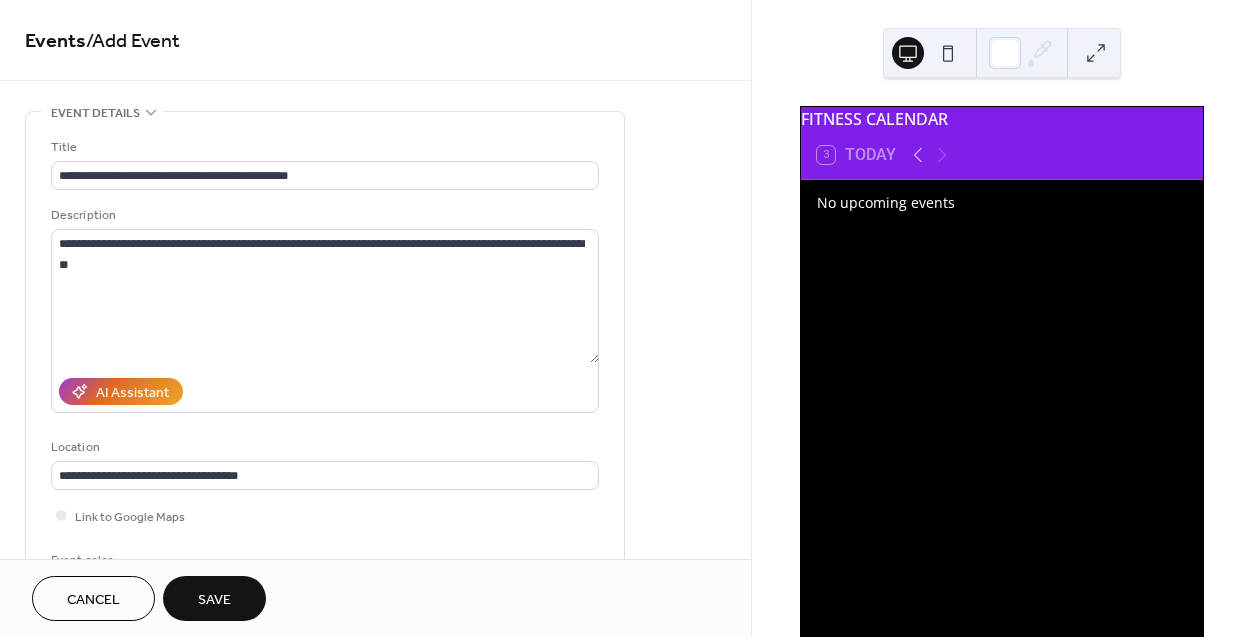 drag, startPoint x: 303, startPoint y: 202, endPoint x: 753, endPoint y: 306, distance: 461.86145 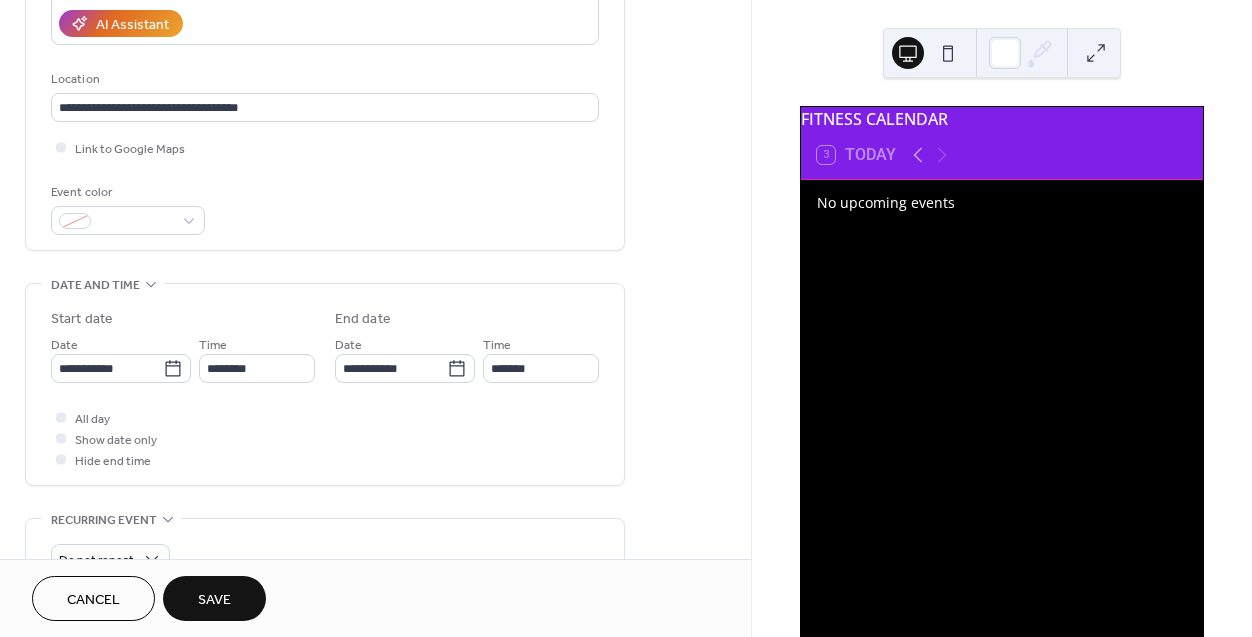 scroll, scrollTop: 380, scrollLeft: 0, axis: vertical 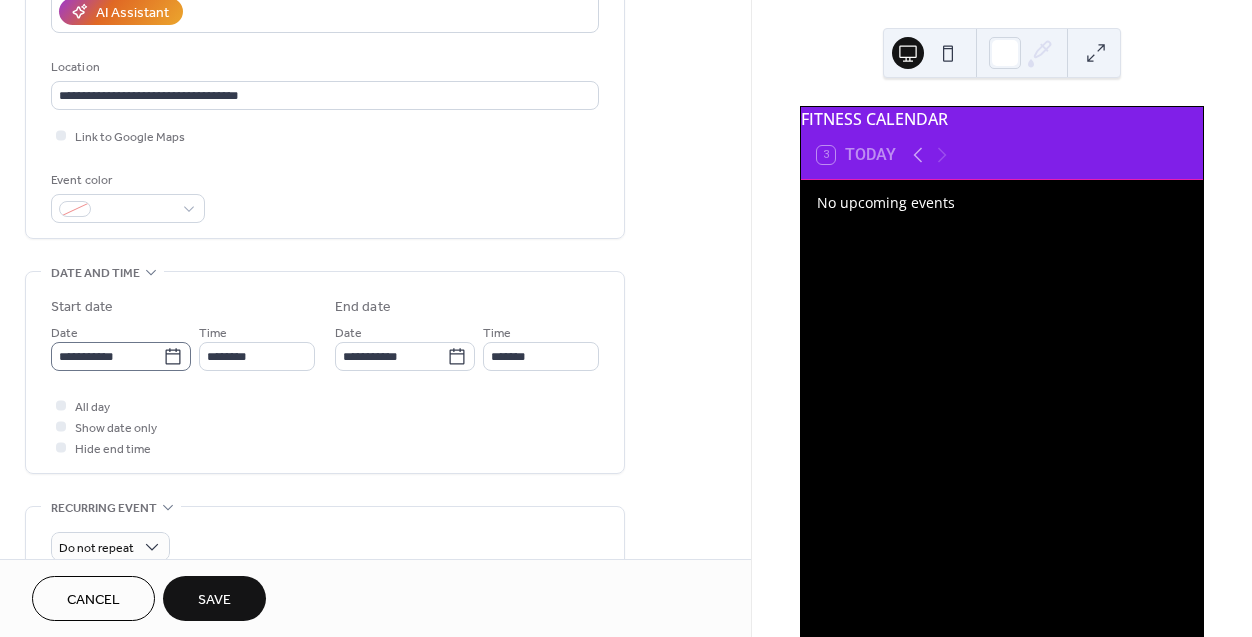 click 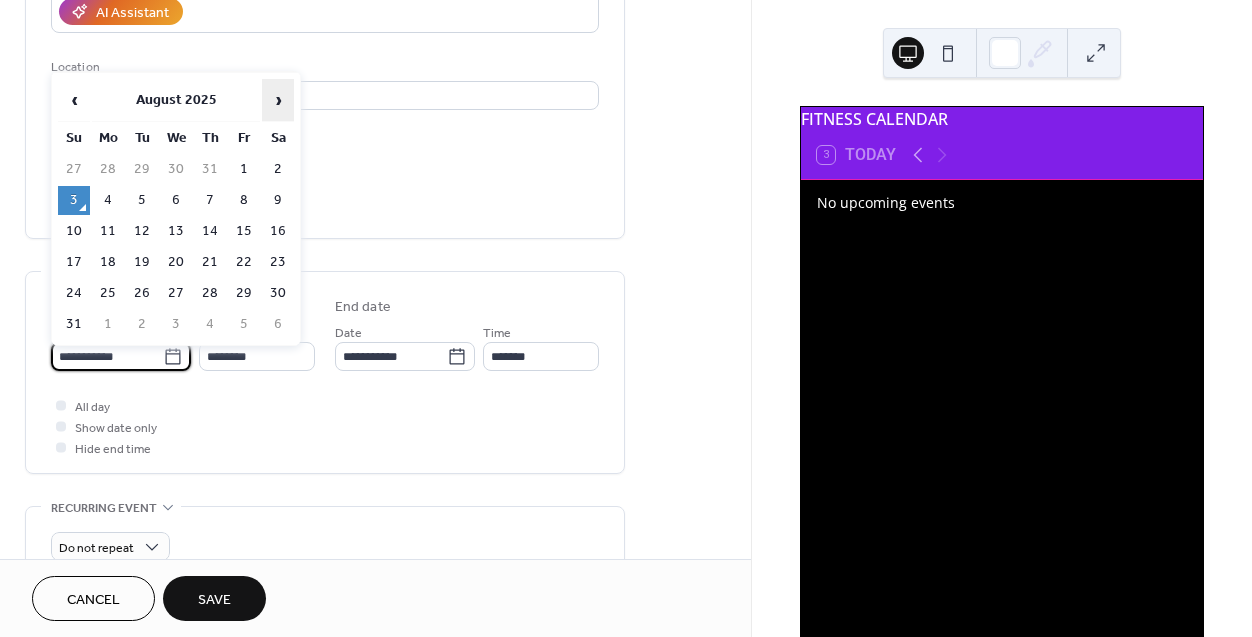 click on "›" at bounding box center (278, 100) 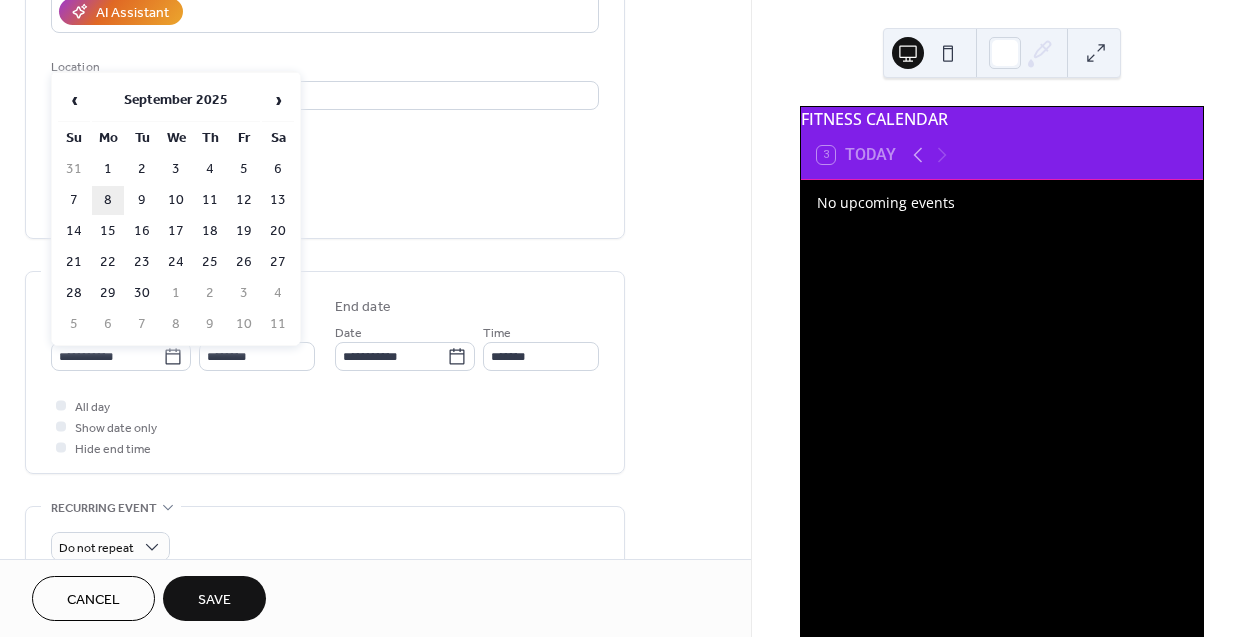 click on "8" at bounding box center (108, 200) 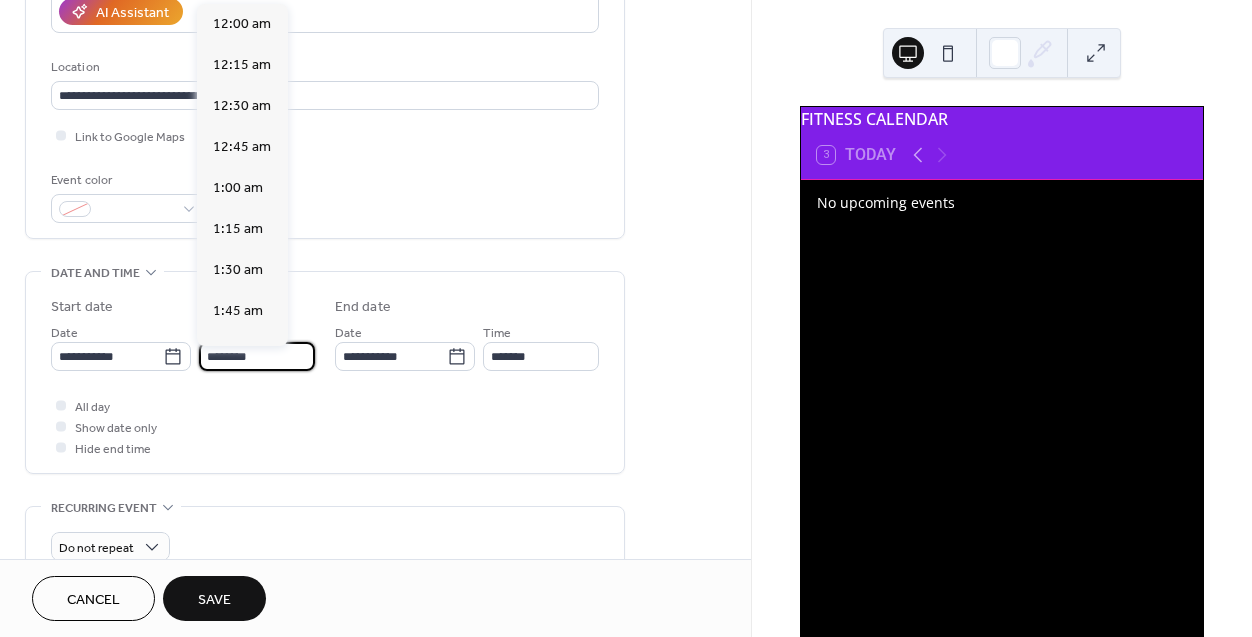 click on "********" at bounding box center (257, 356) 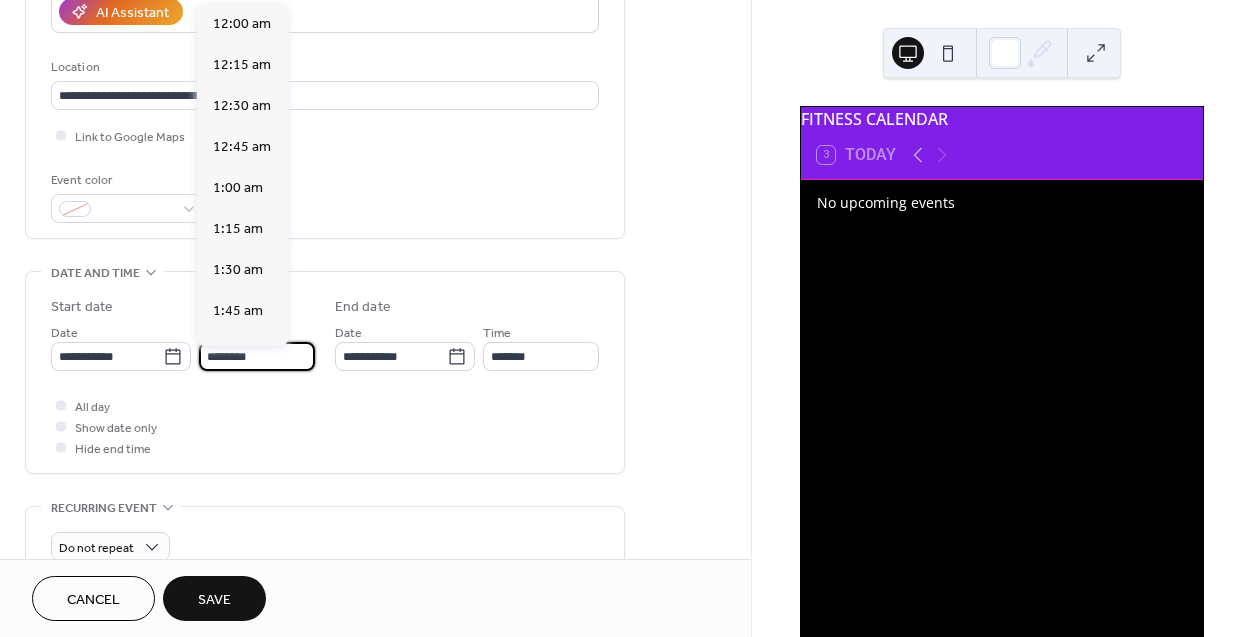 scroll, scrollTop: 1968, scrollLeft: 0, axis: vertical 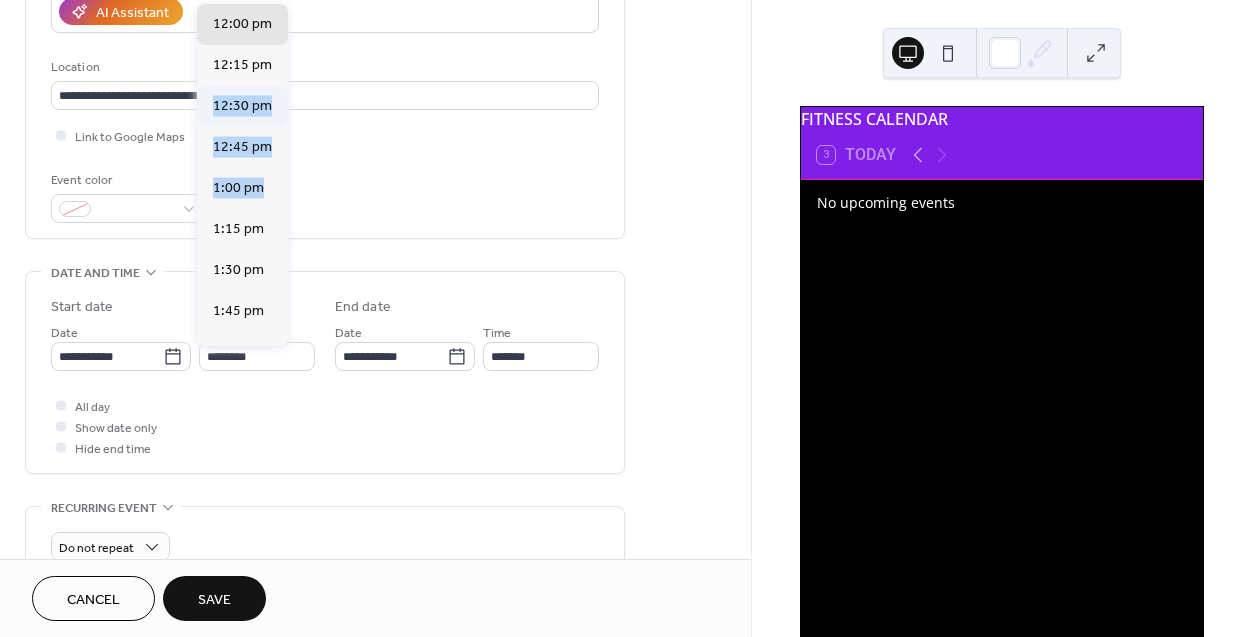 drag, startPoint x: 284, startPoint y: 207, endPoint x: 284, endPoint y: 89, distance: 118 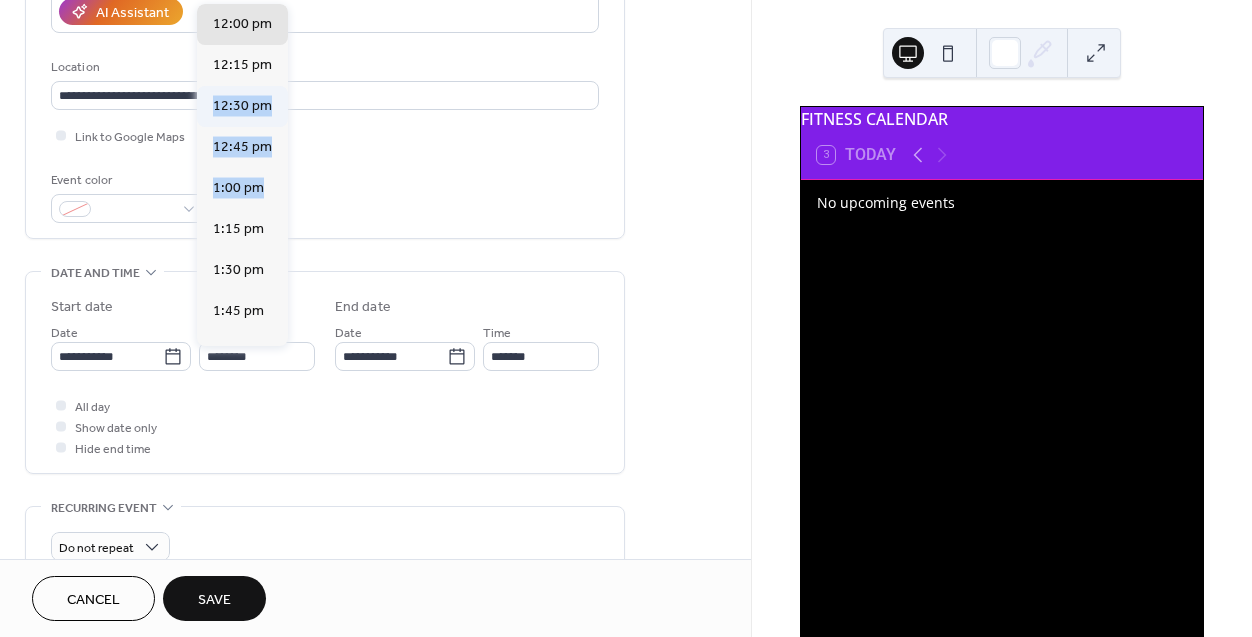 click on "12:00 am 12:15 am 12:30 am 12:45 am 1:00 am 1:15 am 1:30 am 1:45 am 2:00 am 2:15 am 2:30 am 2:45 am 3:00 am 3:15 am 3:30 am 3:45 am 4:00 am 4:15 am 4:30 am 4:45 am 5:00 am 5:15 am 5:30 am 5:45 am 6:00 am 6:15 am 6:30 am 6:45 am 7:00 am 7:15 am 7:30 am 7:45 am 8:00 am 8:15 am 8:30 am 8:45 am 9:00 am 9:15 am 9:30 am 9:45 am 10:00 am 10:15 am 10:30 am 10:45 am 11:00 am 11:15 am 11:30 am 11:45 am 12:00 pm 12:15 pm 12:30 pm 12:45 pm 1:00 pm 1:15 pm 1:30 pm 1:45 pm 2:00 pm 2:15 pm 2:30 pm 2:45 pm 3:00 pm 3:15 pm 3:30 pm 3:45 pm 4:00 pm 4:15 pm 4:30 pm 4:45 pm 5:00 pm 5:15 pm 5:30 pm 5:45 pm 6:00 pm 6:15 pm 6:30 pm 6:45 pm 7:00 pm 7:15 pm 7:30 pm 7:45 pm 8:00 pm 8:15 pm 8:30 pm 8:45 pm 9:00 pm 9:15 pm 9:30 pm 9:45 pm 10:00 pm 10:15 pm 10:30 pm 10:45 pm 11:00 pm 11:15 pm 11:30 pm 11:45 pm" at bounding box center [242, 175] 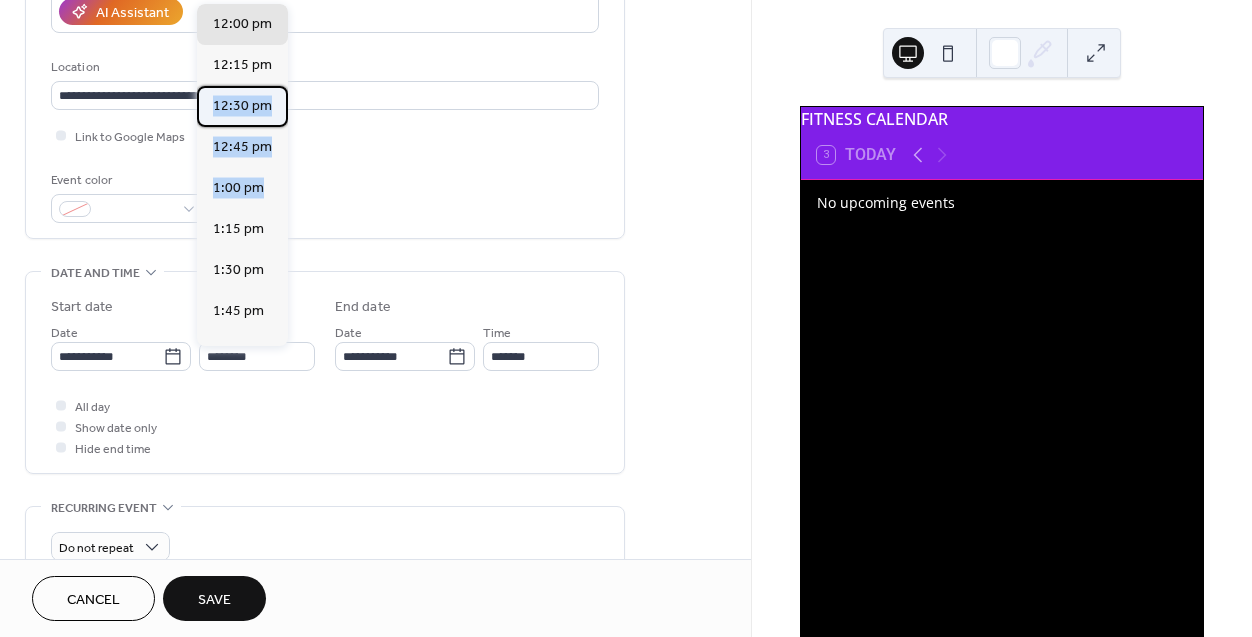 click on "12:30 pm" at bounding box center (242, 106) 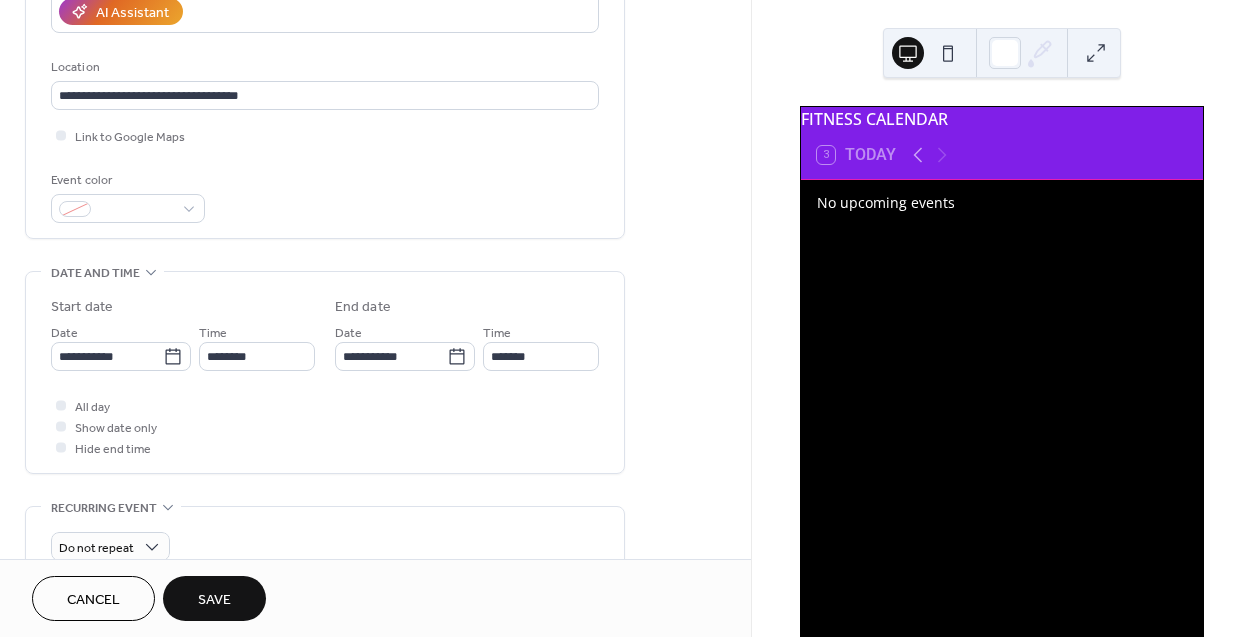 type on "********" 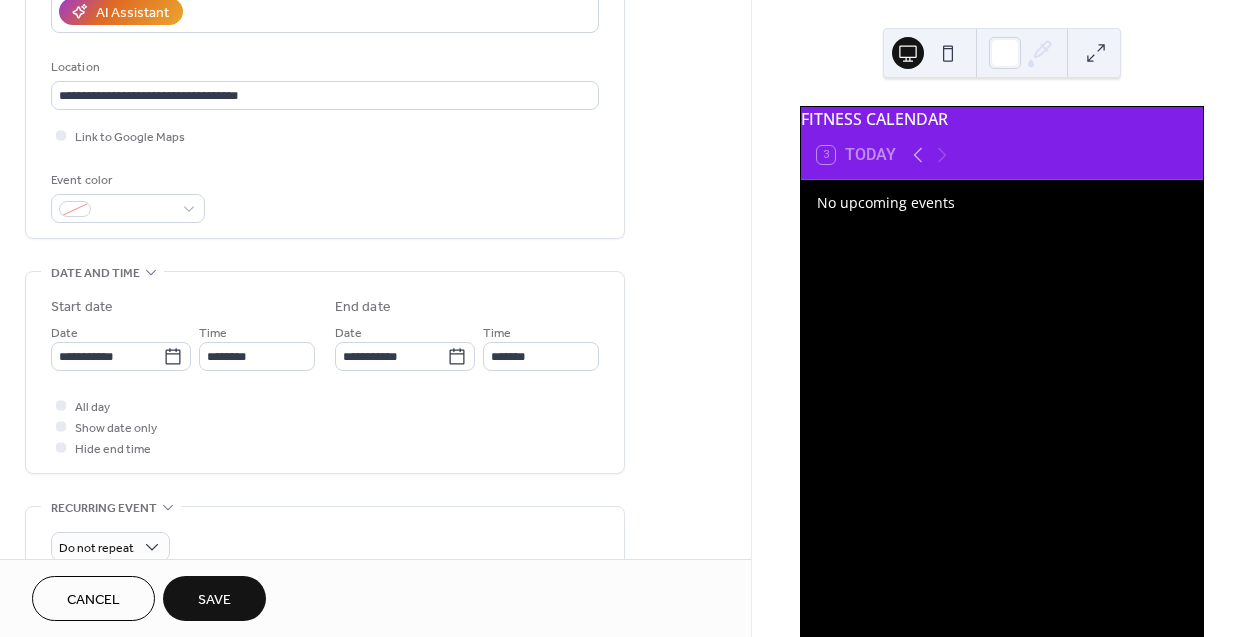 type on "*******" 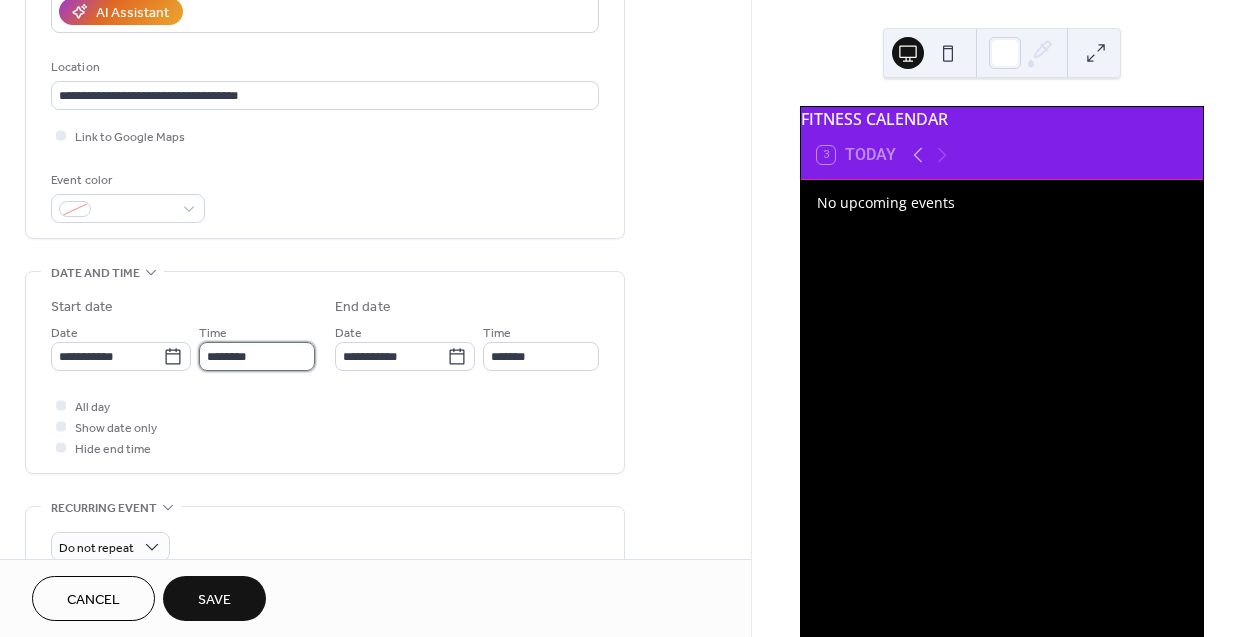 click on "********" at bounding box center (257, 356) 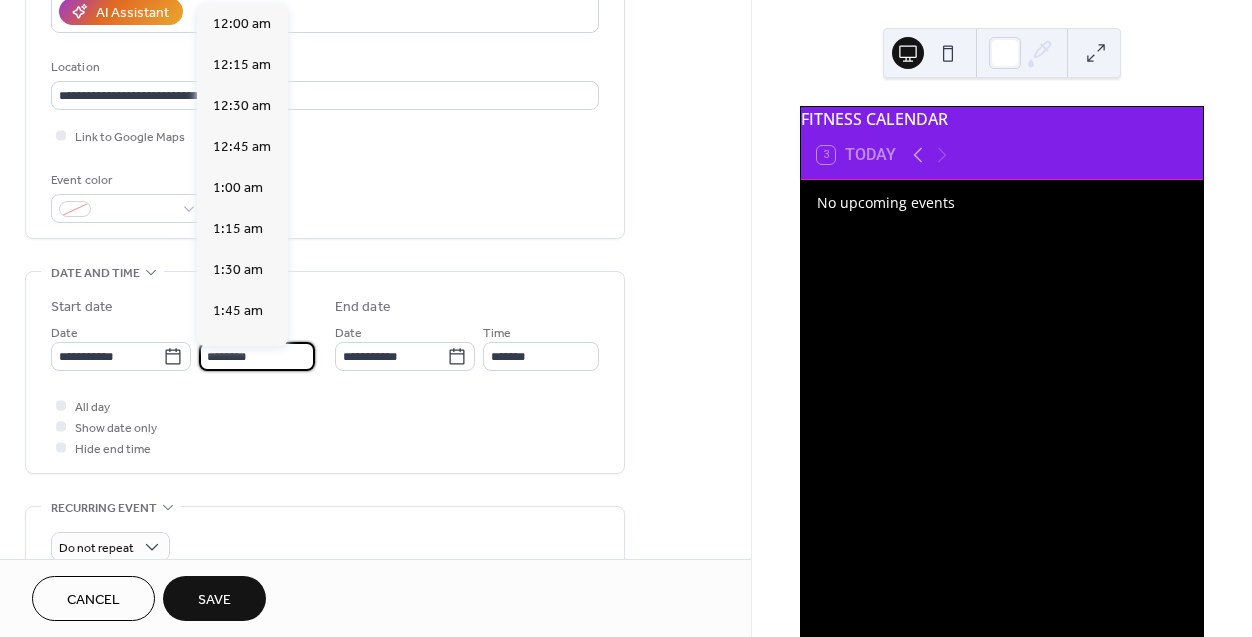 scroll, scrollTop: 2050, scrollLeft: 0, axis: vertical 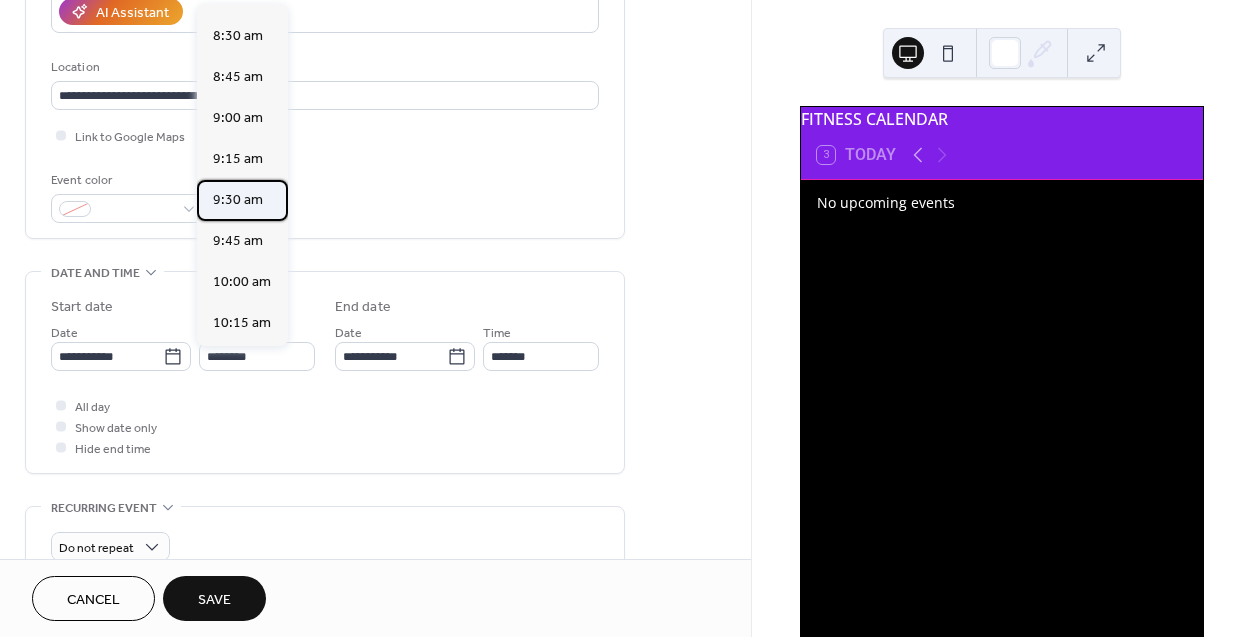 click on "9:30 am" at bounding box center (238, 200) 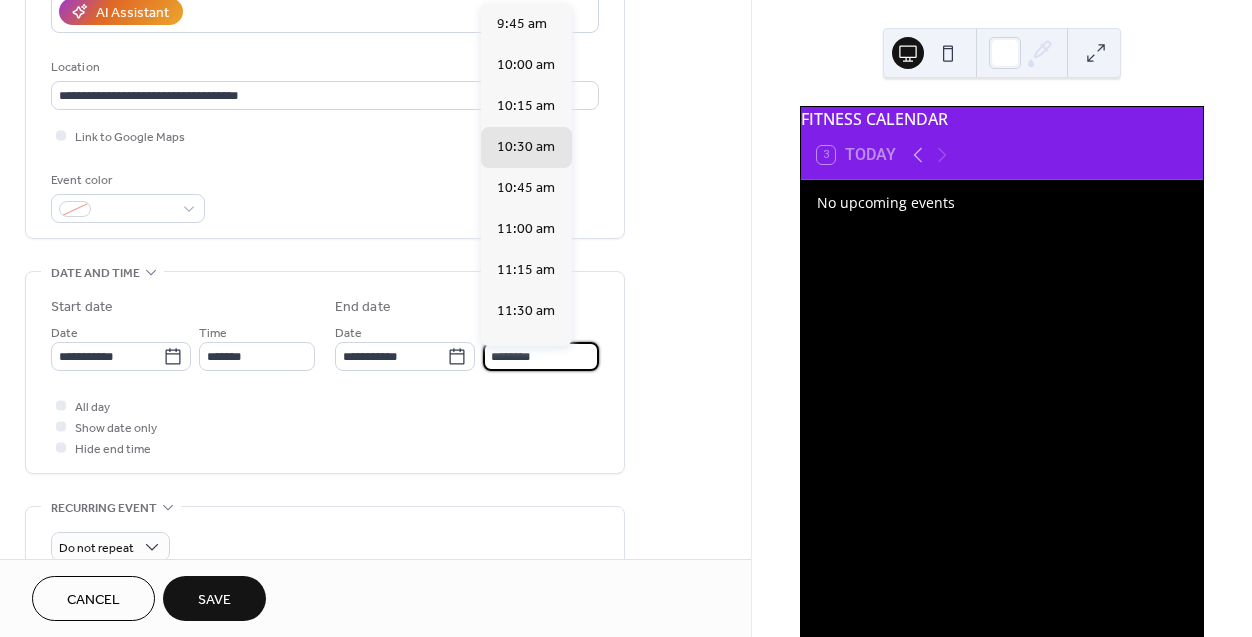 click on "********" at bounding box center (541, 356) 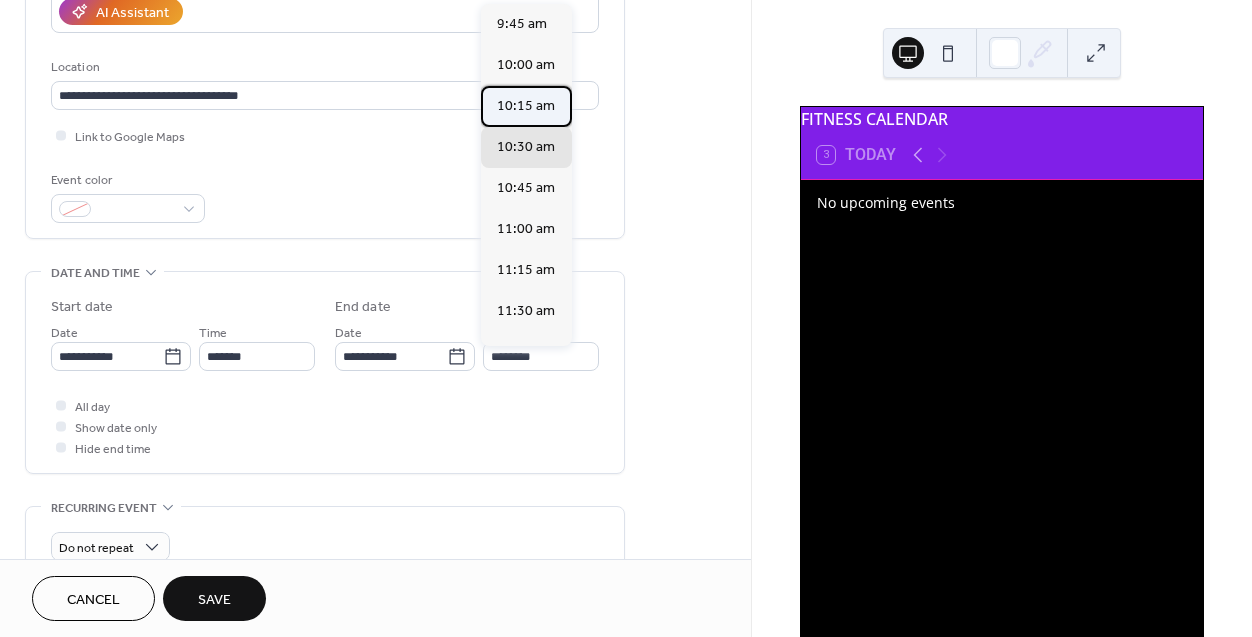 click on "10:15 am" at bounding box center [526, 106] 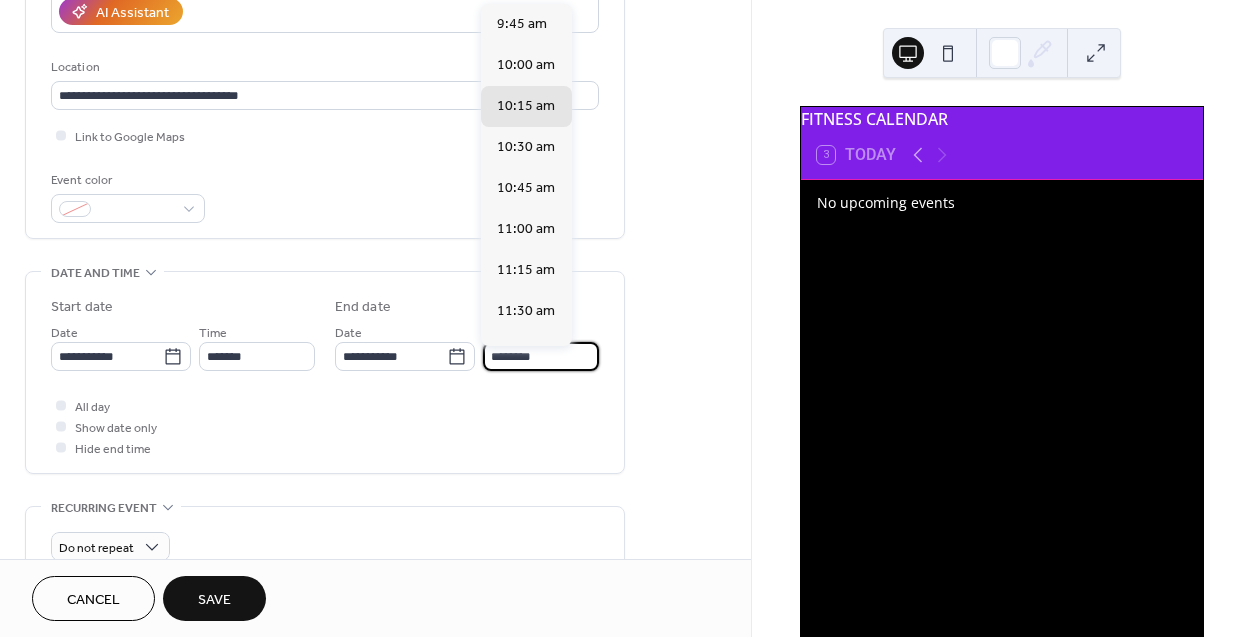 click on "********" at bounding box center (541, 356) 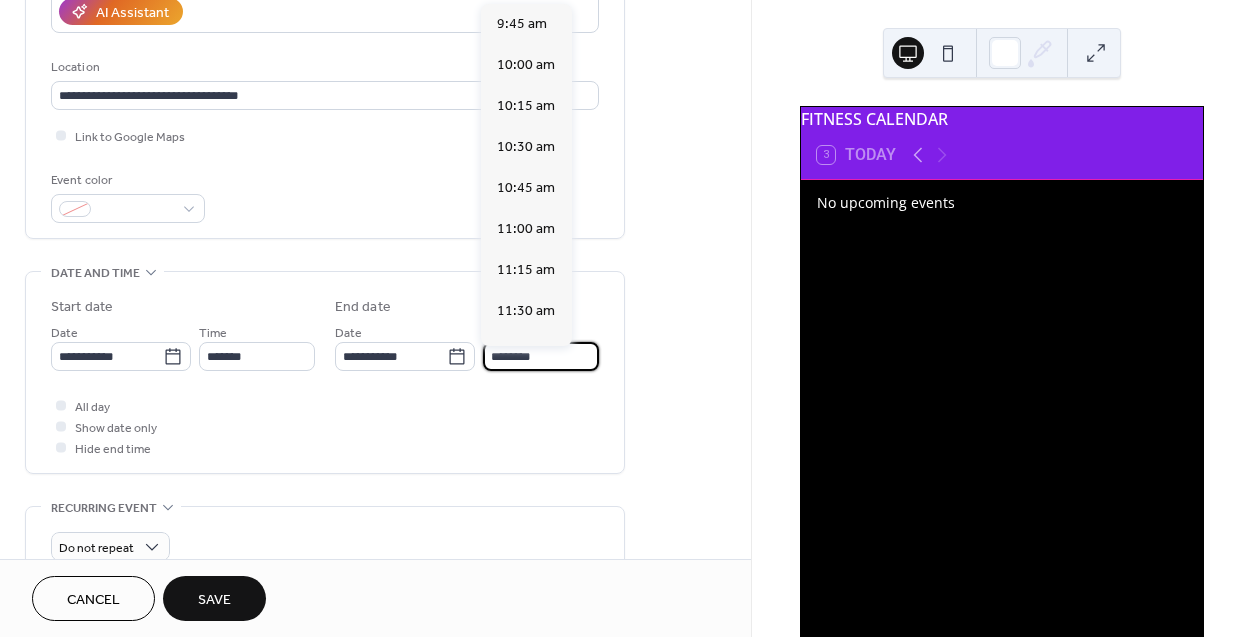 type on "********" 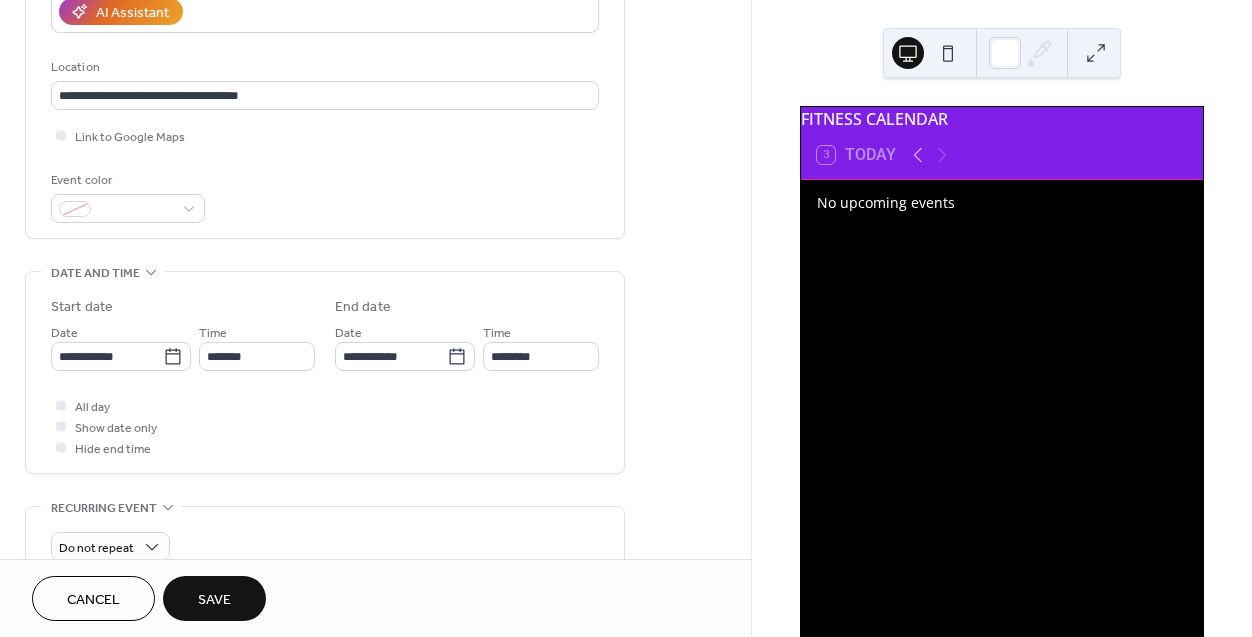 click on "All day Show date only Hide end time" at bounding box center (325, 426) 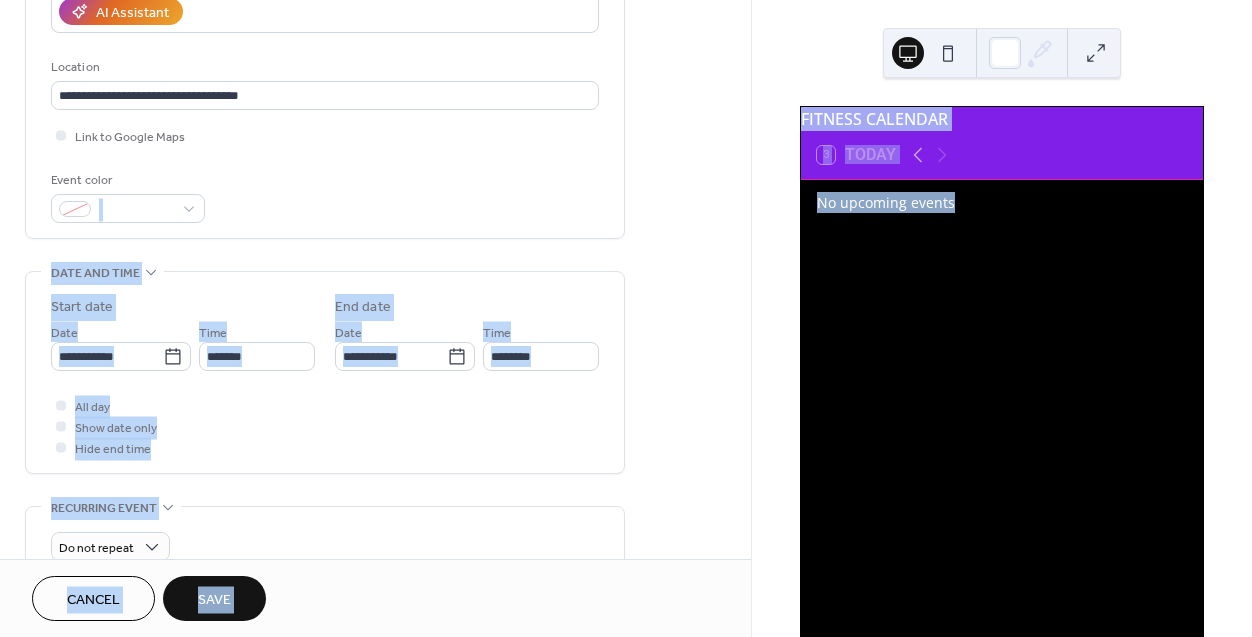 drag, startPoint x: 744, startPoint y: 187, endPoint x: 760, endPoint y: 260, distance: 74.73286 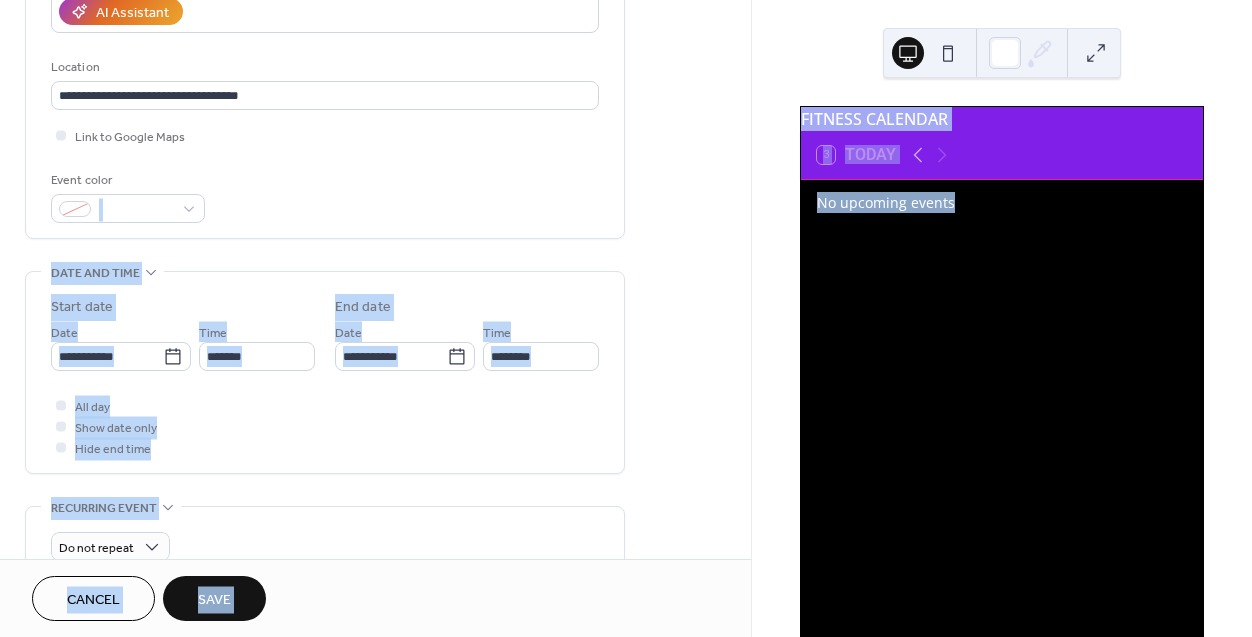 click on "**********" at bounding box center (626, 318) 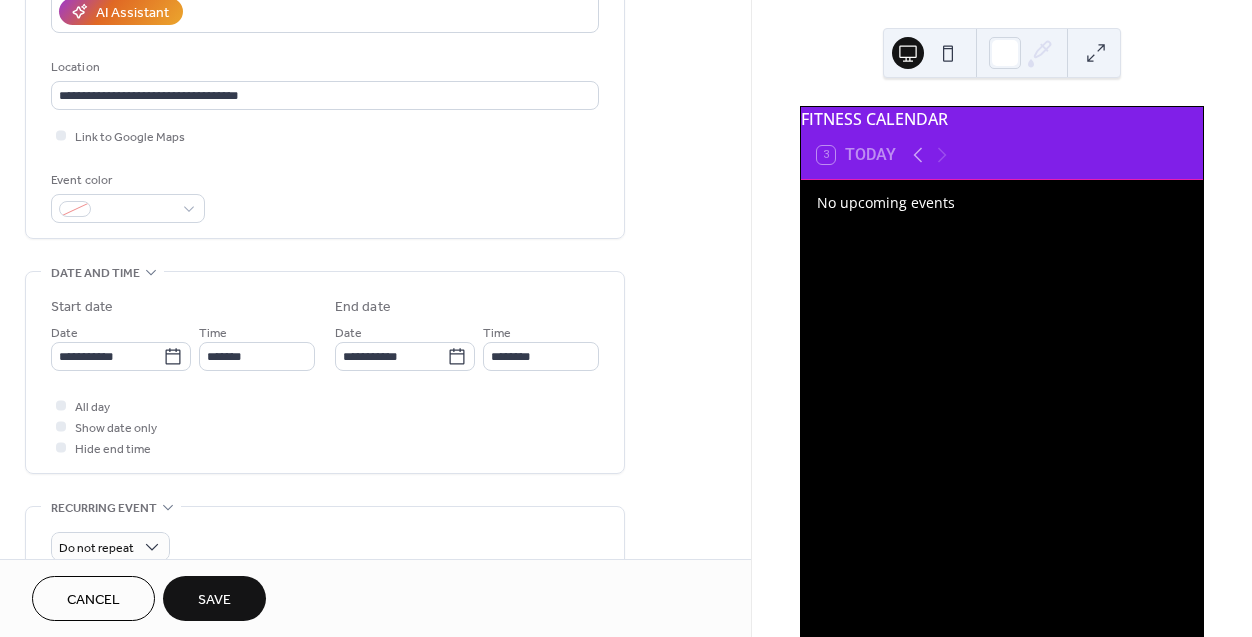 click on "**********" at bounding box center [375, 340] 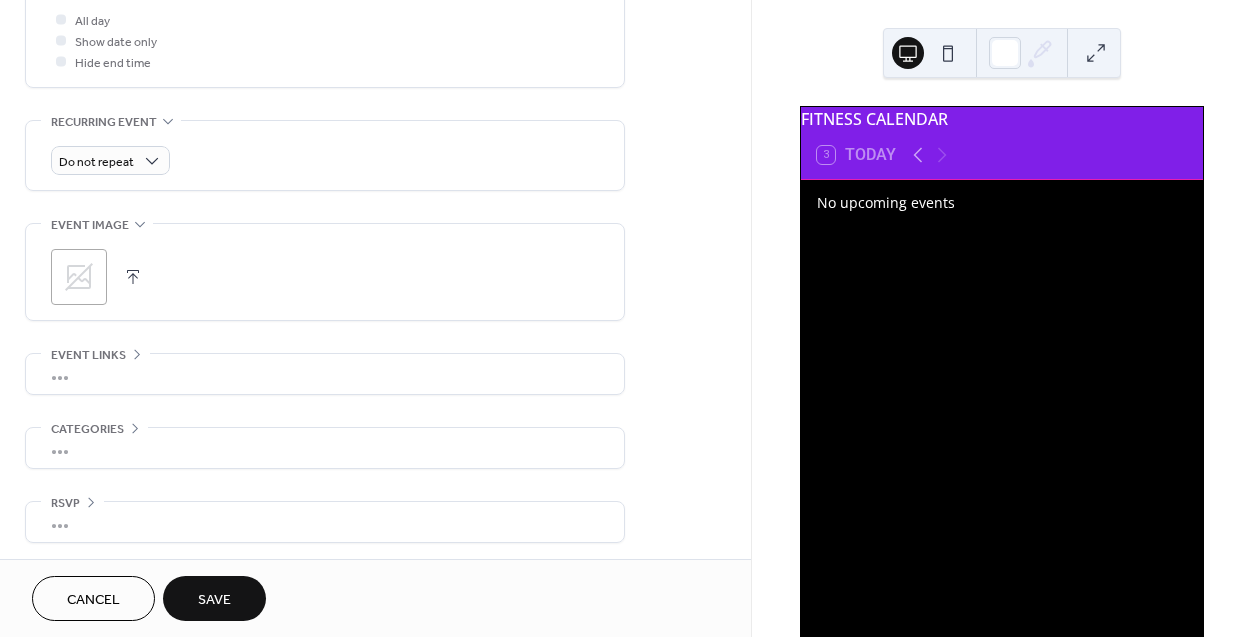 scroll, scrollTop: 769, scrollLeft: 0, axis: vertical 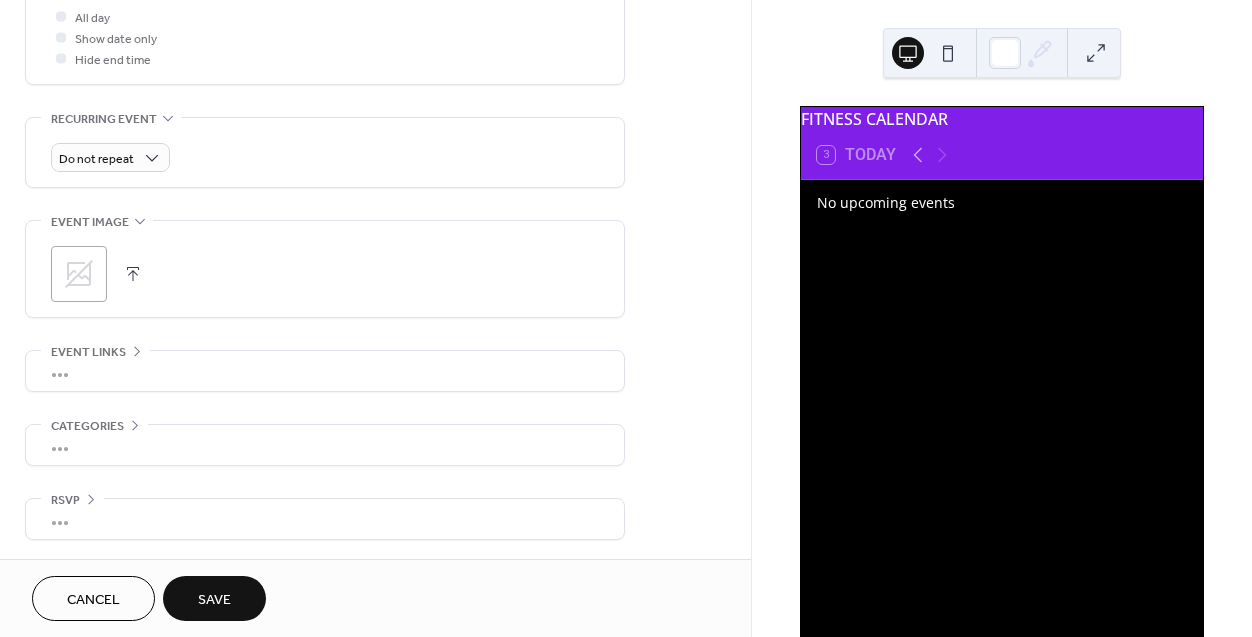 click 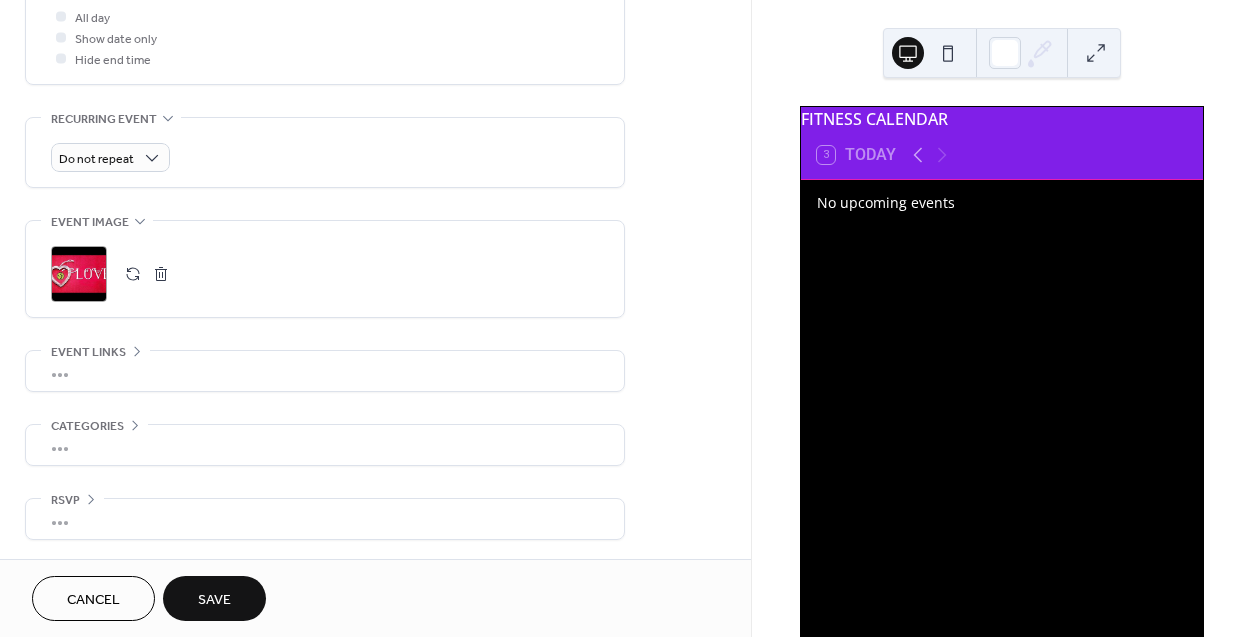 scroll, scrollTop: 776, scrollLeft: 0, axis: vertical 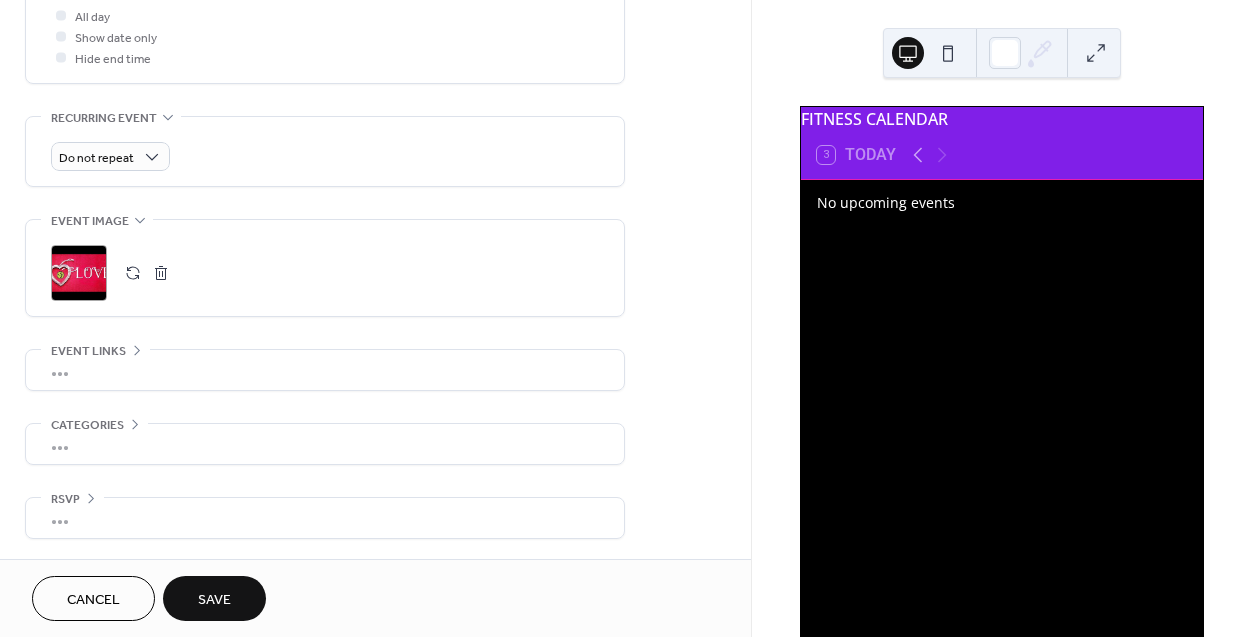 click on "Save" at bounding box center (214, 598) 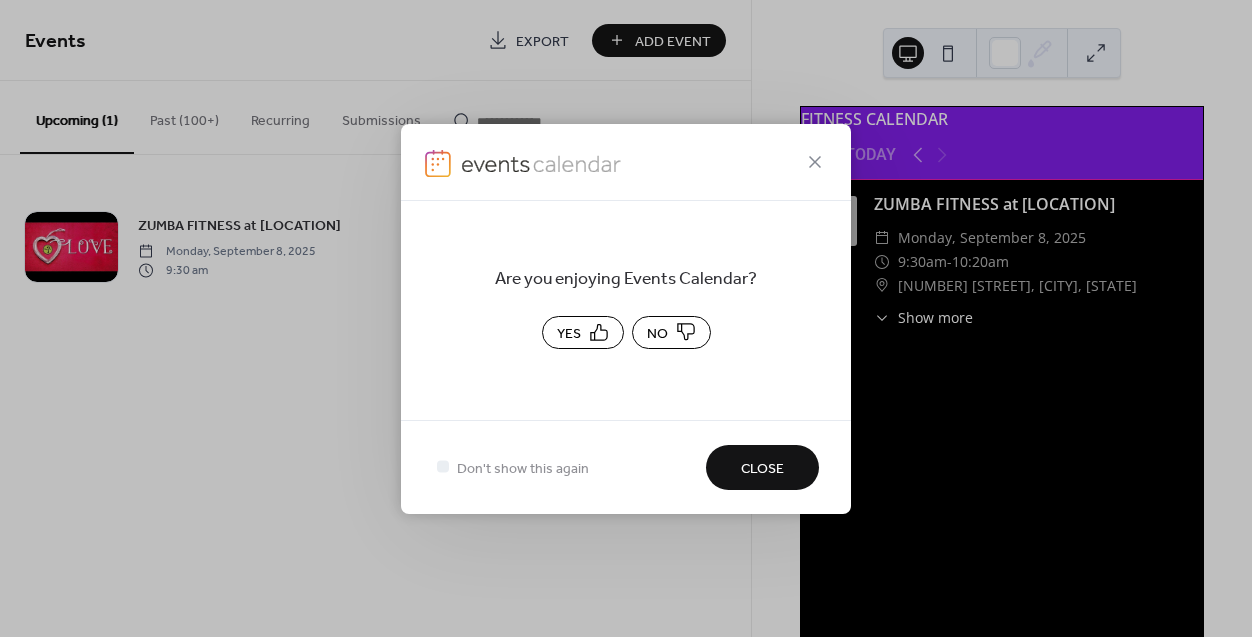 click on "Close" at bounding box center (762, 468) 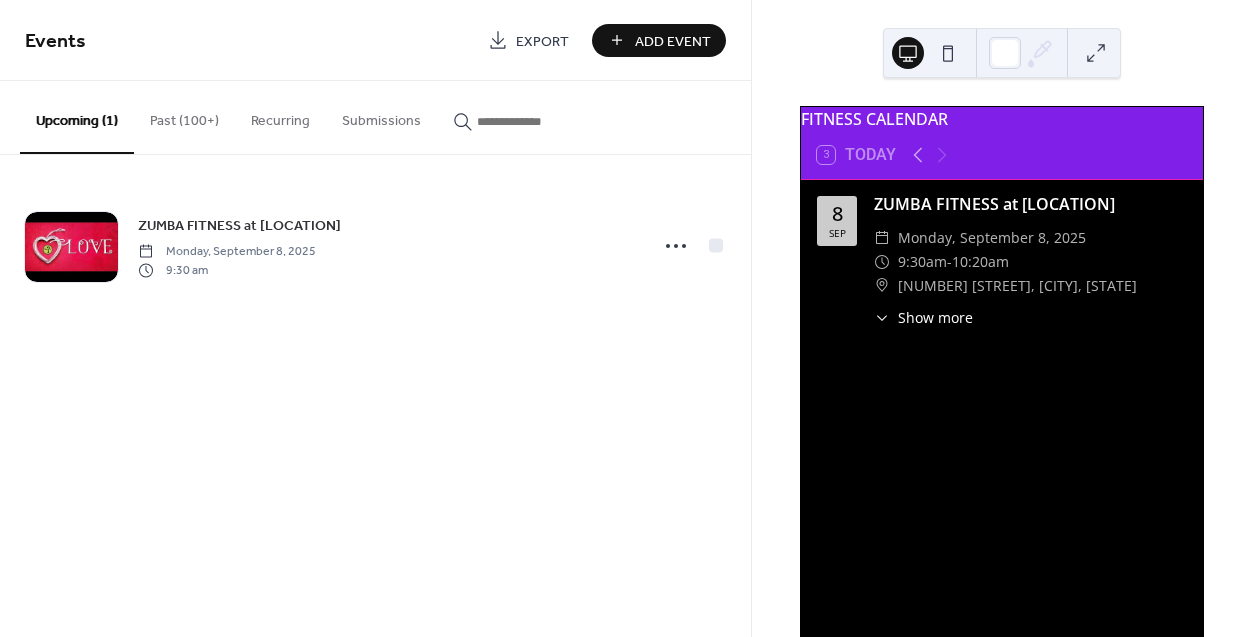 click on "Add Event" at bounding box center (673, 41) 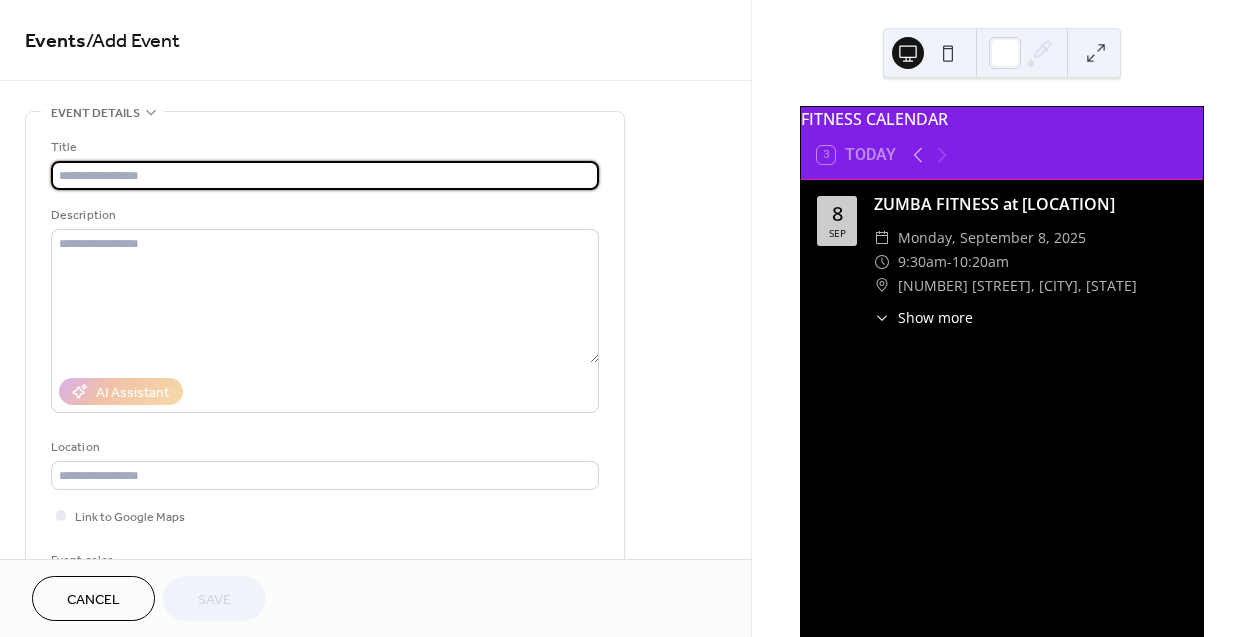 type on "*" 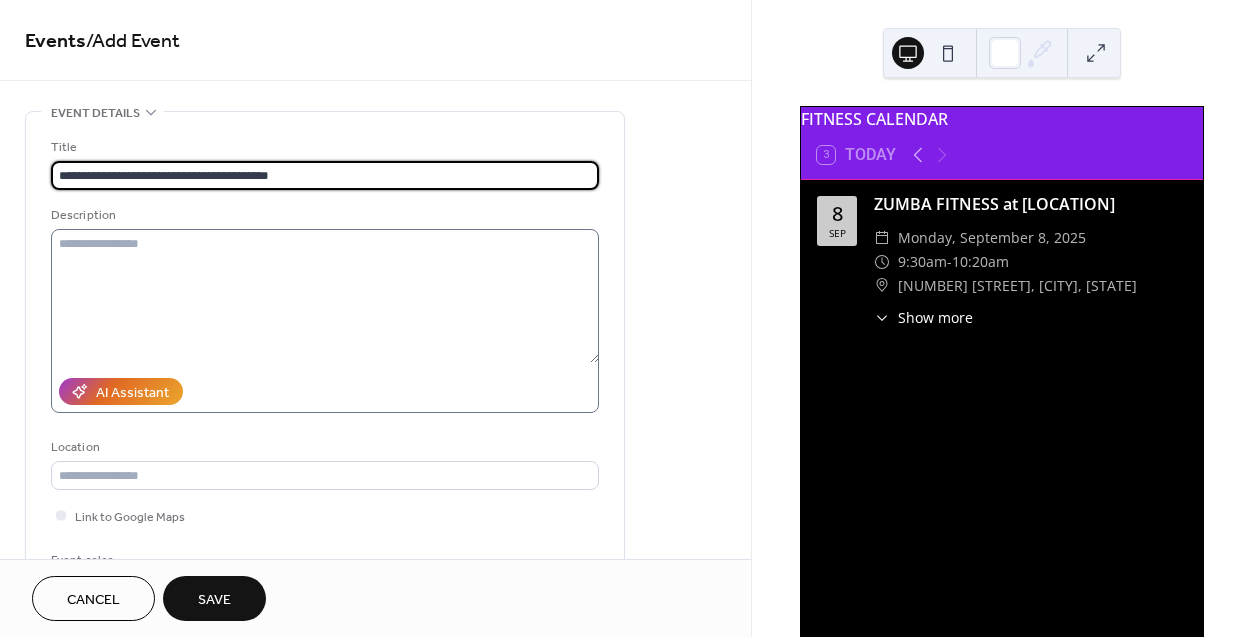 type on "**********" 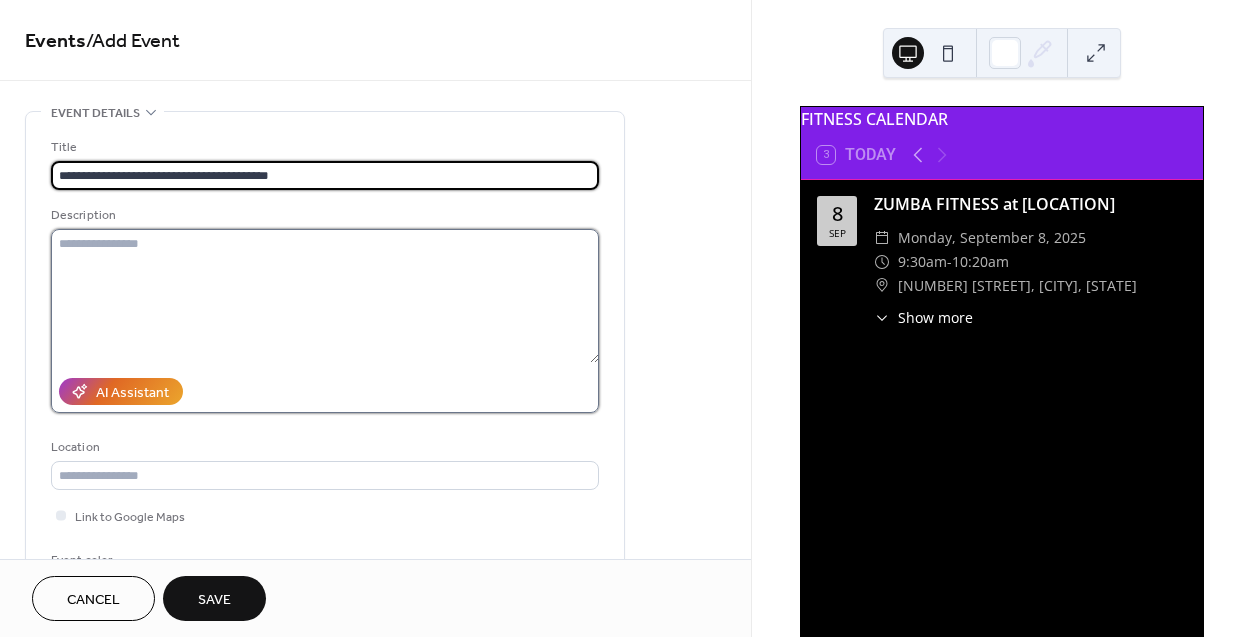 click at bounding box center (325, 296) 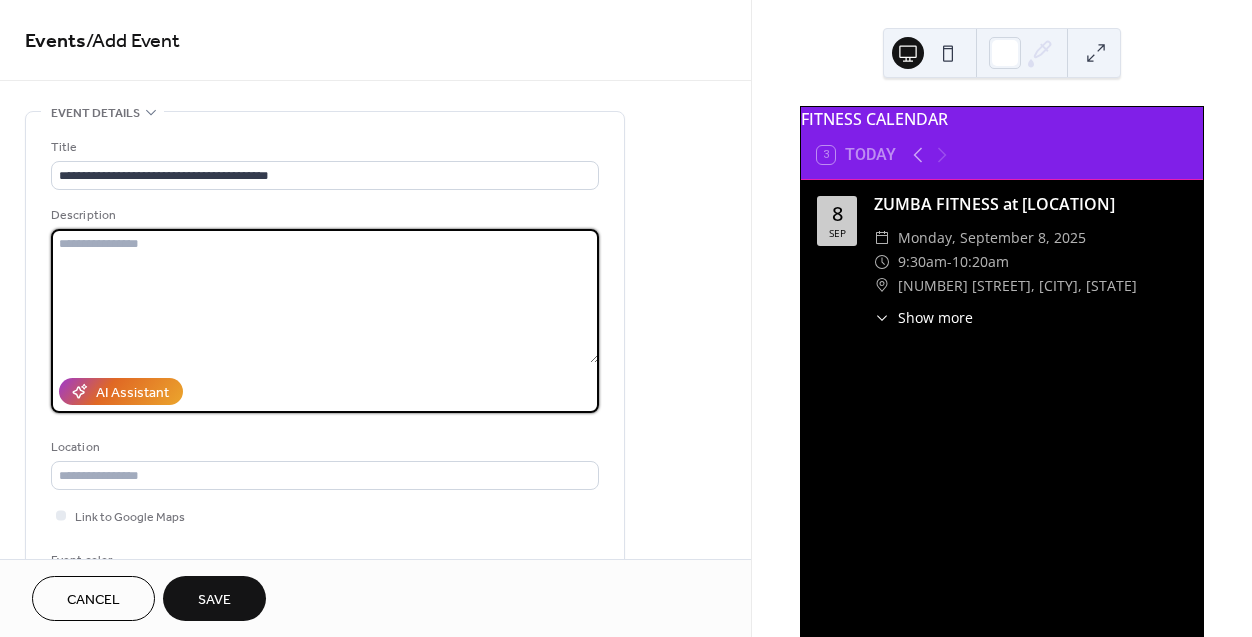 type on "*" 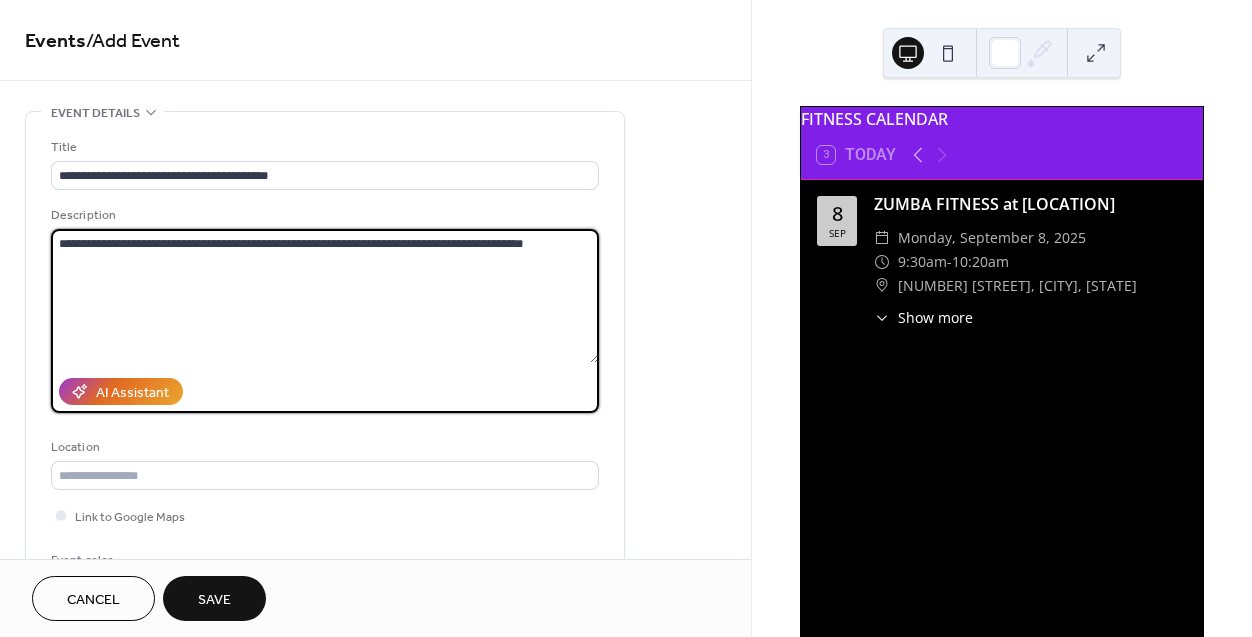 click on "**********" at bounding box center [325, 296] 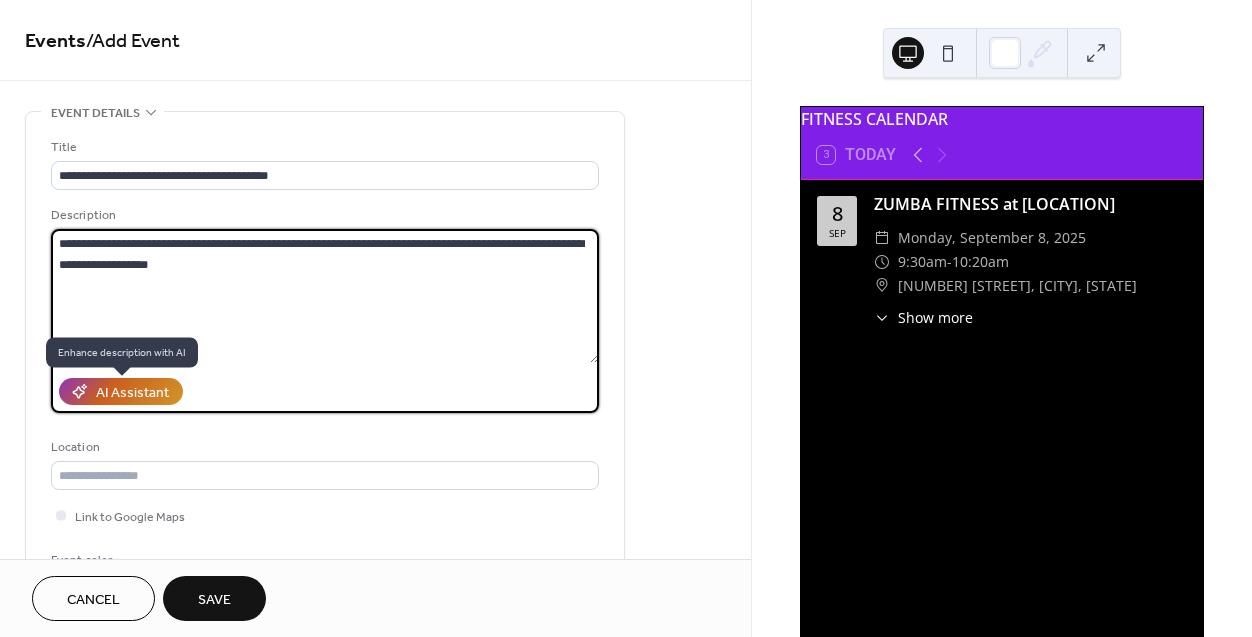 type on "**********" 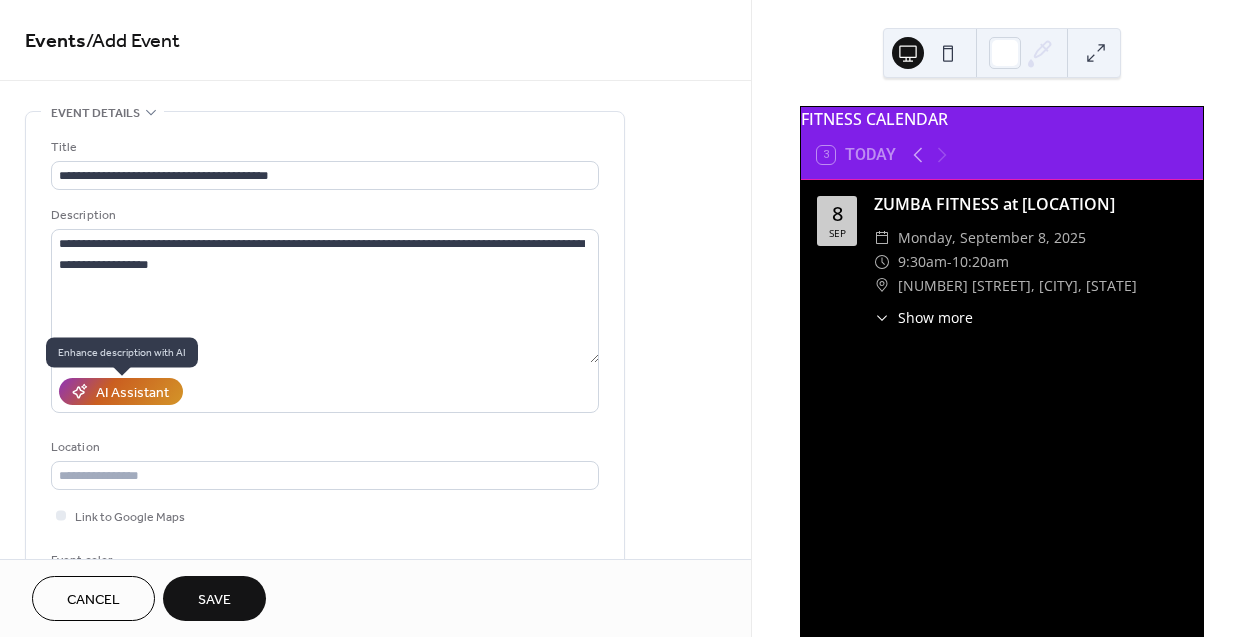 click on "AI Assistant" at bounding box center [132, 393] 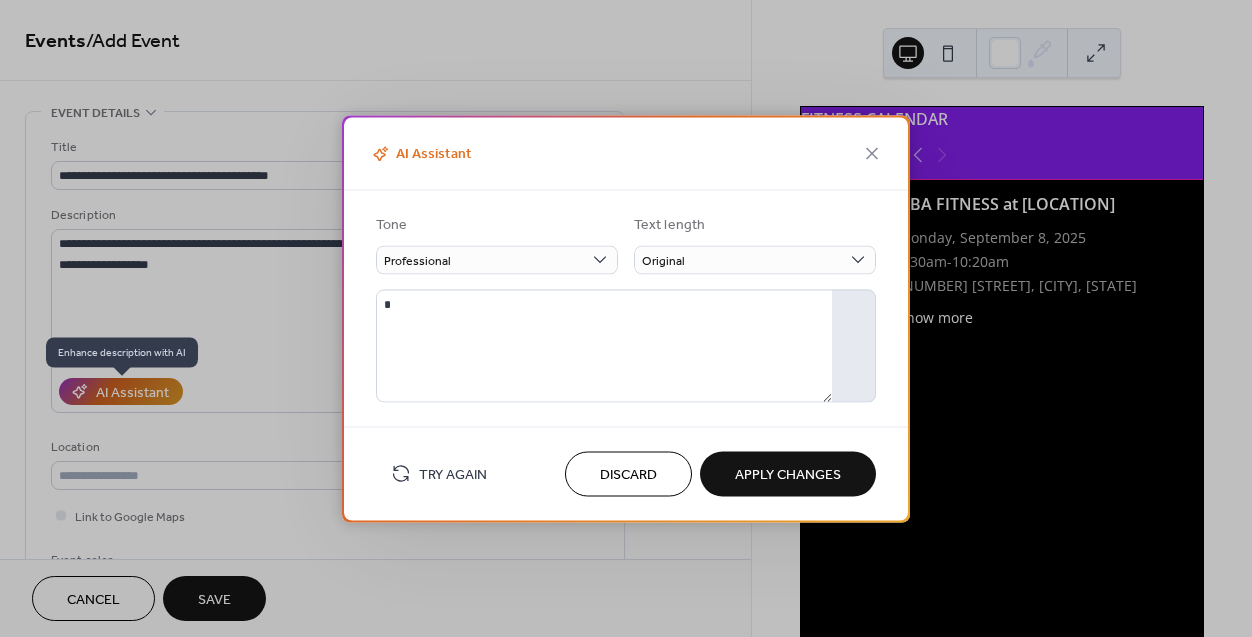 type on "**********" 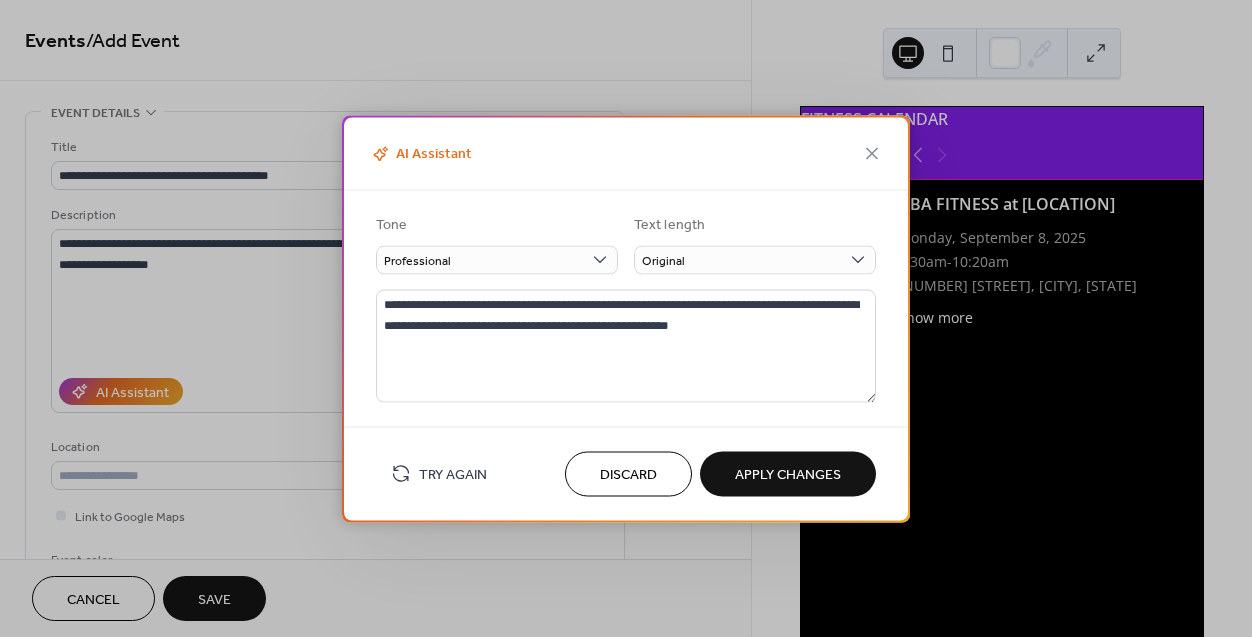 click on "Apply Changes" at bounding box center [788, 475] 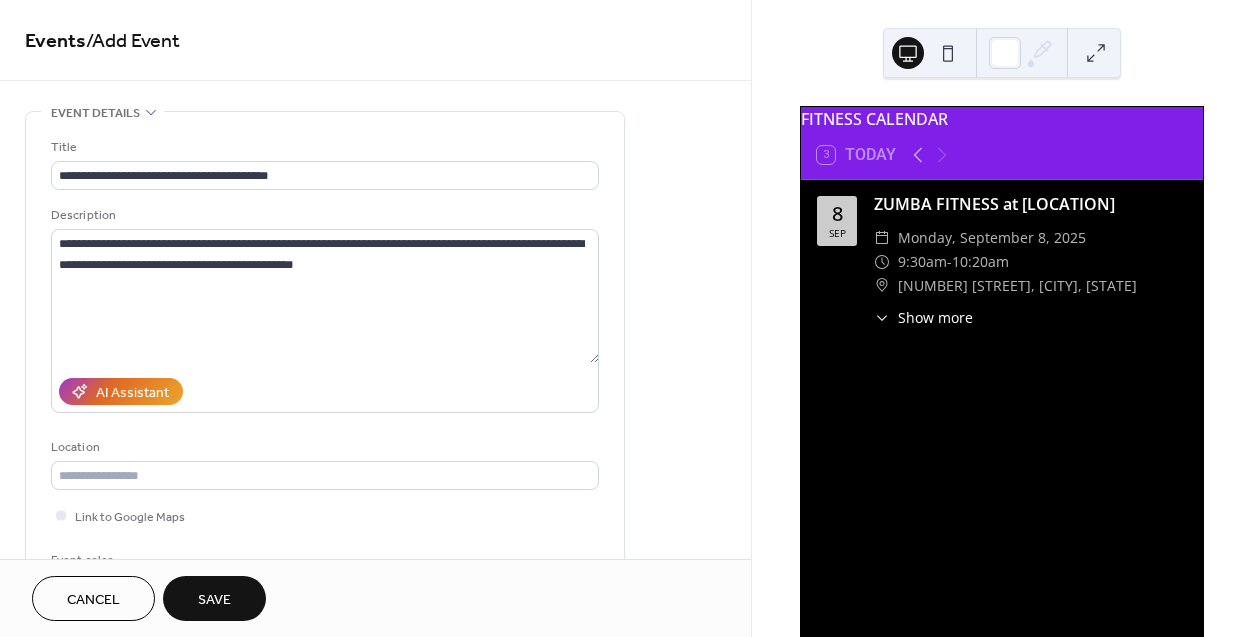 click on "**********" at bounding box center (375, 720) 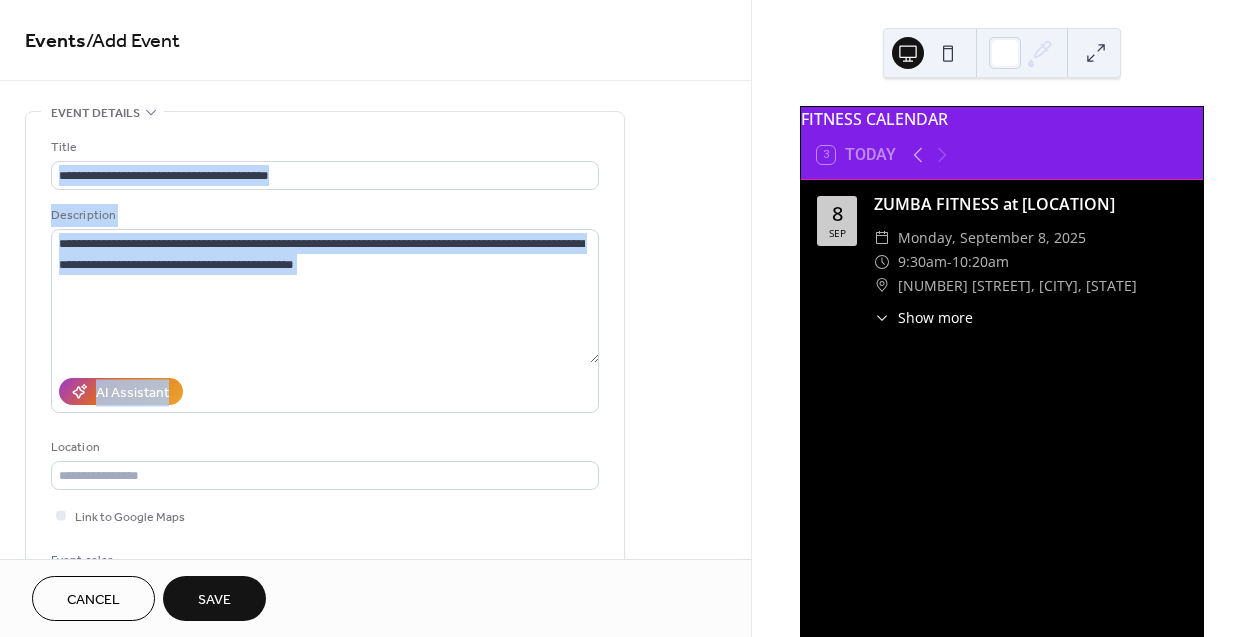 drag, startPoint x: 745, startPoint y: 151, endPoint x: 747, endPoint y: 225, distance: 74.02702 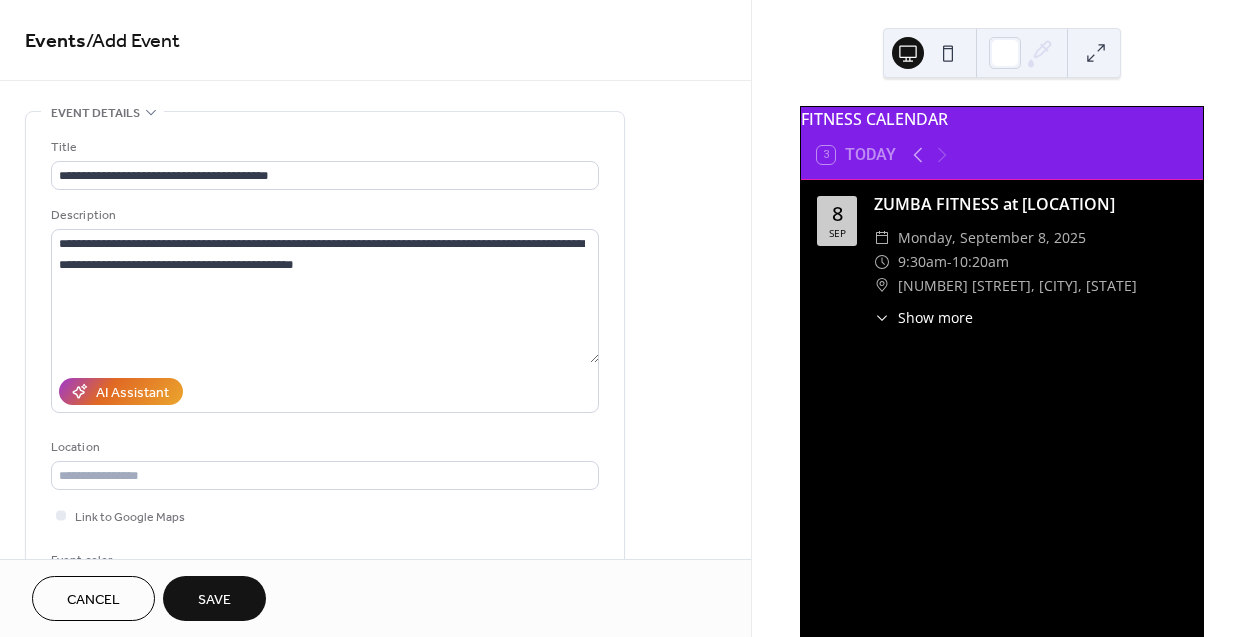 click on "**********" at bounding box center (375, 720) 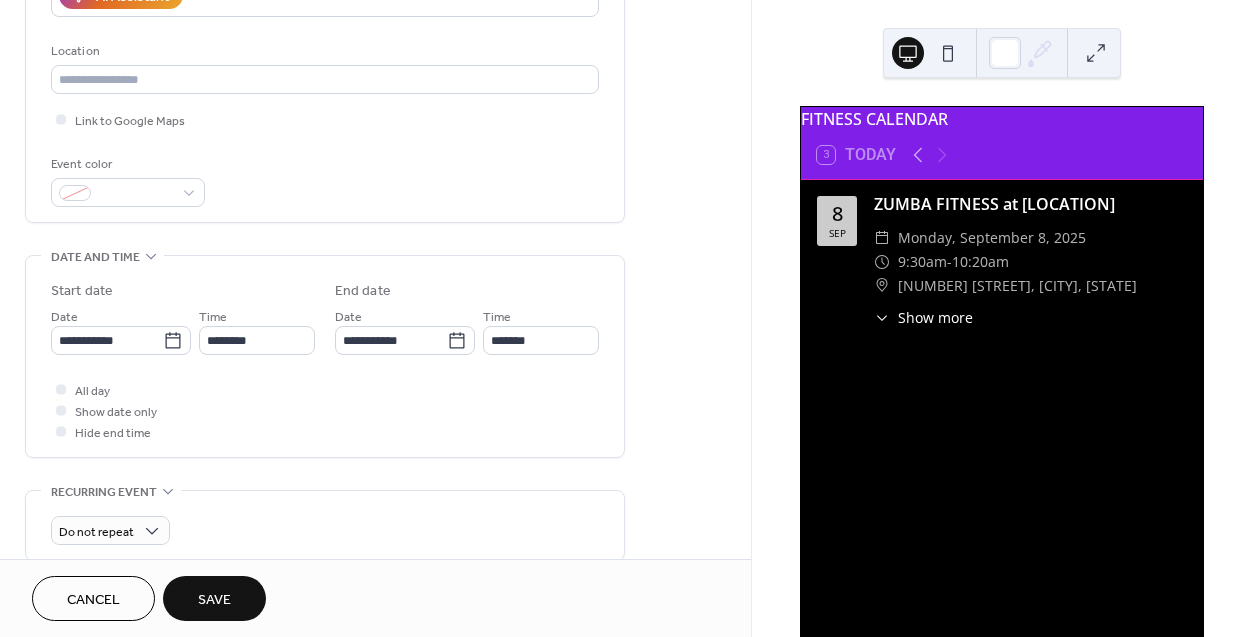 scroll, scrollTop: 392, scrollLeft: 0, axis: vertical 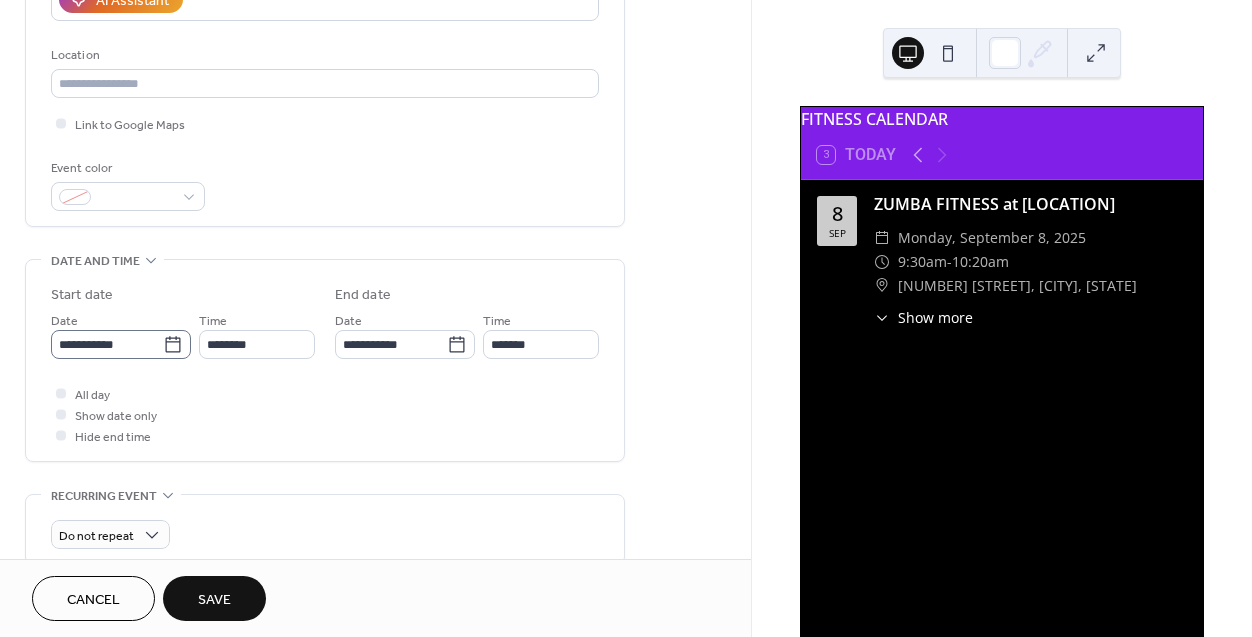 click 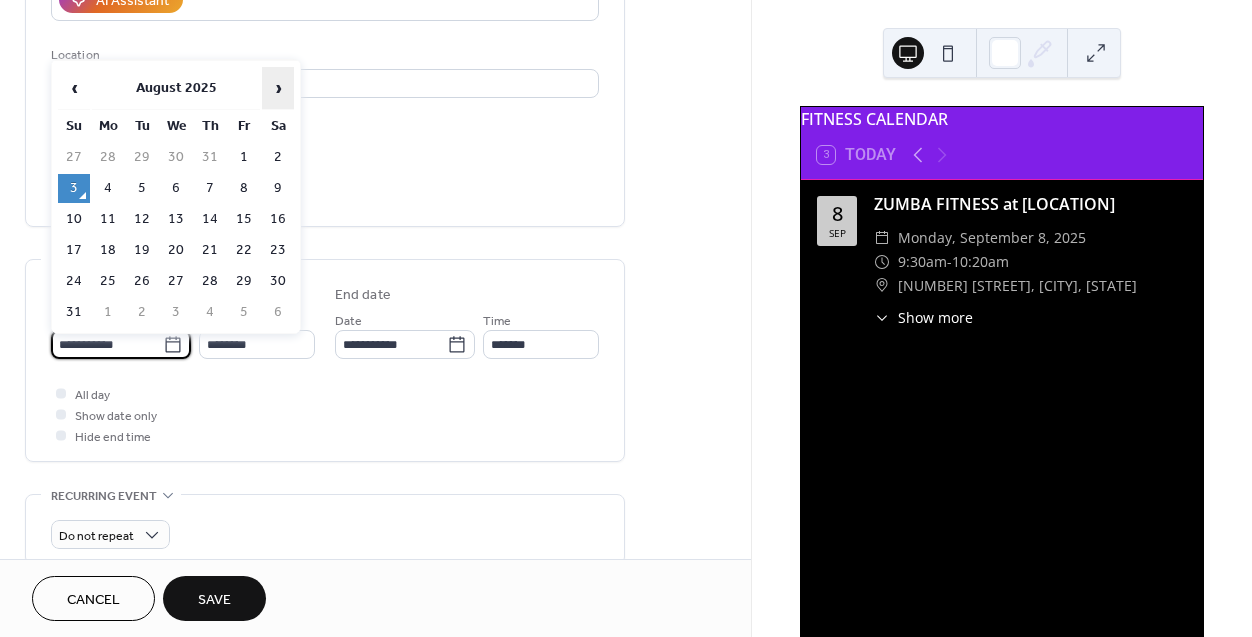 click on "›" at bounding box center [278, 88] 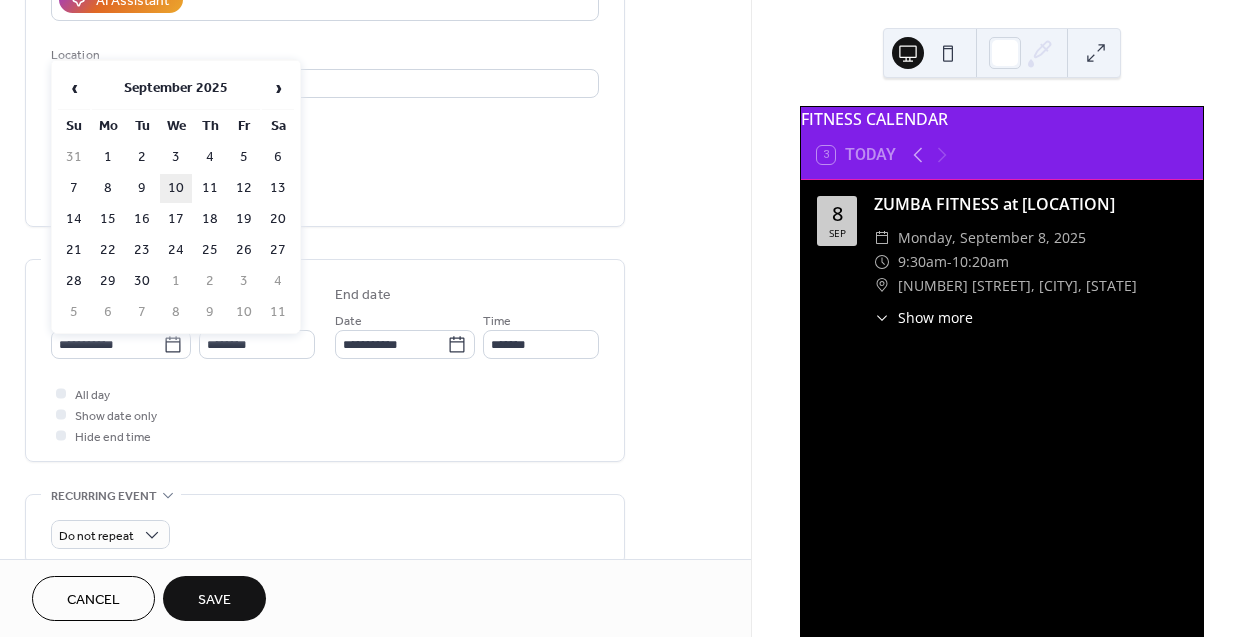 click on "10" at bounding box center [176, 188] 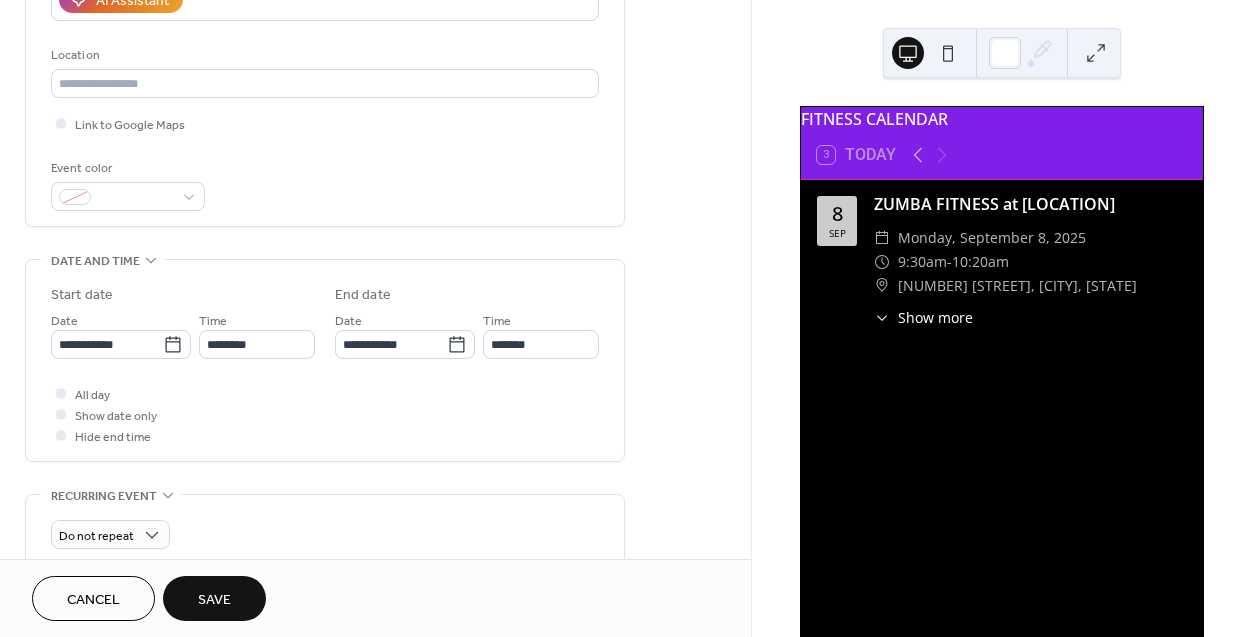 type on "**********" 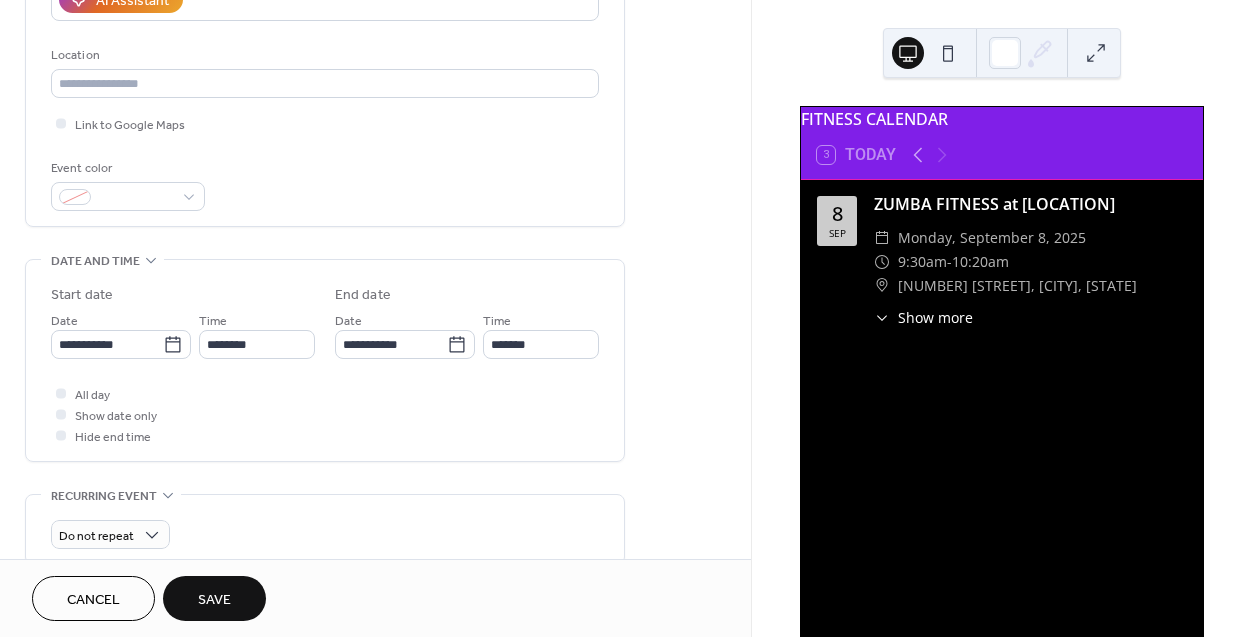 type on "**********" 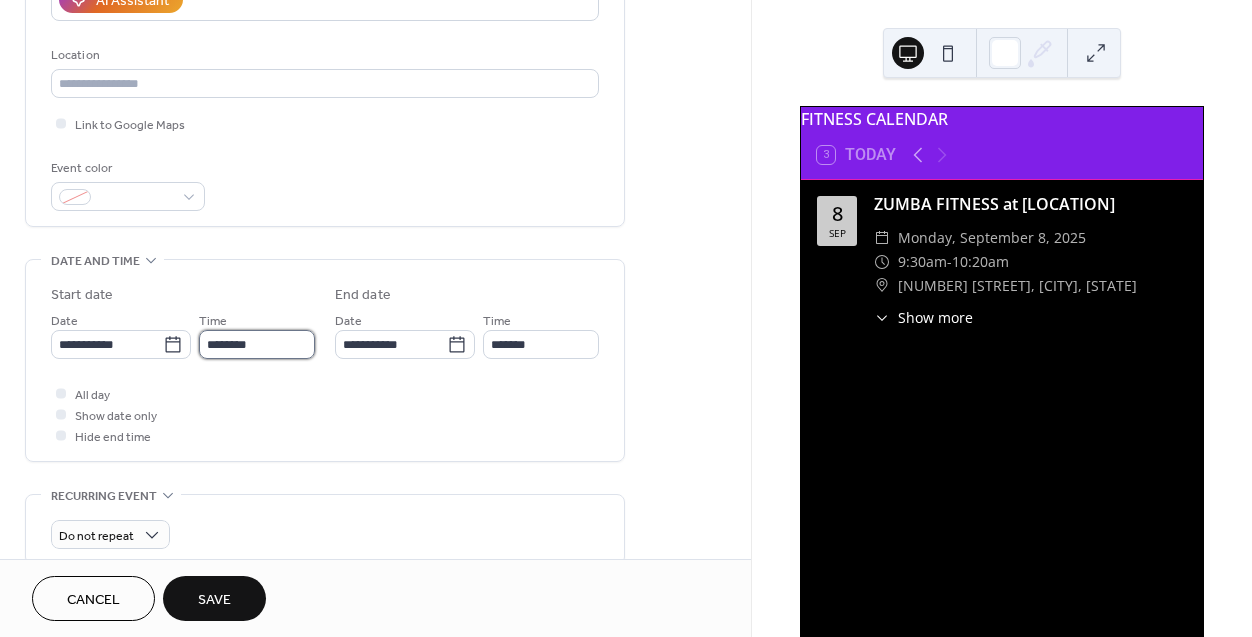 click on "********" at bounding box center (257, 344) 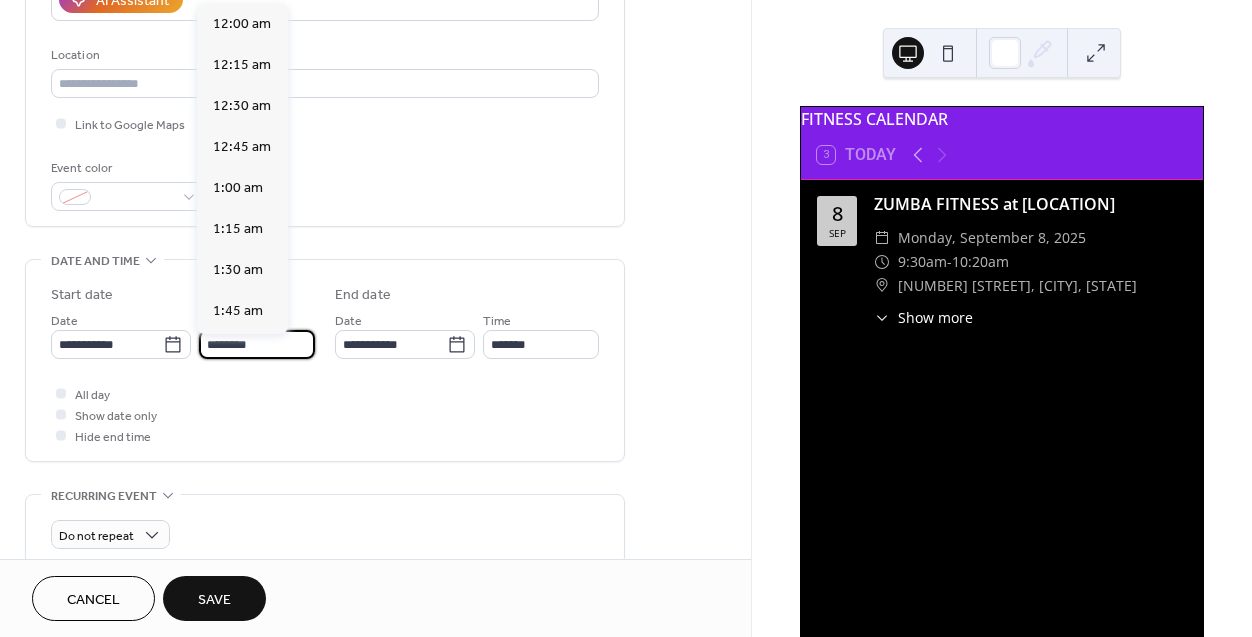 scroll, scrollTop: 1968, scrollLeft: 0, axis: vertical 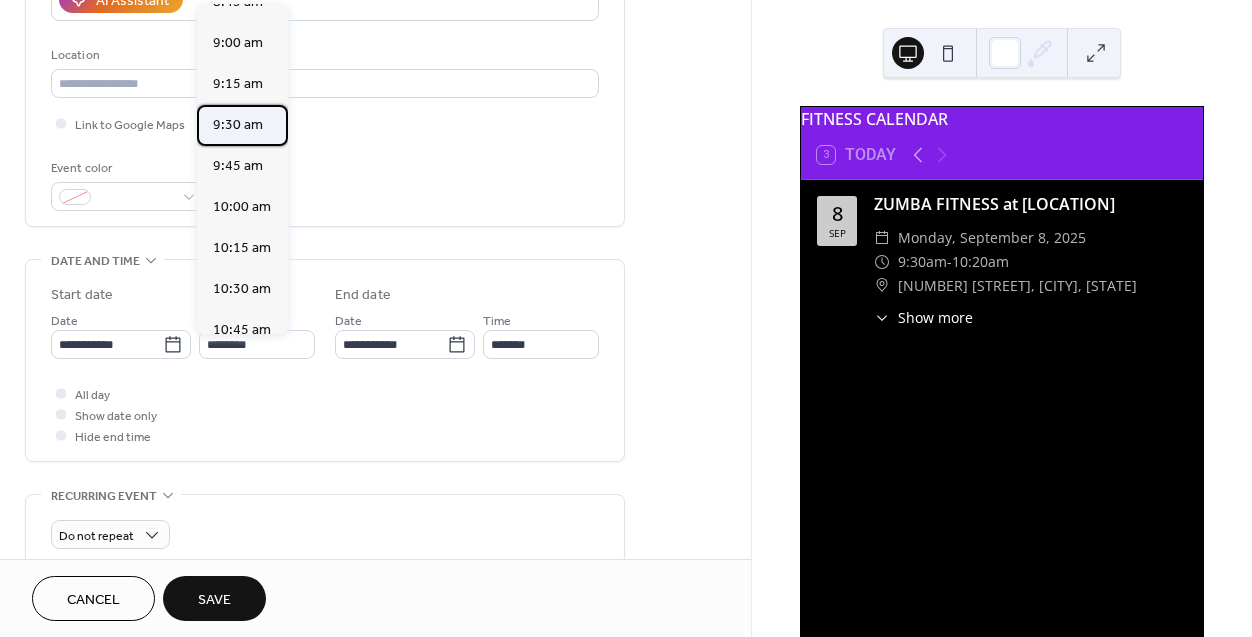 click on "9:30 am" at bounding box center (238, 125) 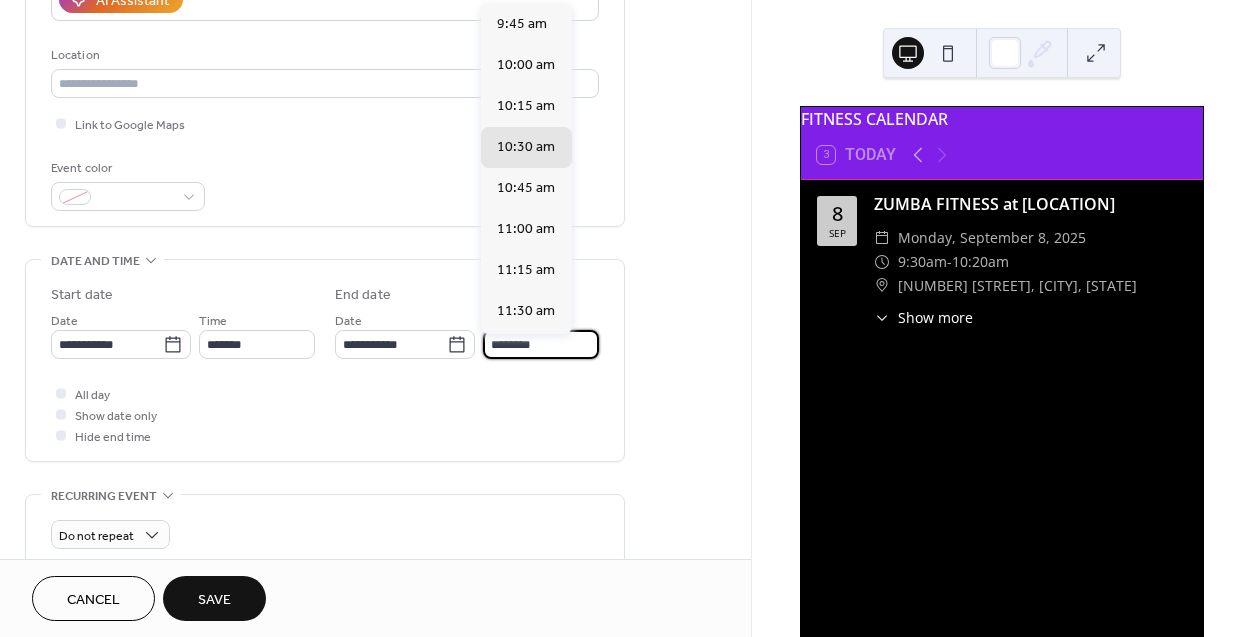 click on "********" at bounding box center [541, 344] 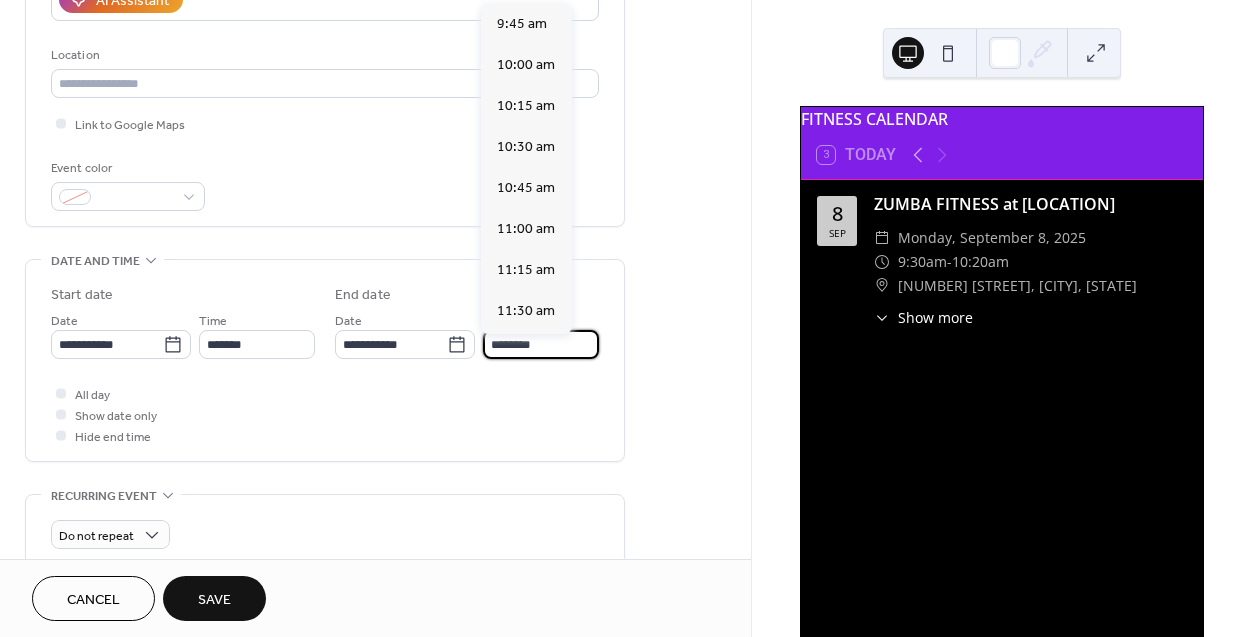 type on "********" 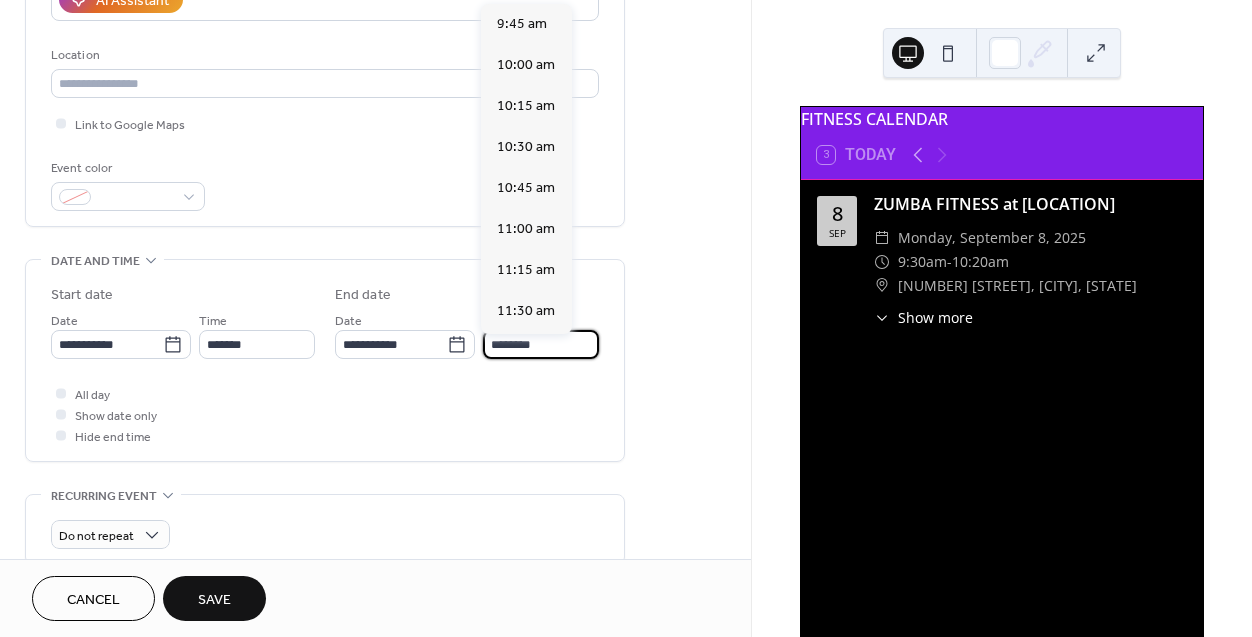 click on "All day Show date only Hide end time" at bounding box center (325, 414) 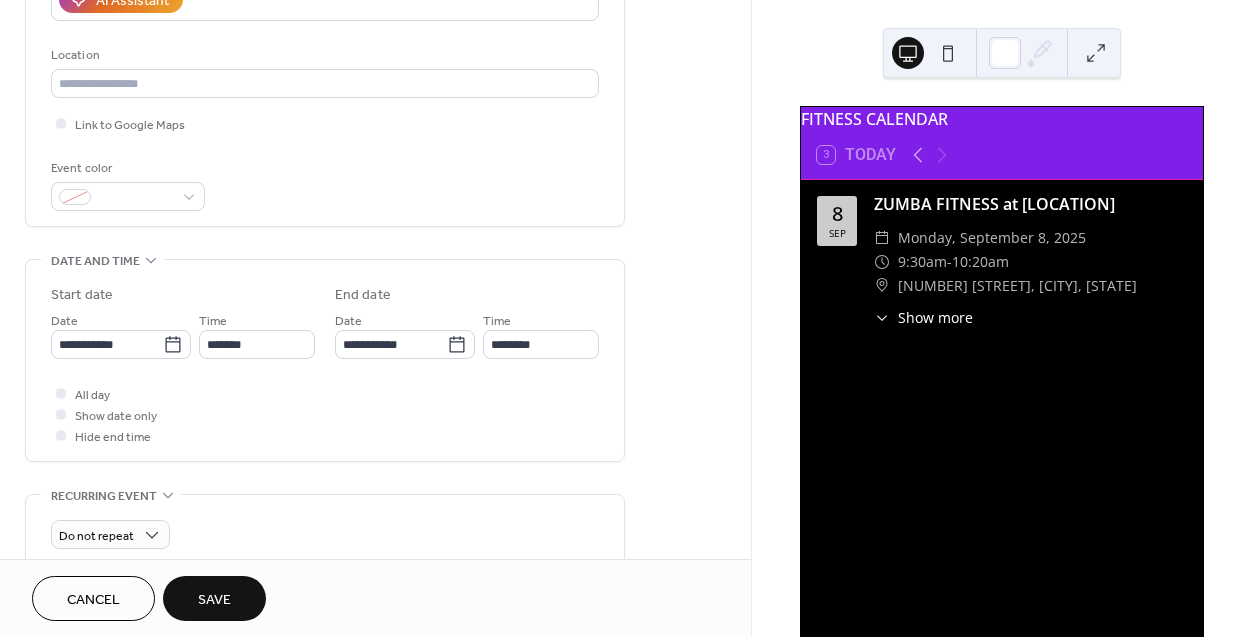 click on "**********" at bounding box center (375, 328) 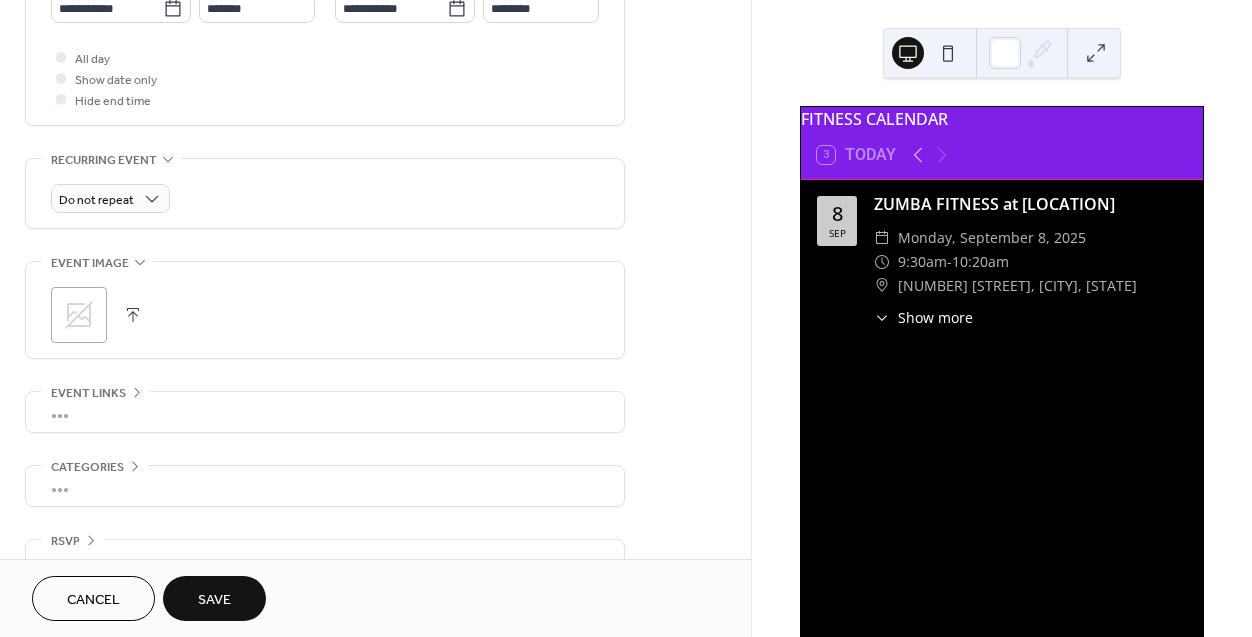 scroll, scrollTop: 752, scrollLeft: 0, axis: vertical 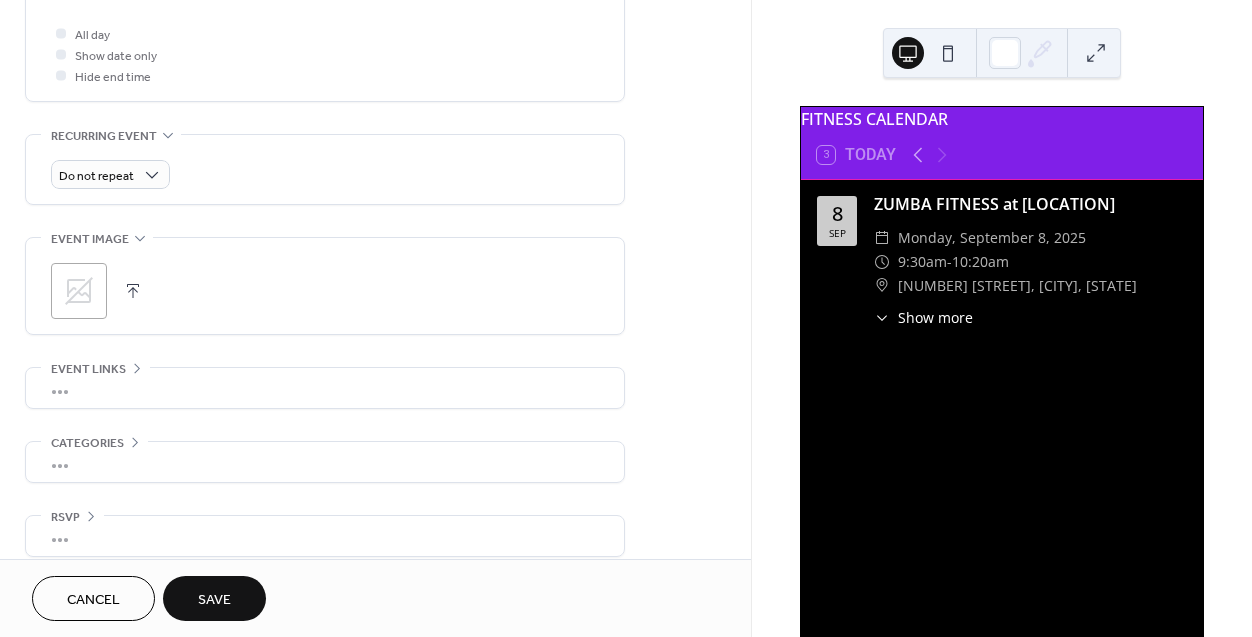 click 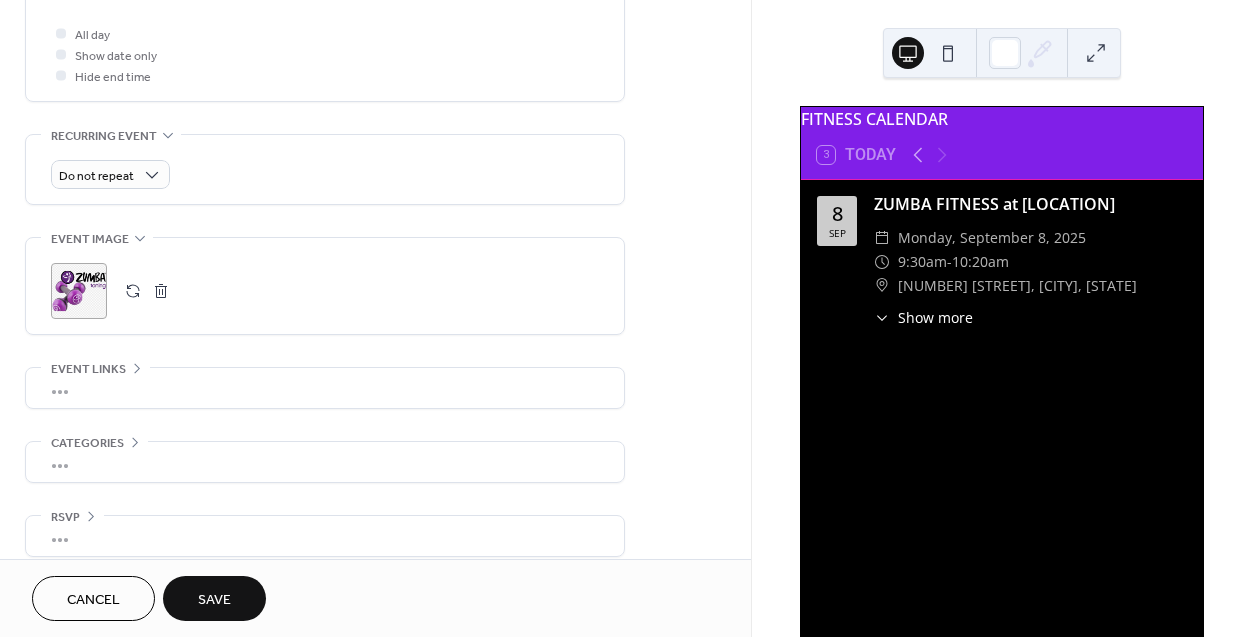 scroll, scrollTop: 776, scrollLeft: 0, axis: vertical 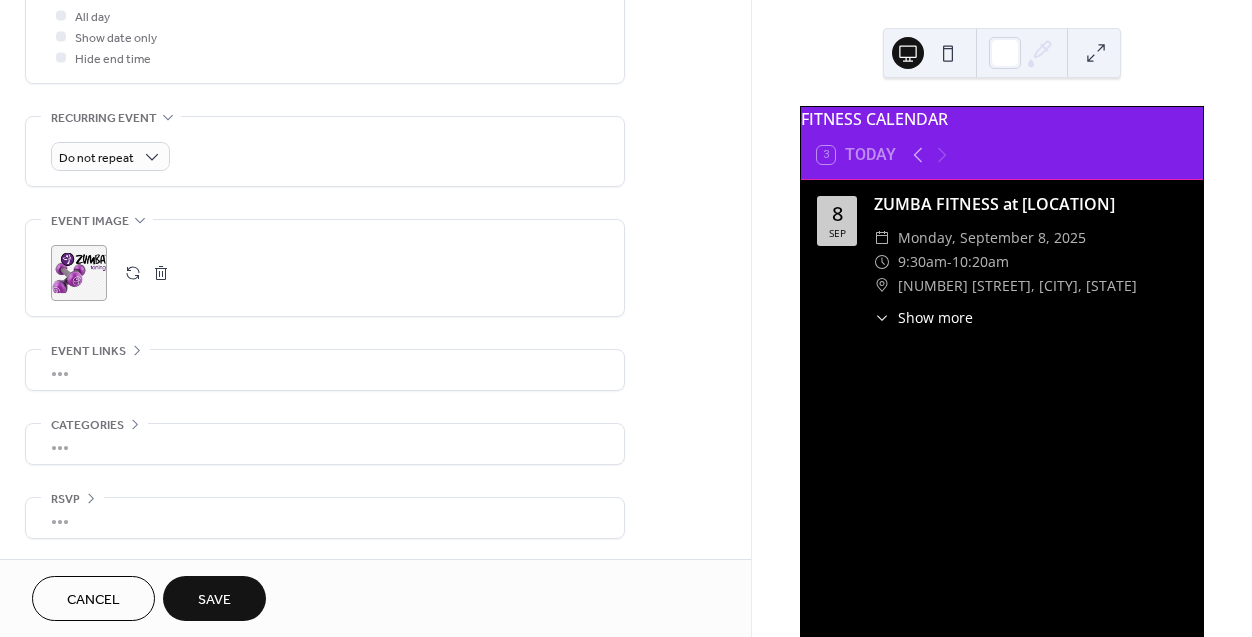 click on "Save" at bounding box center (214, 598) 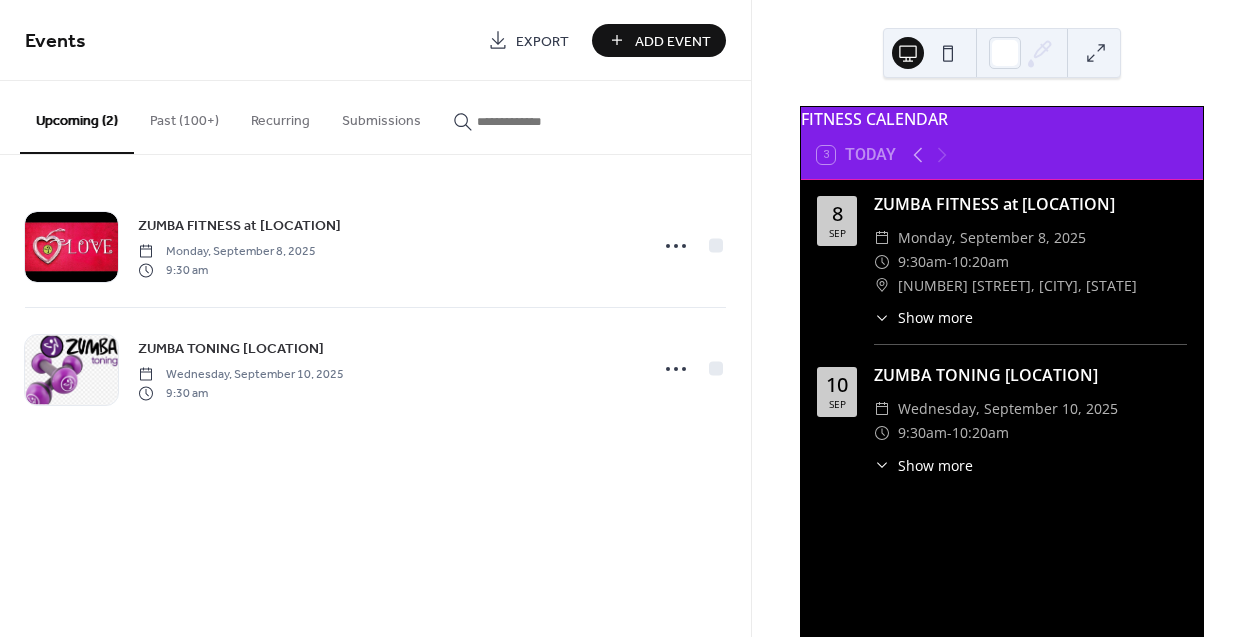 click on "Add Event" at bounding box center [673, 41] 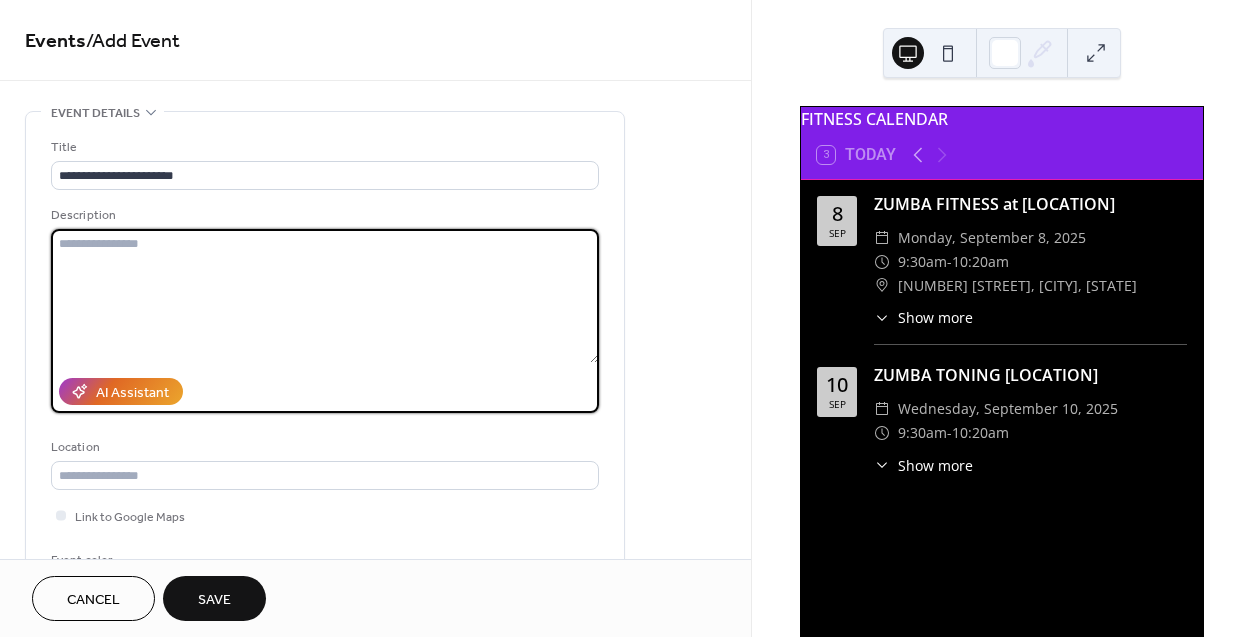click at bounding box center (325, 296) 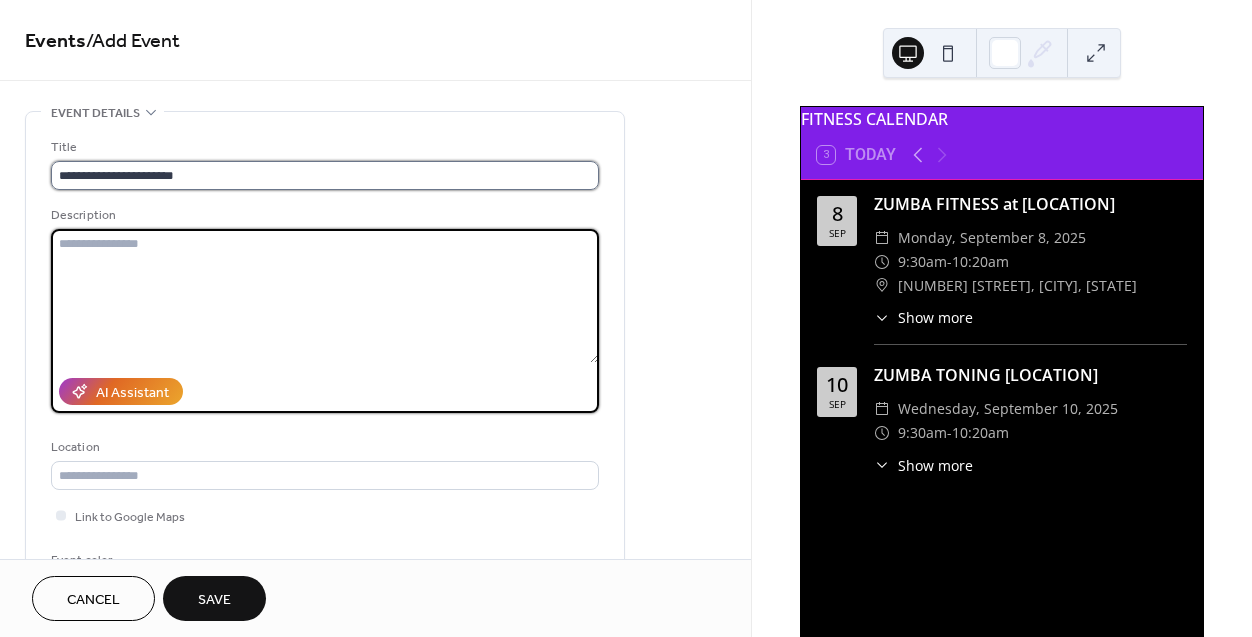 click on "**********" at bounding box center (325, 175) 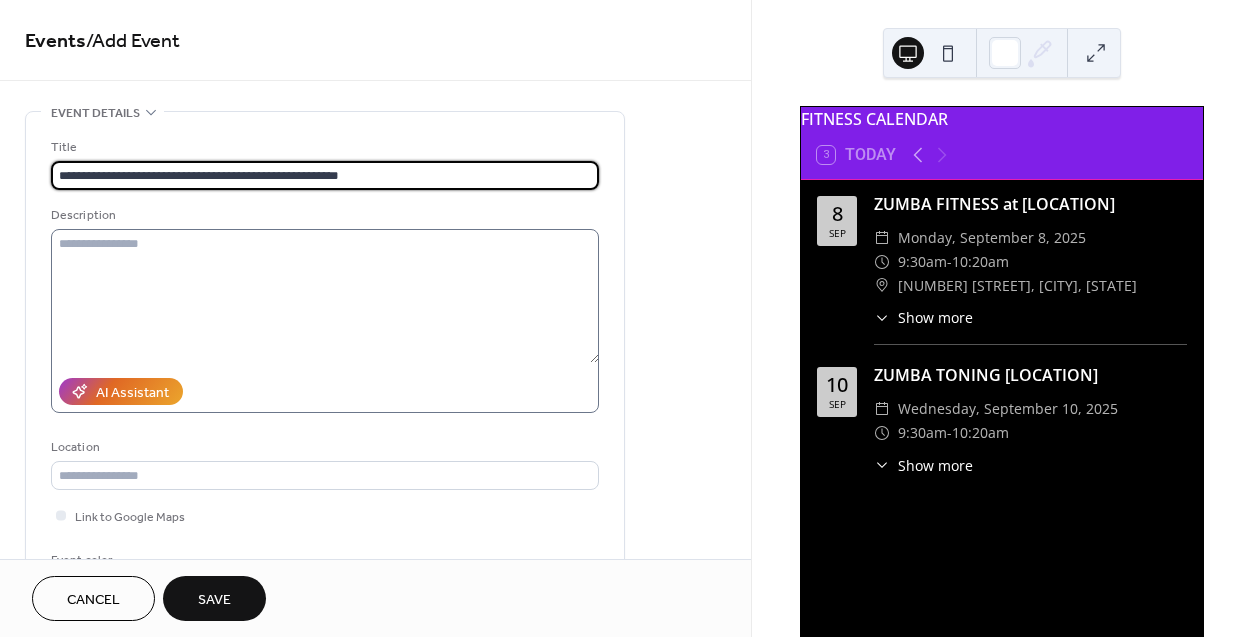 type on "**********" 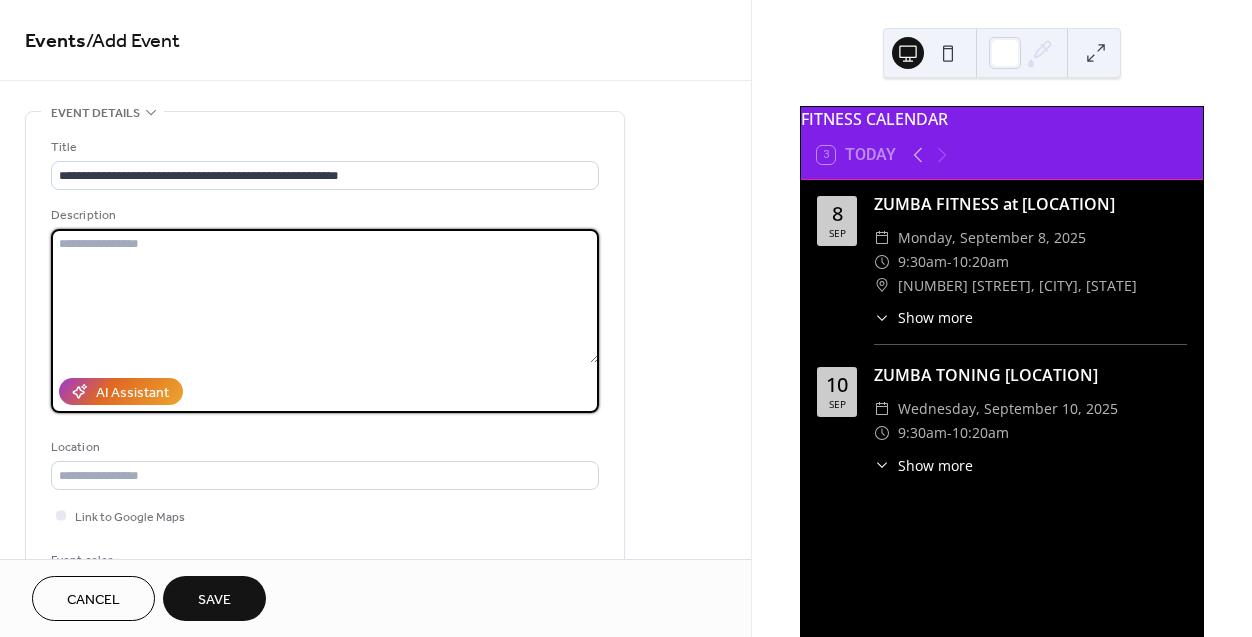 click at bounding box center [325, 296] 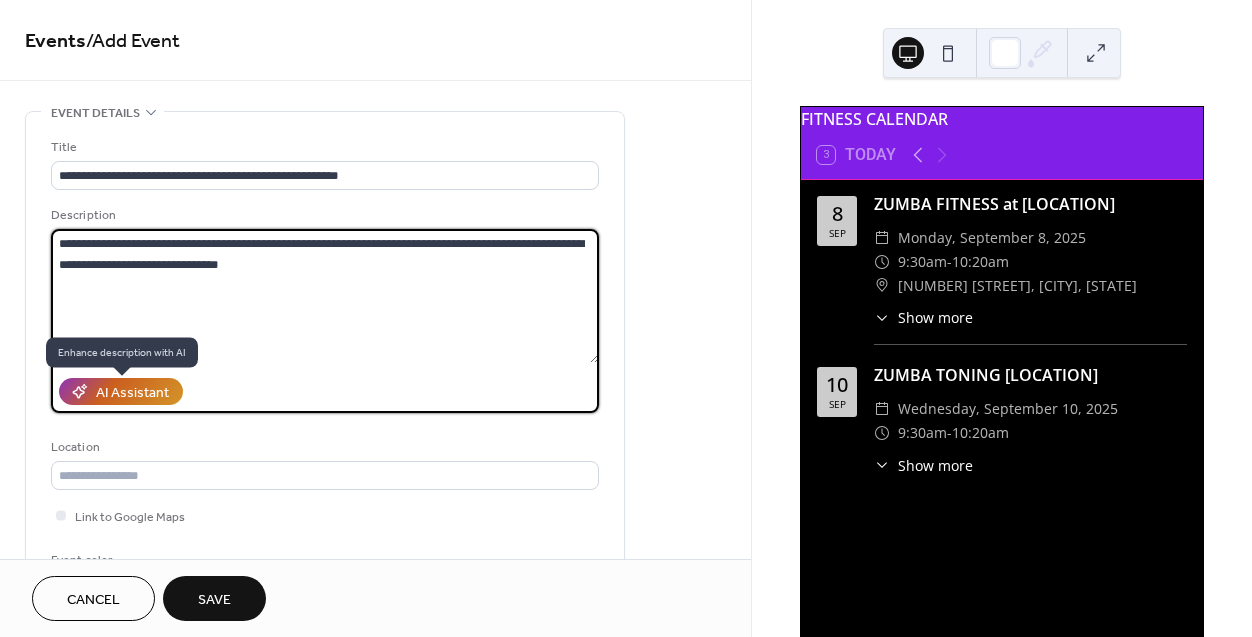 type on "**********" 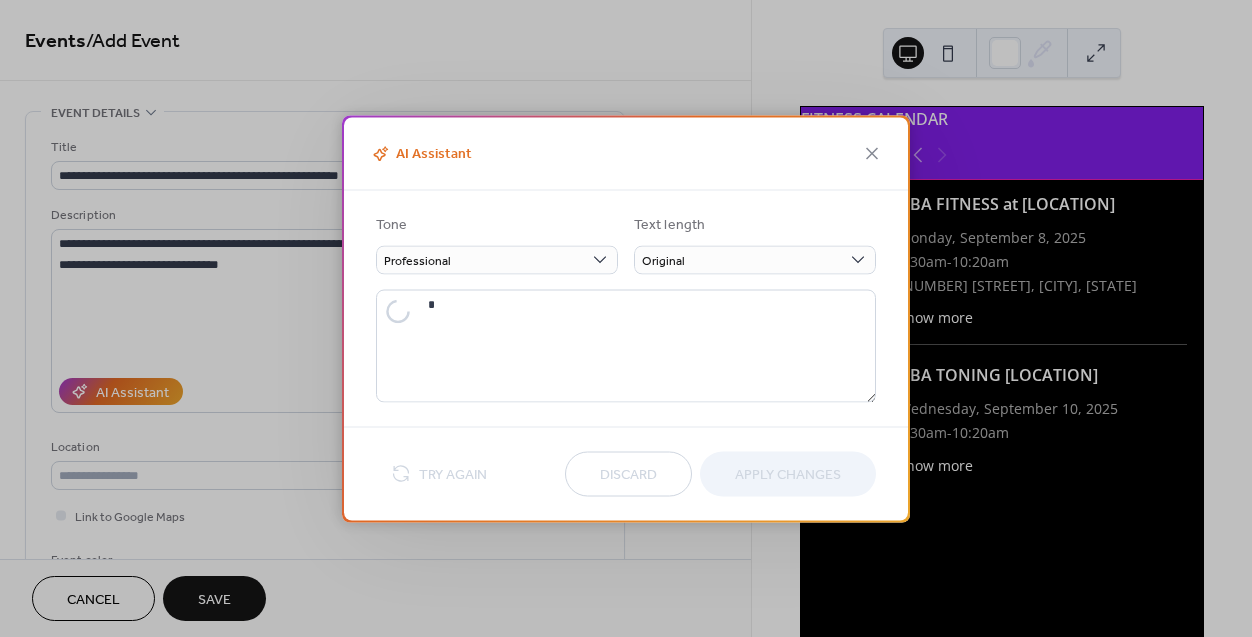 type on "**********" 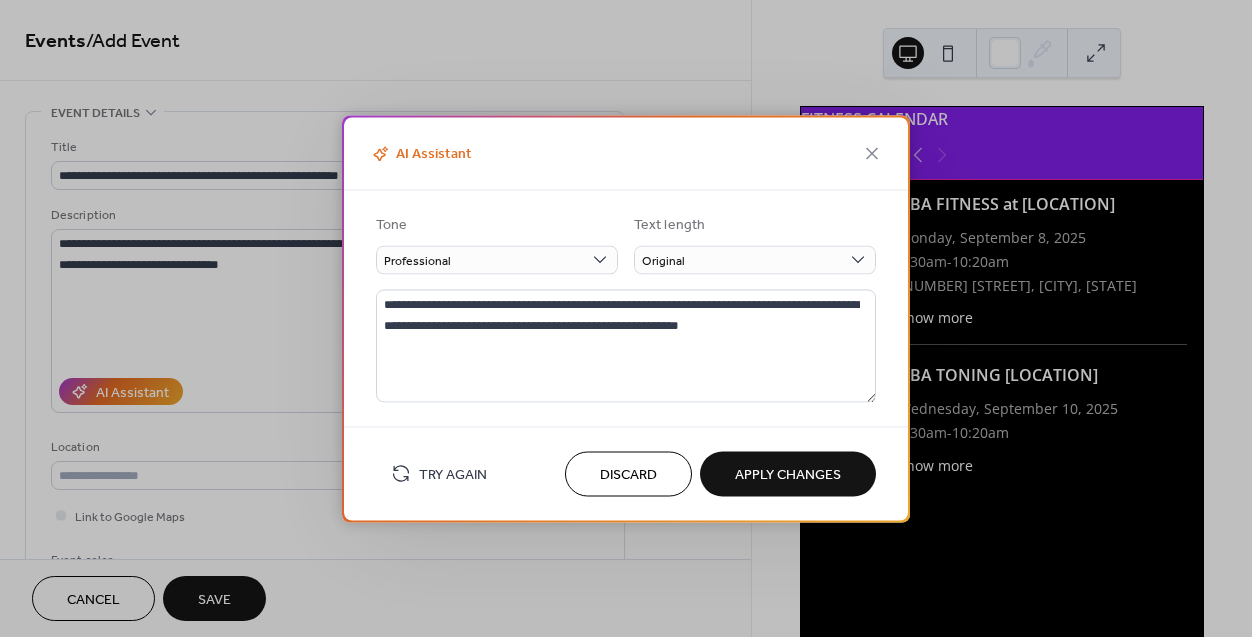 click on "Apply Changes" at bounding box center [788, 475] 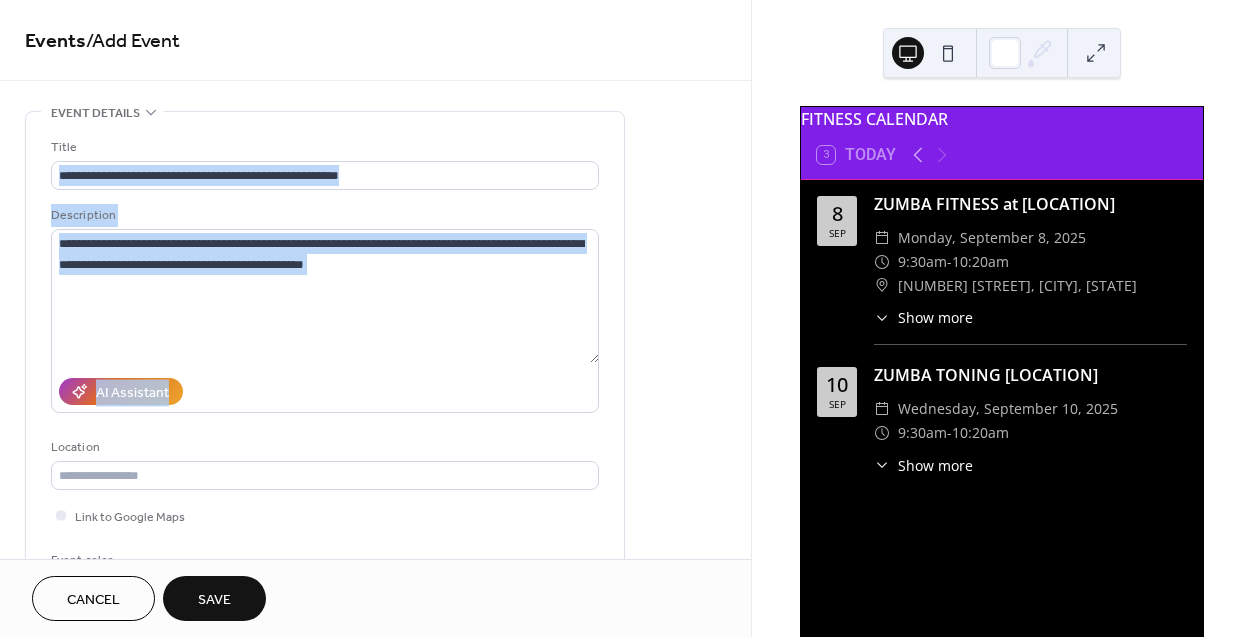 drag, startPoint x: 745, startPoint y: 170, endPoint x: 745, endPoint y: 227, distance: 57 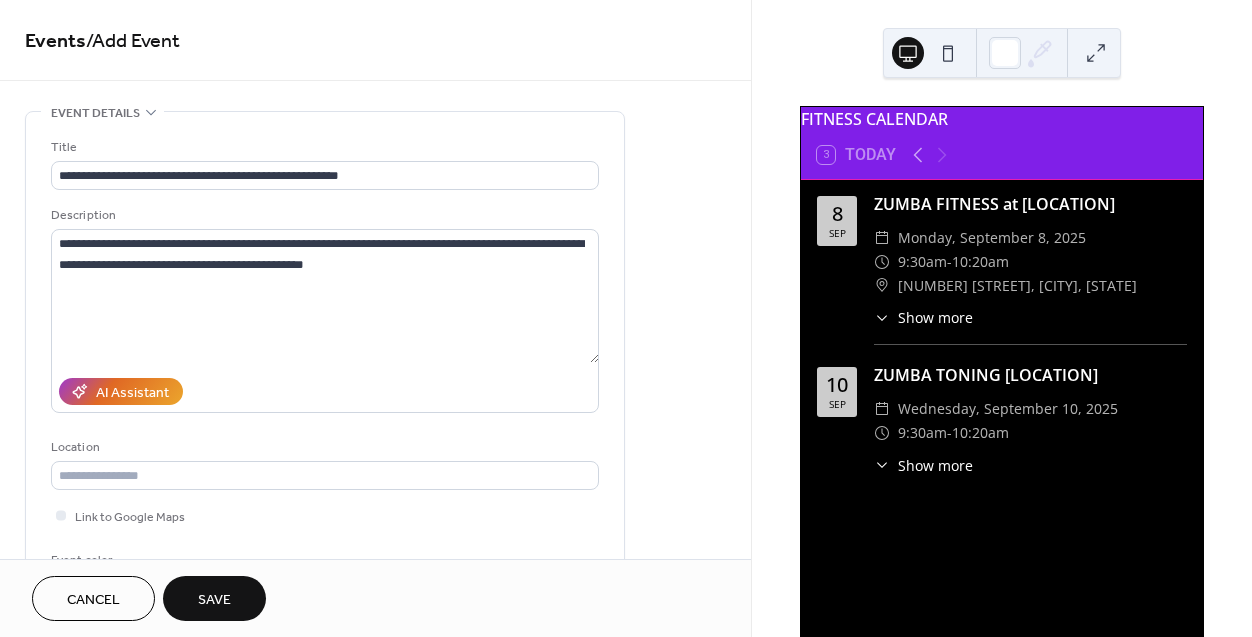 click on "**********" at bounding box center [375, 720] 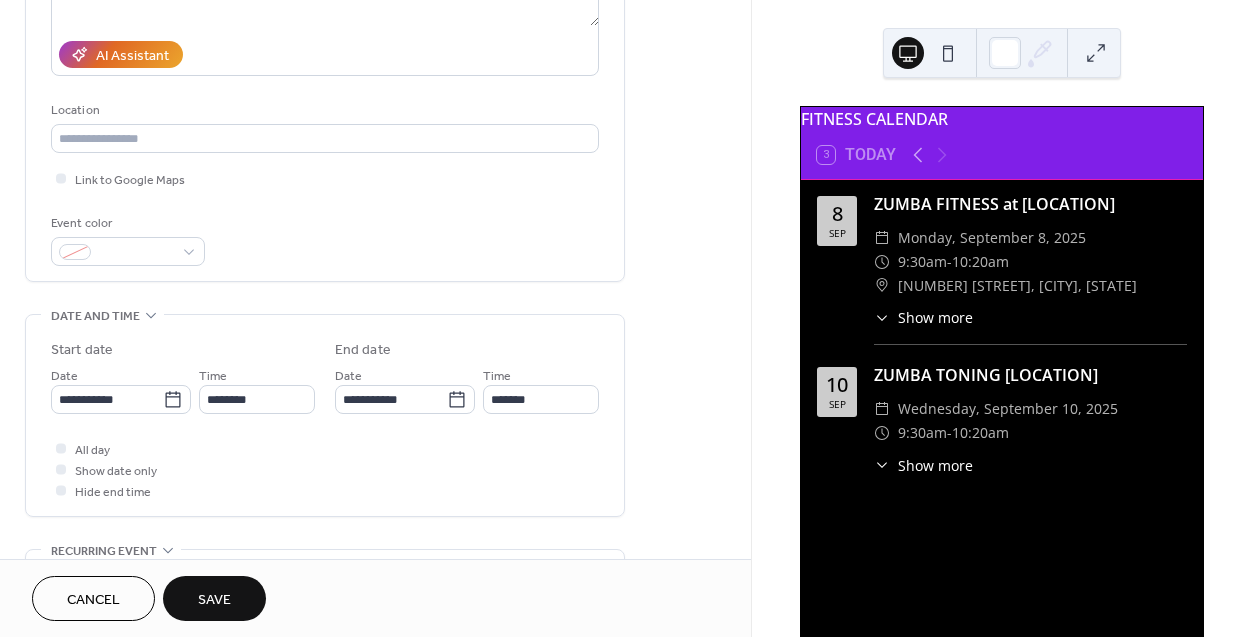 scroll, scrollTop: 430, scrollLeft: 0, axis: vertical 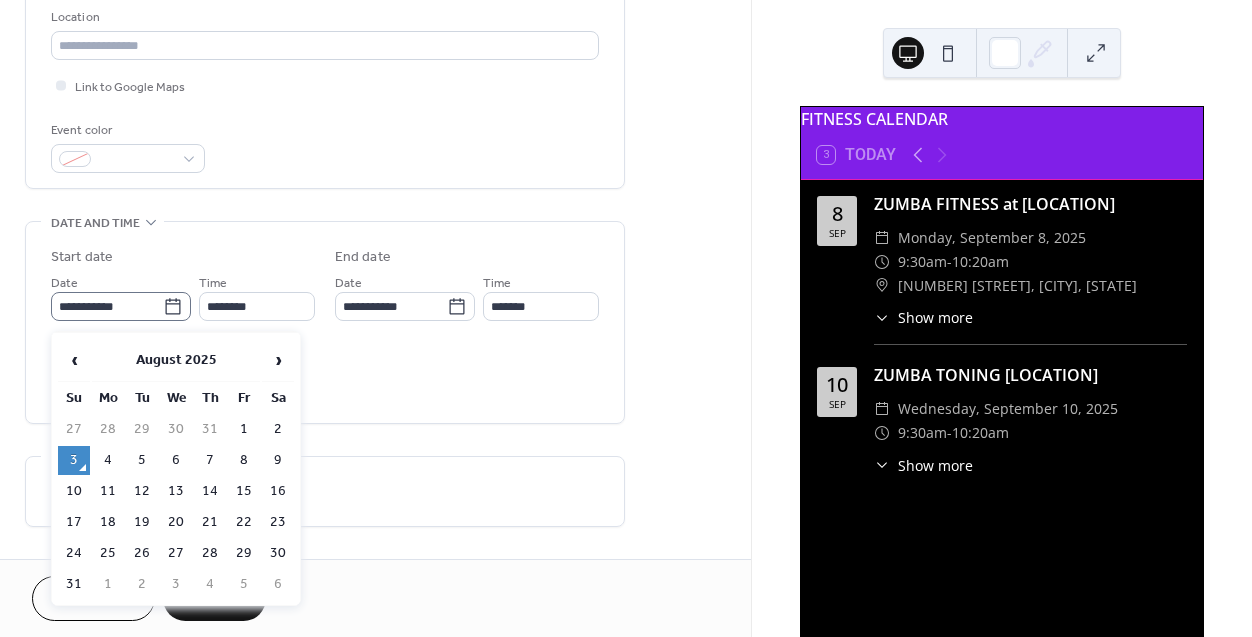 click 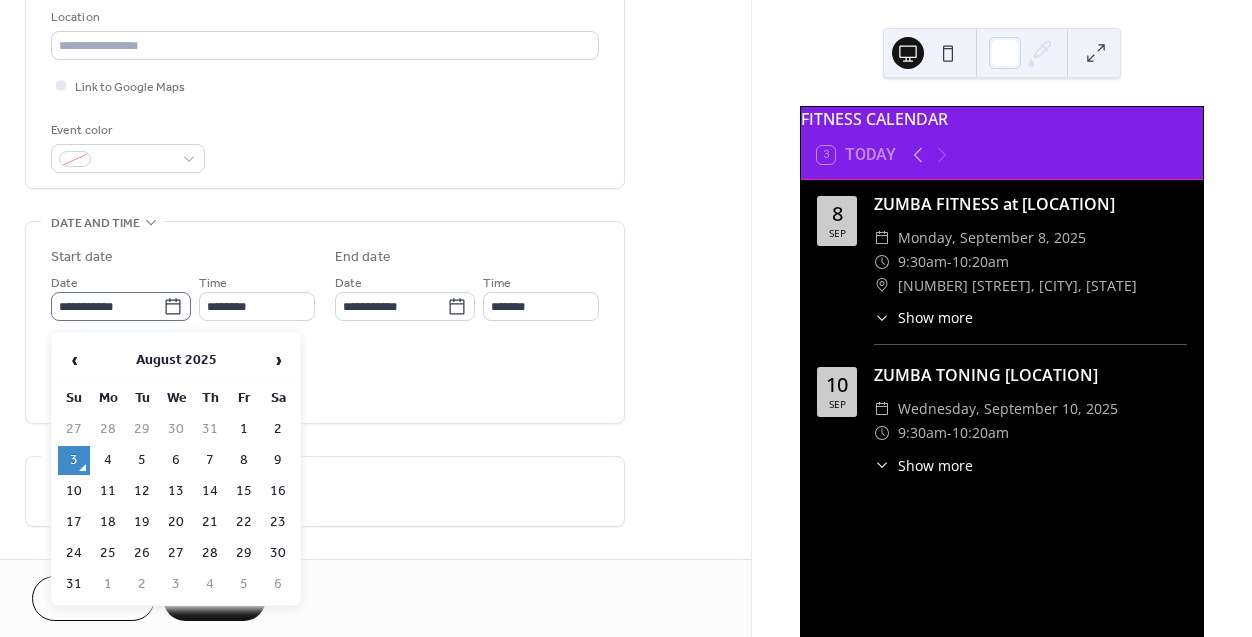 click on "**********" at bounding box center [107, 306] 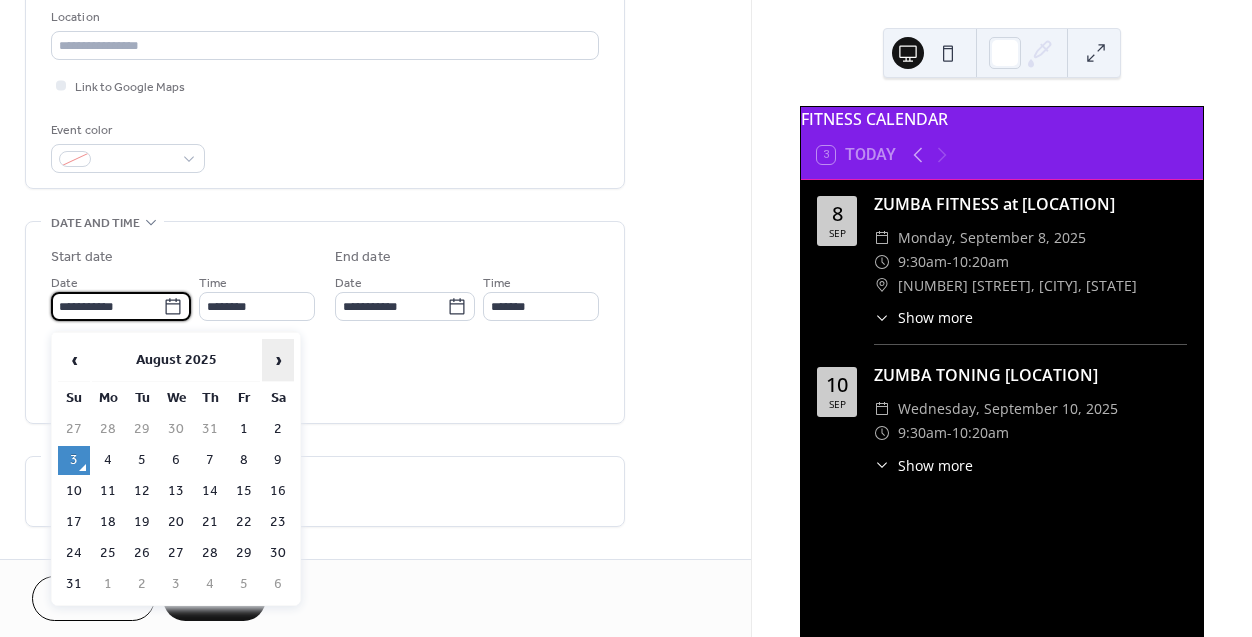 click on "›" at bounding box center [278, 360] 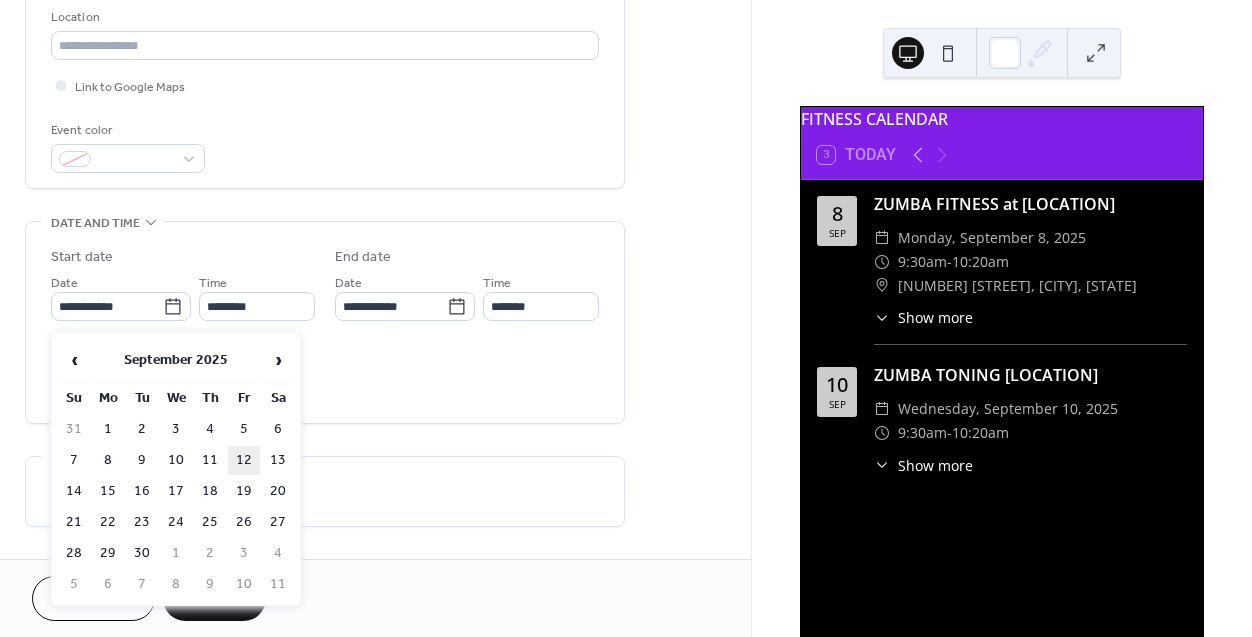 click on "12" at bounding box center (244, 460) 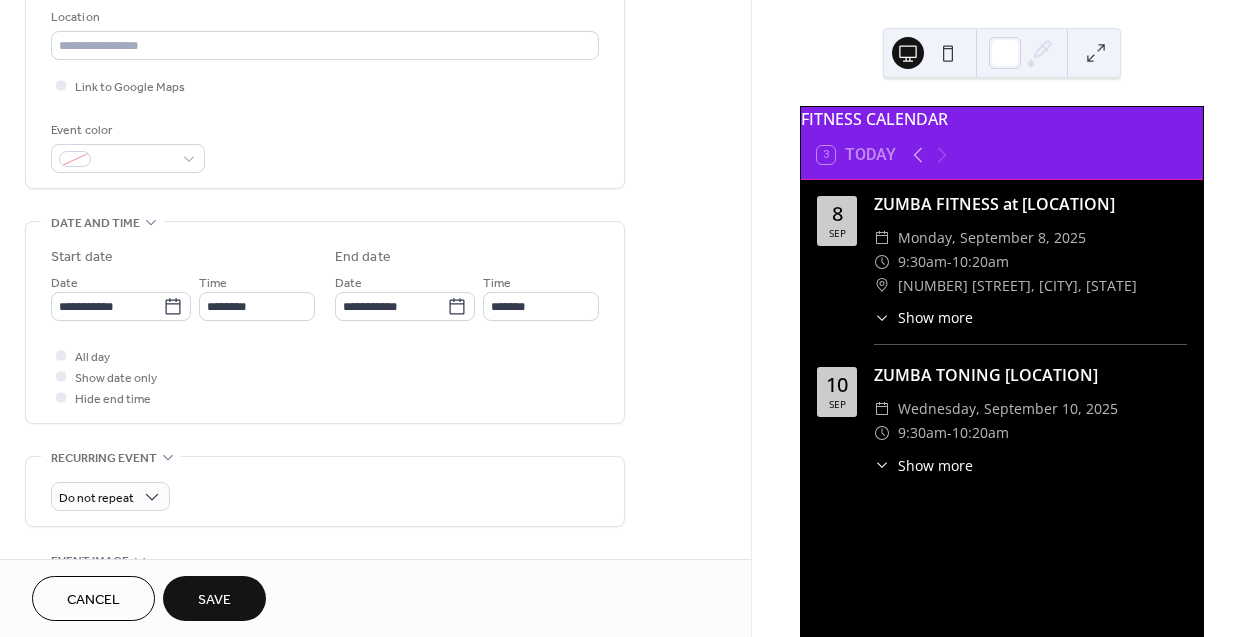 type on "**********" 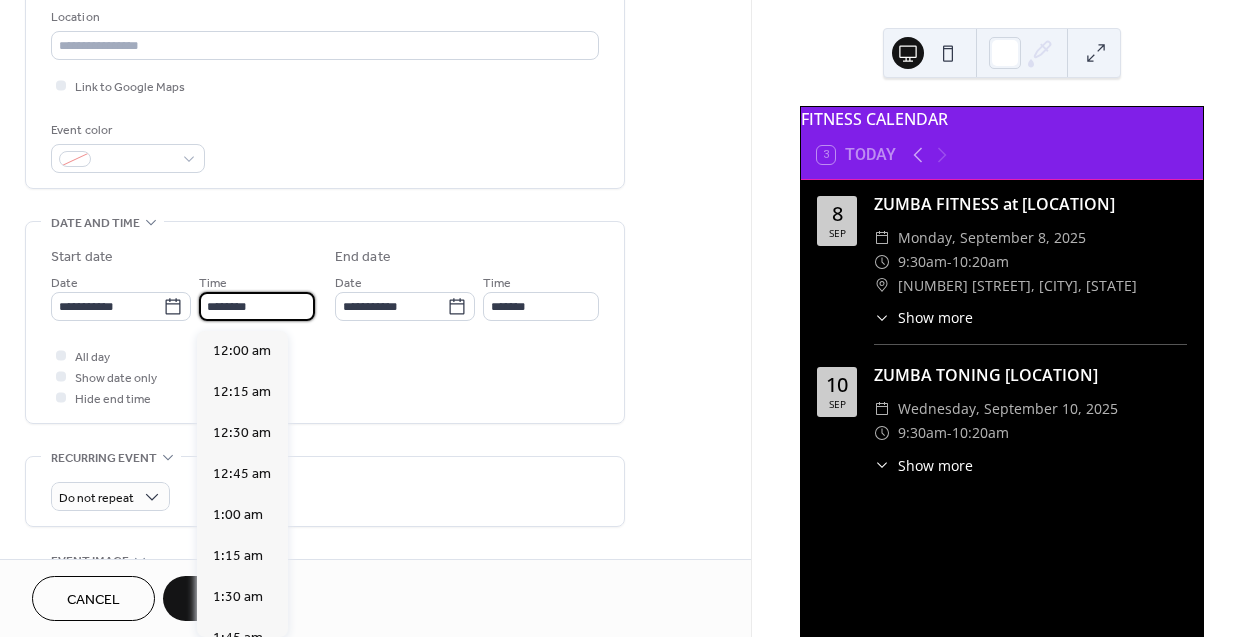click on "********" at bounding box center (257, 306) 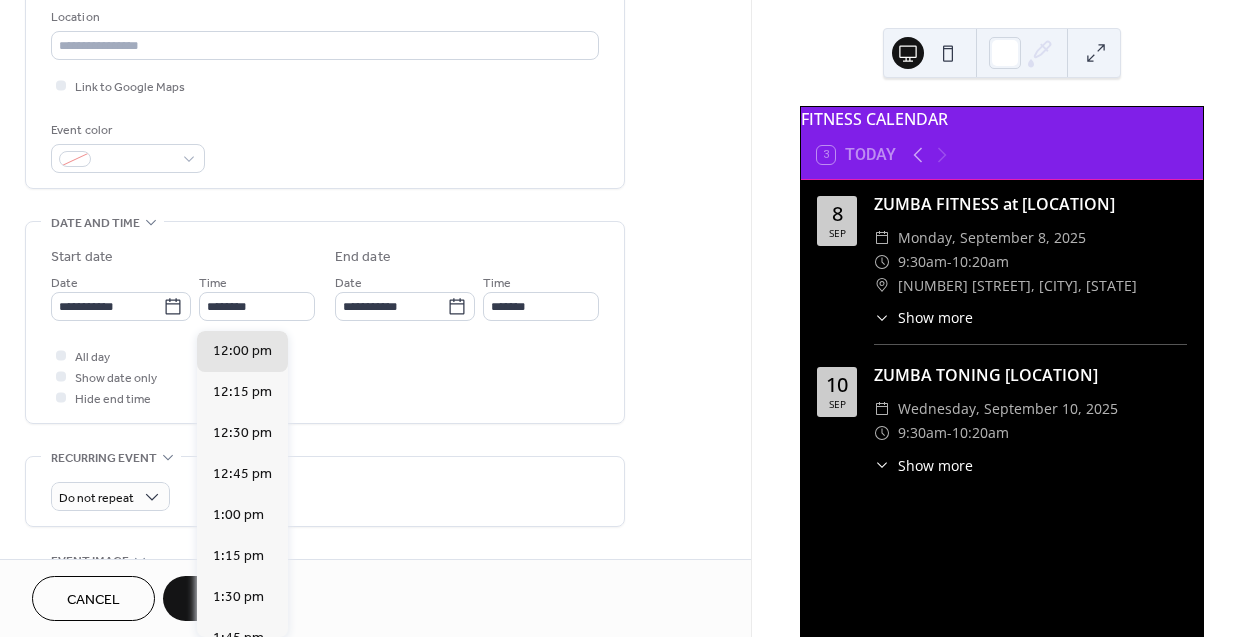 scroll, scrollTop: 1702, scrollLeft: 0, axis: vertical 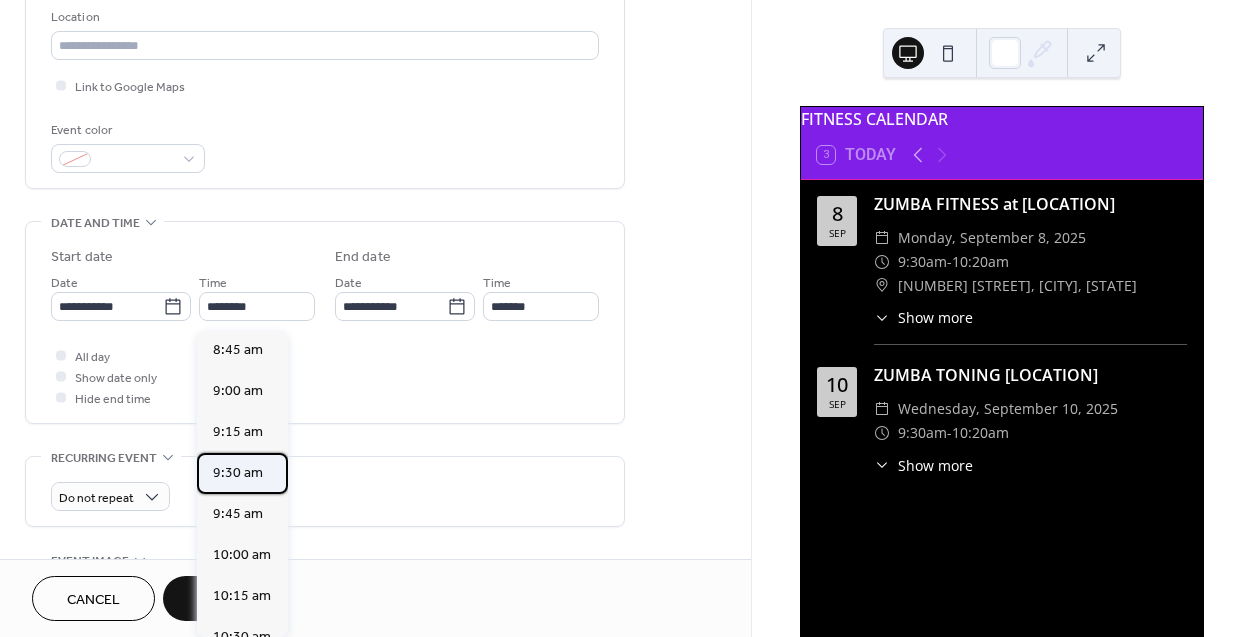 click on "9:30 am" at bounding box center (238, 473) 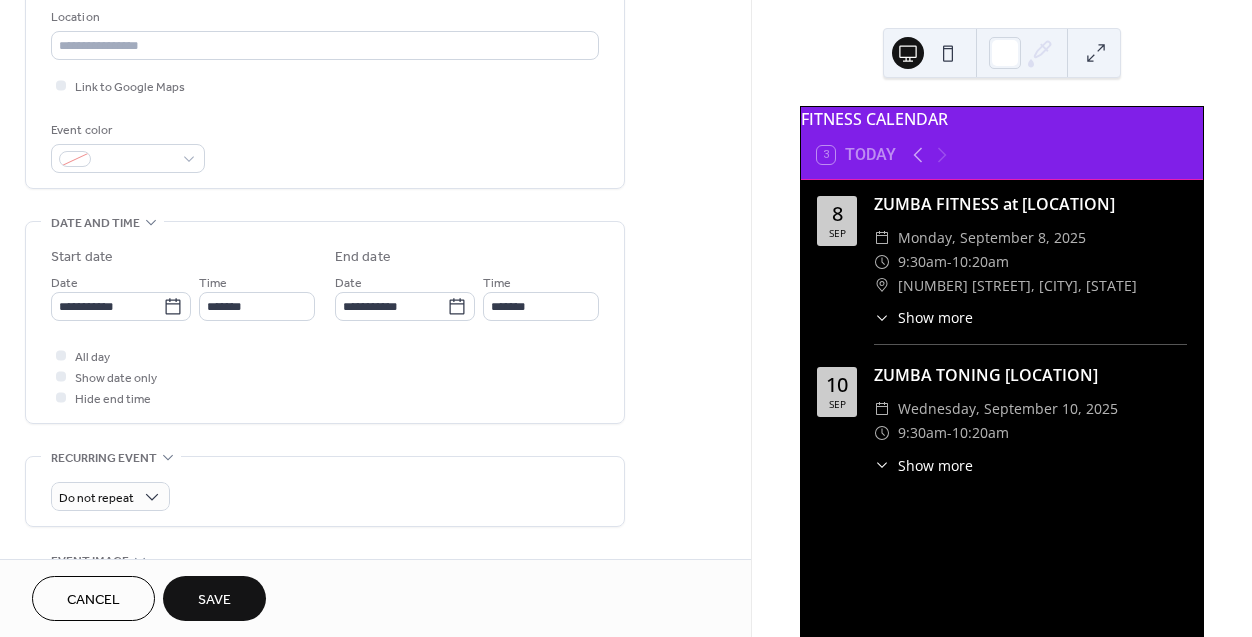 type on "*******" 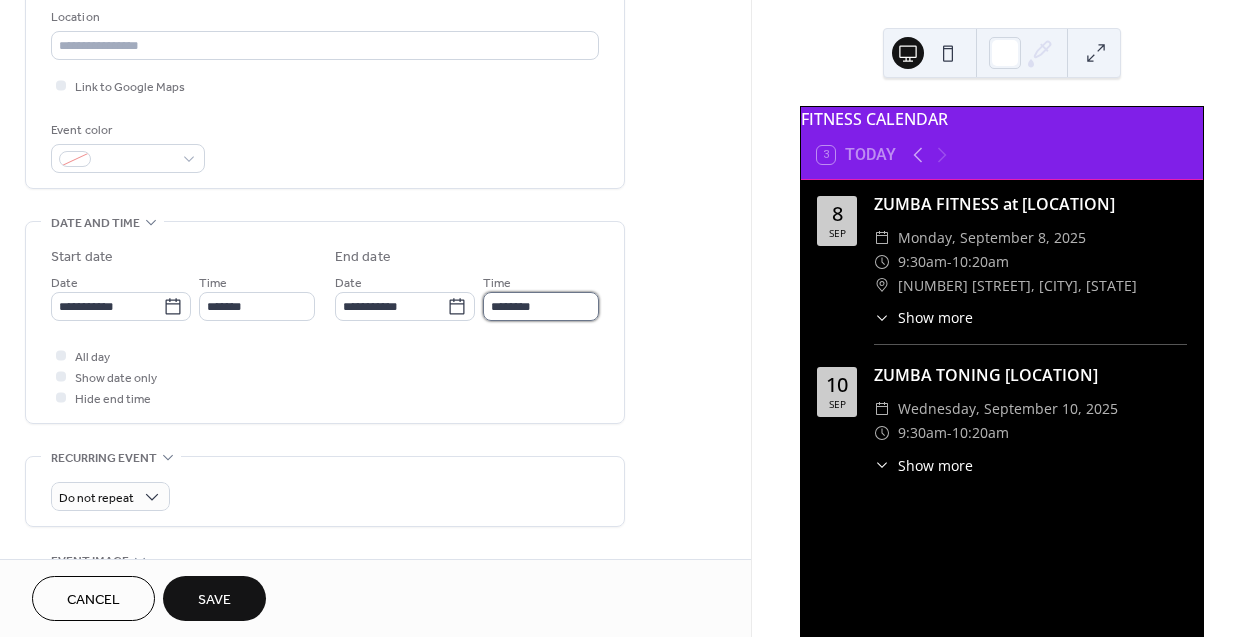 click on "********" at bounding box center (541, 306) 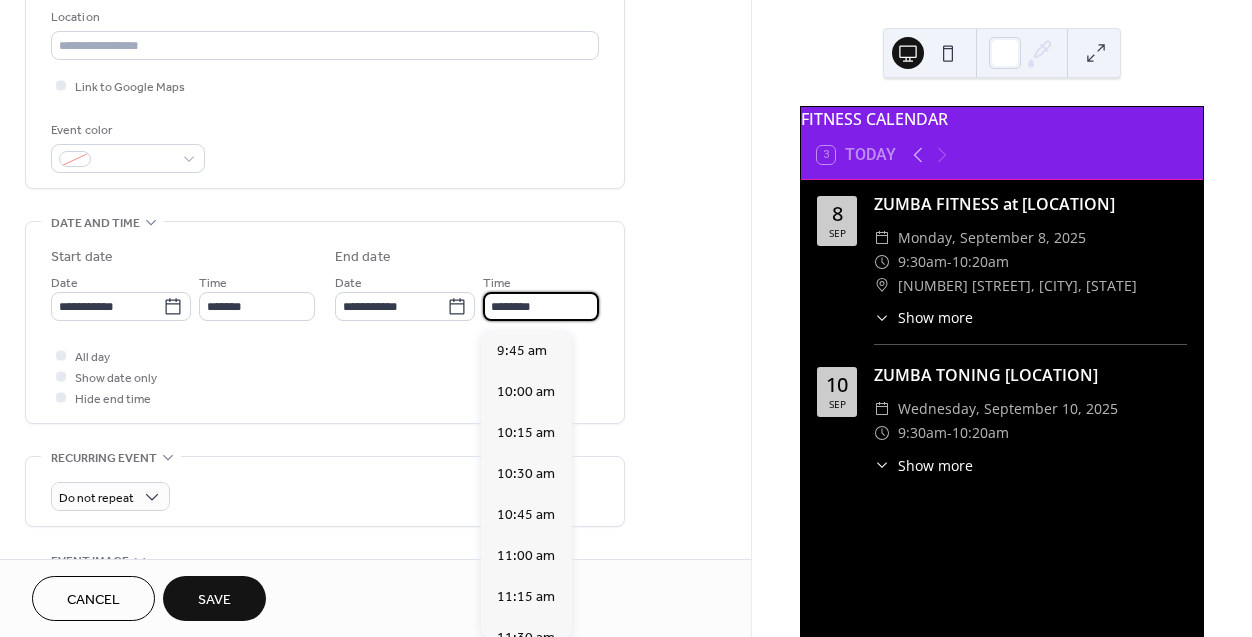 type on "********" 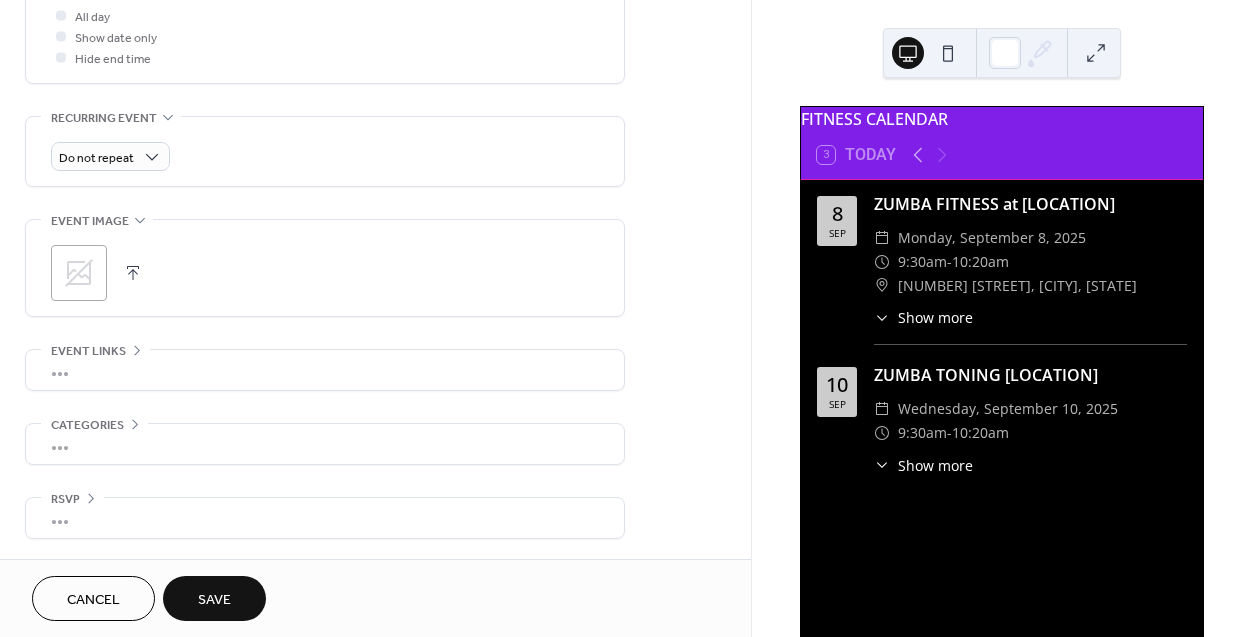 scroll, scrollTop: 774, scrollLeft: 0, axis: vertical 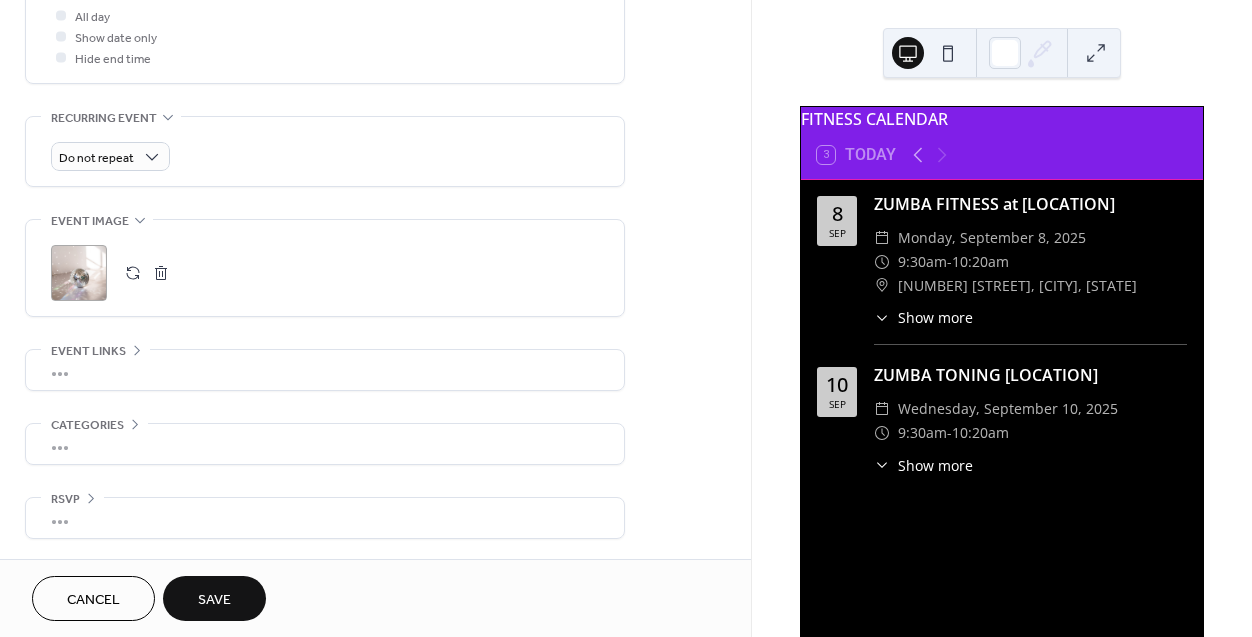 click on "Save" at bounding box center (214, 600) 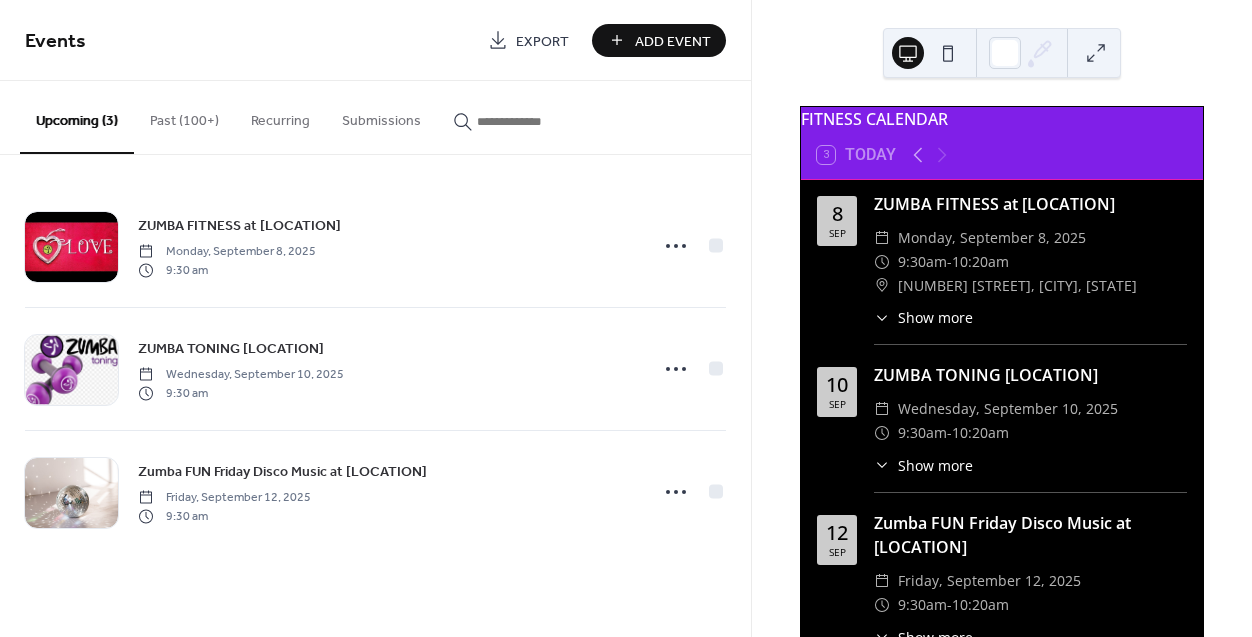 click on "Add Event" at bounding box center (673, 41) 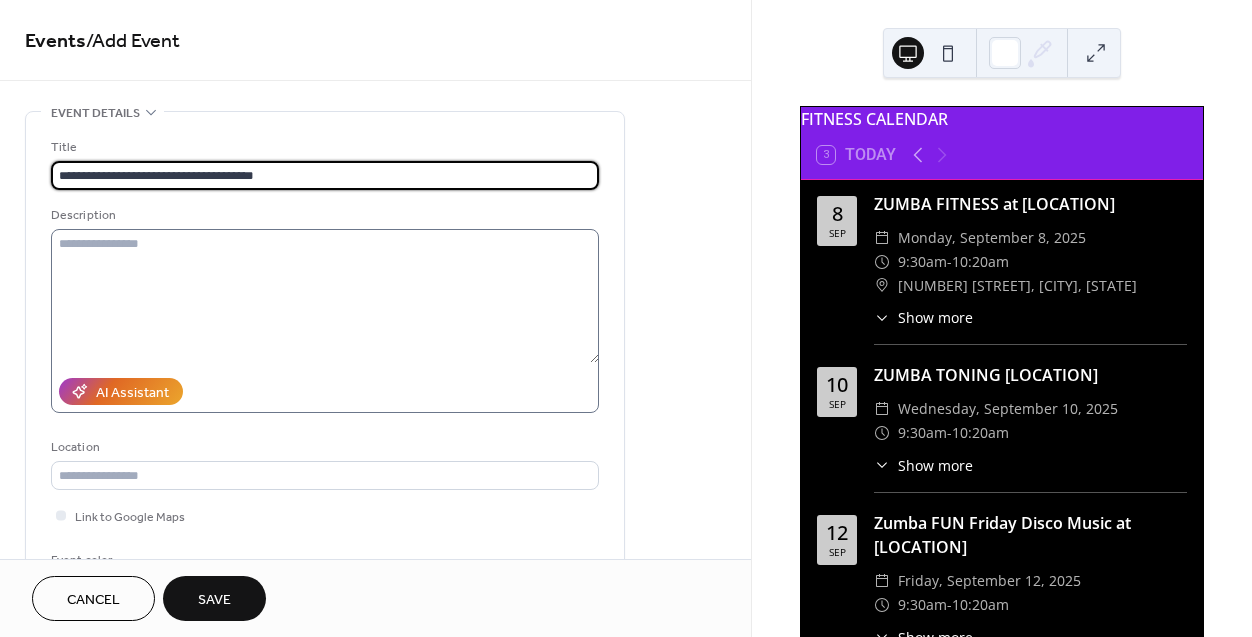 type on "**********" 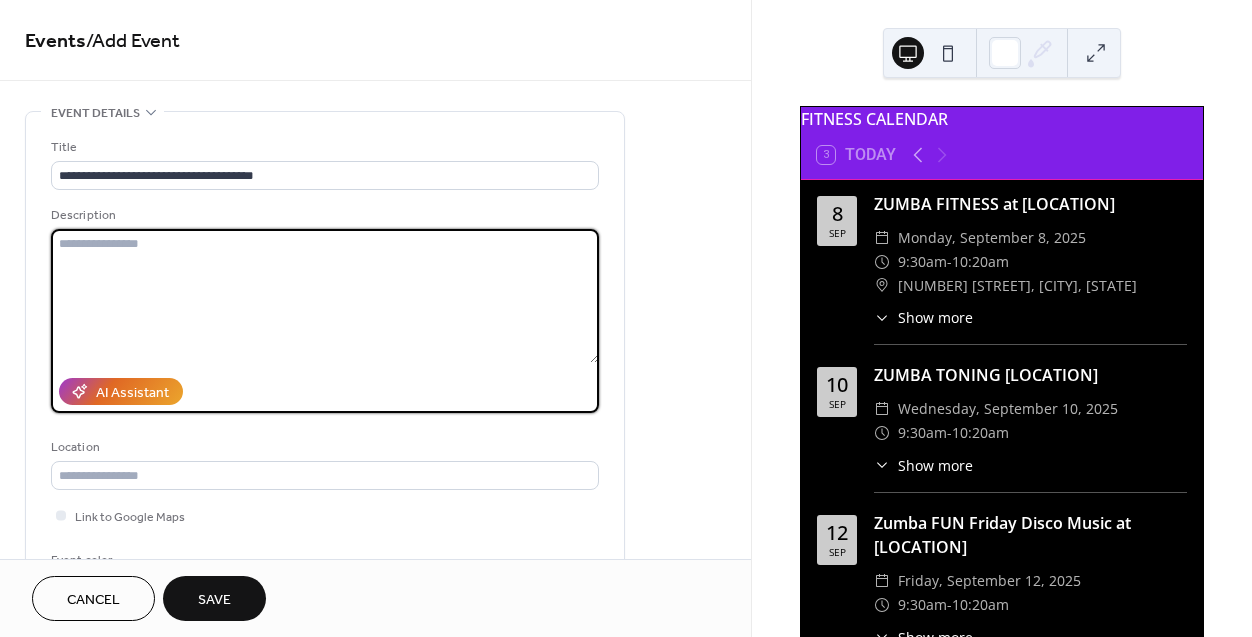 click at bounding box center [325, 296] 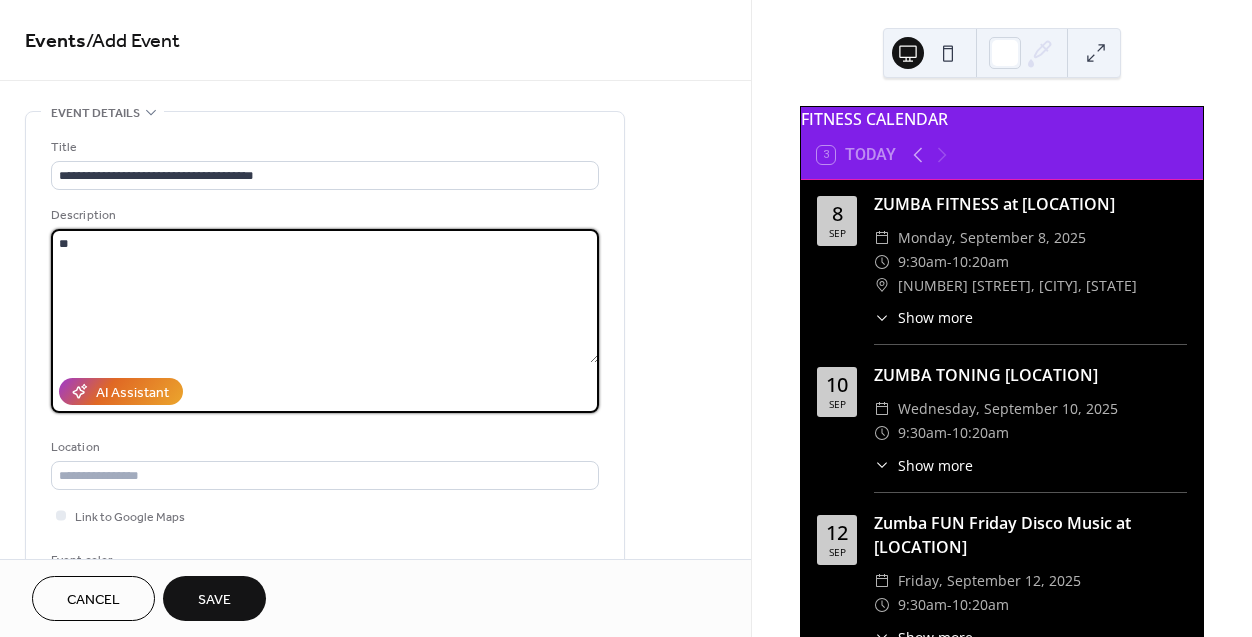 type on "*" 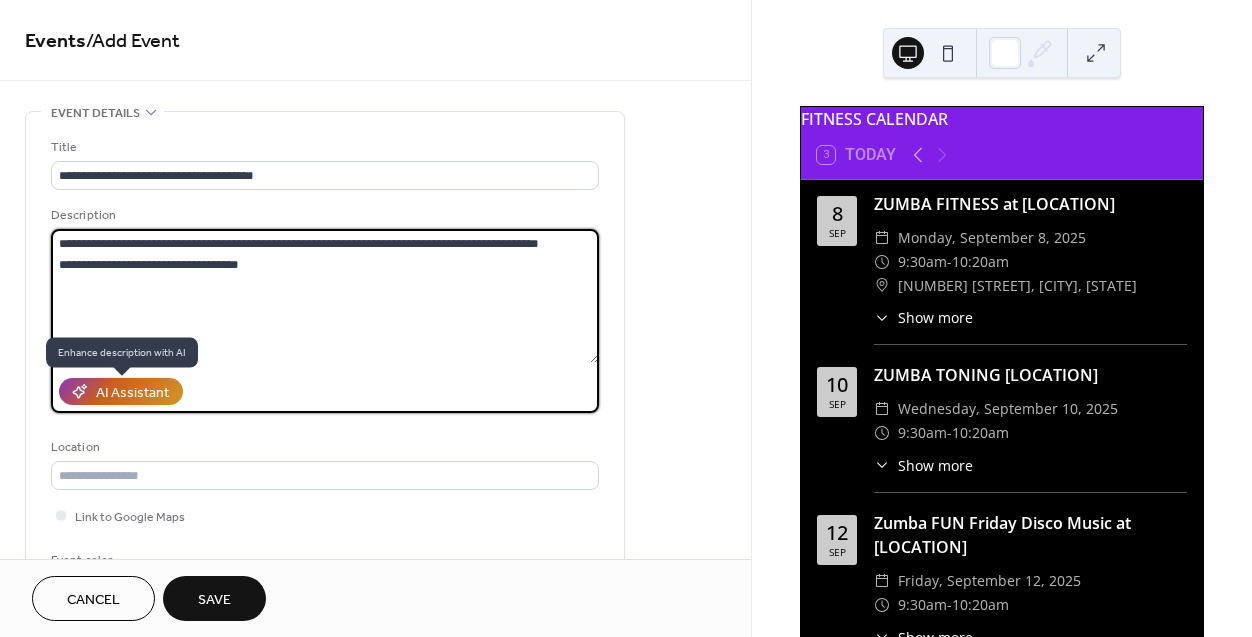 type on "**********" 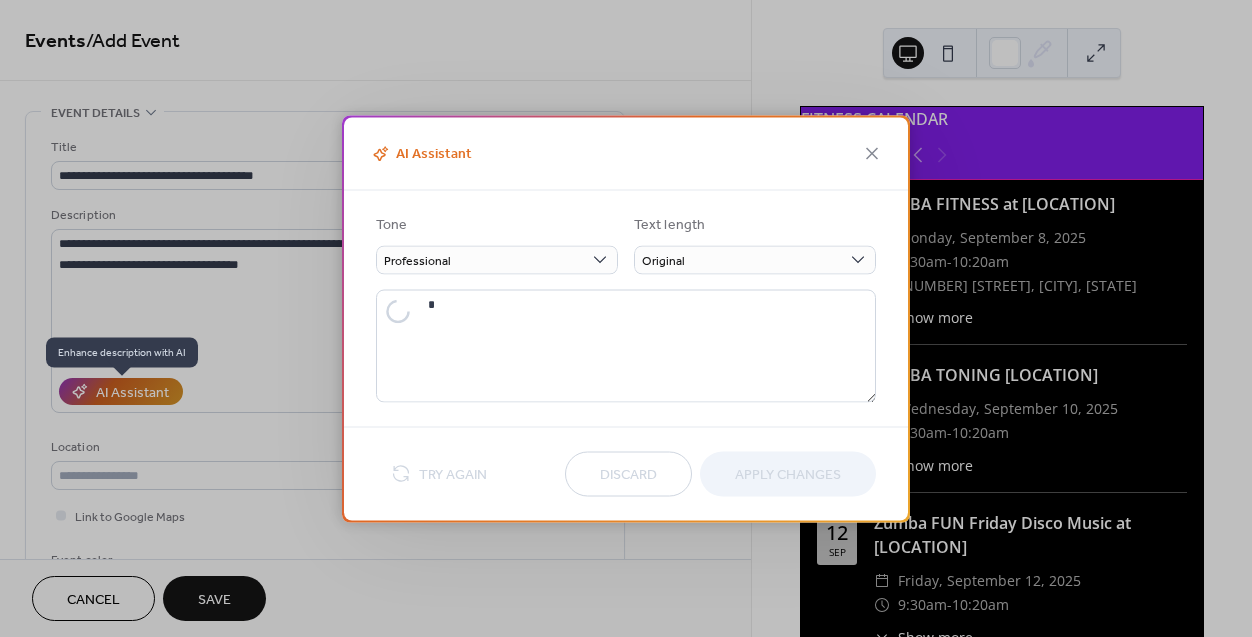 type on "**********" 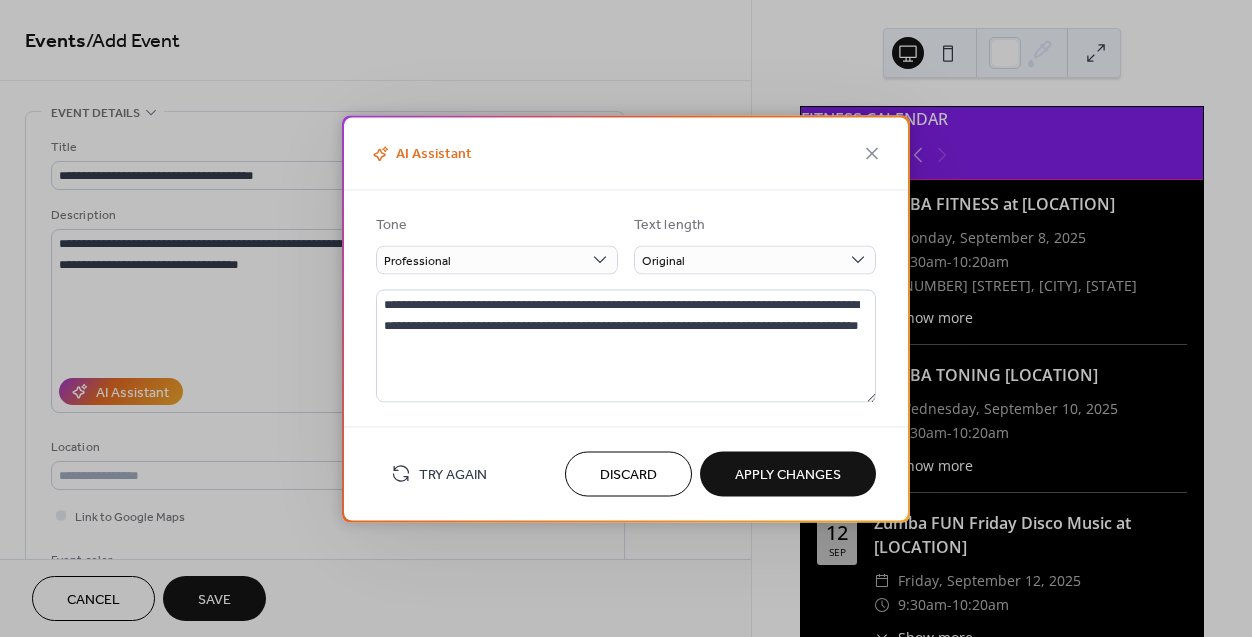 click on "Try Again" at bounding box center (453, 475) 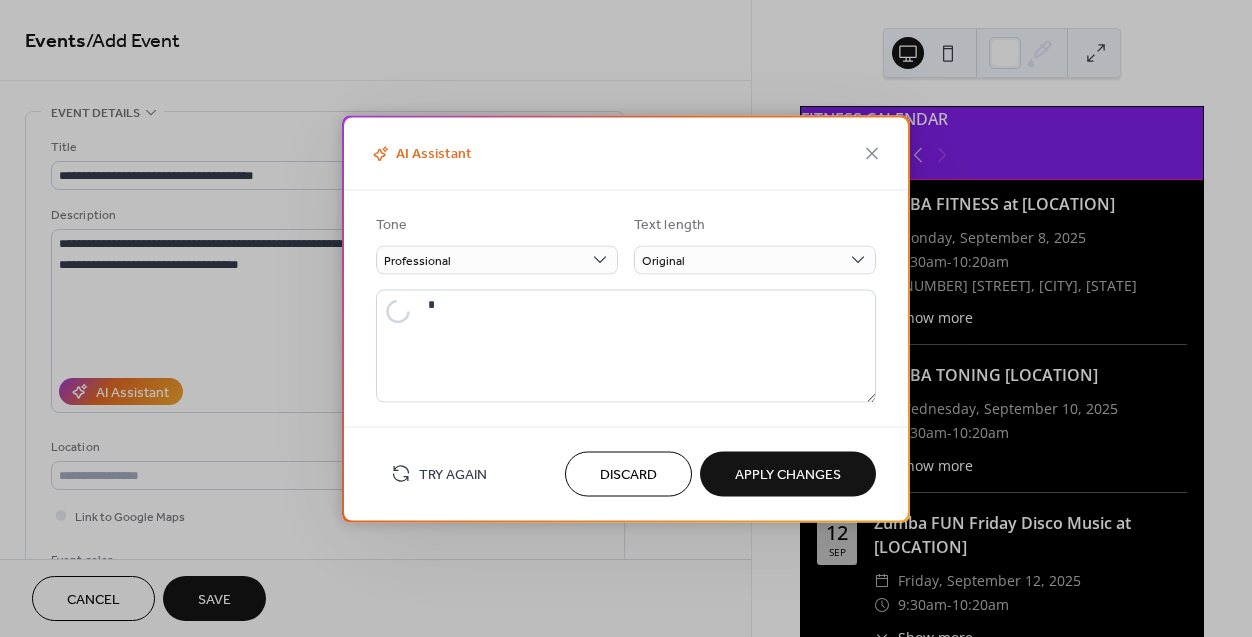 type on "**********" 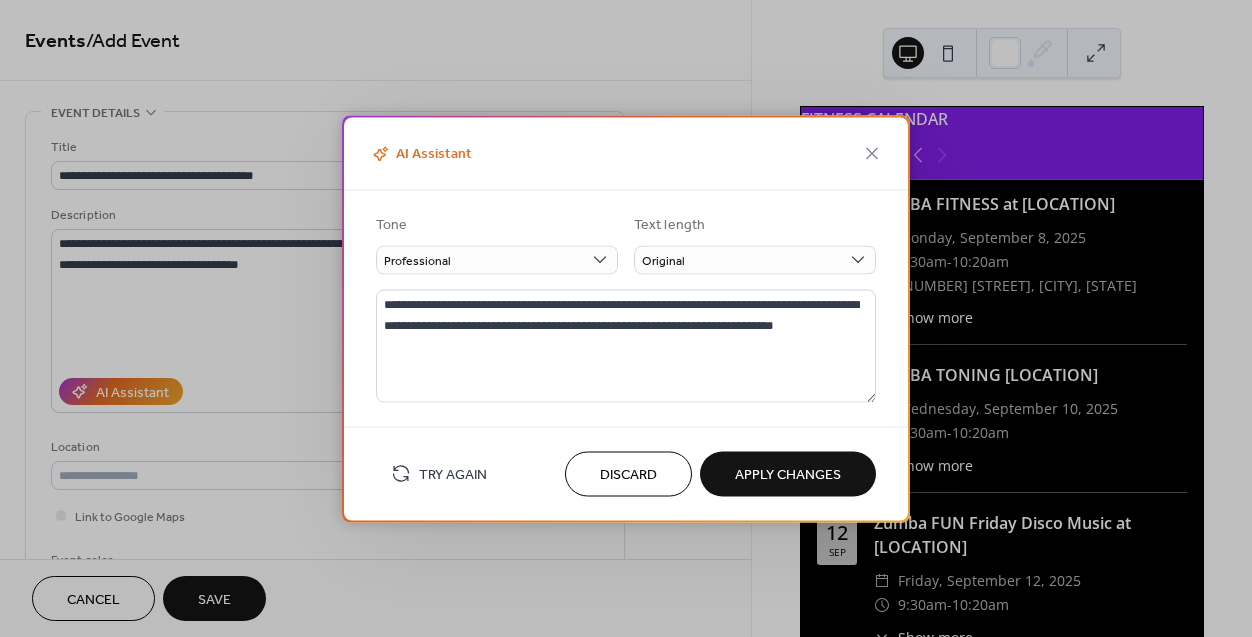 click on "Apply Changes" at bounding box center [788, 475] 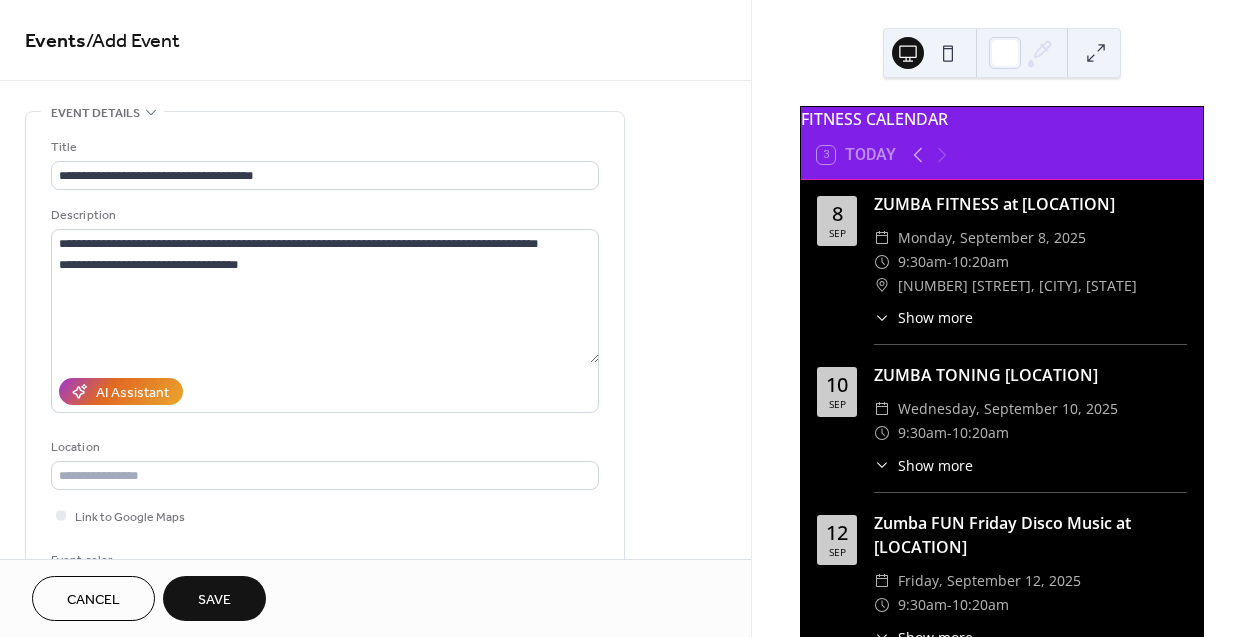 type on "**********" 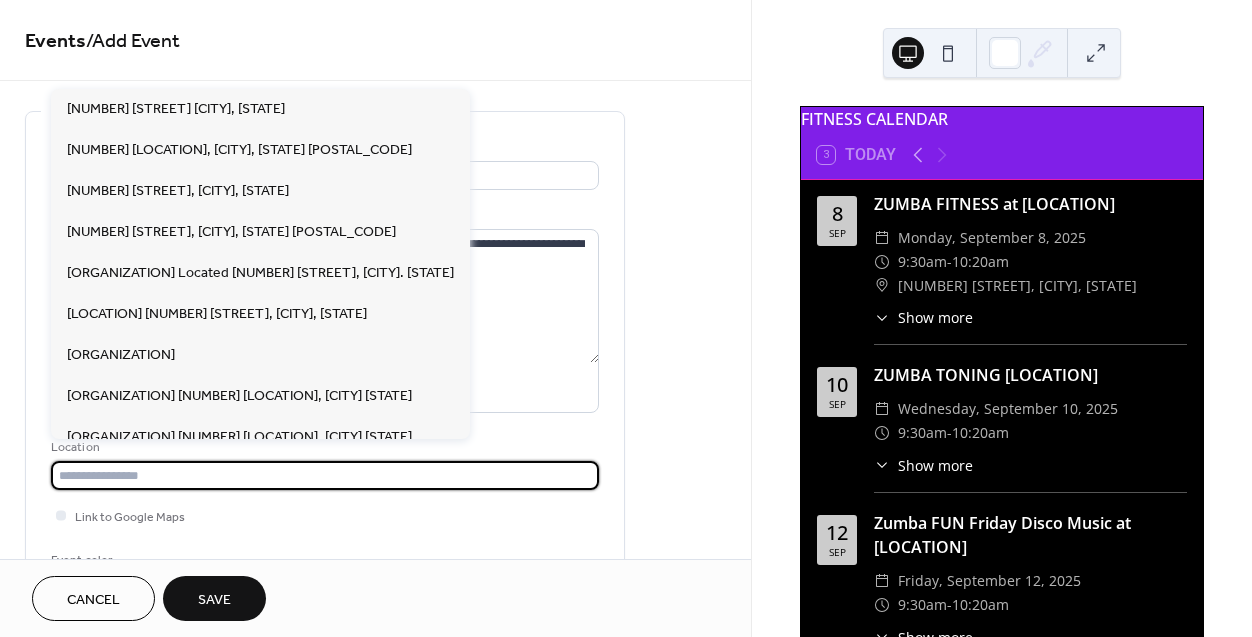 click at bounding box center [325, 475] 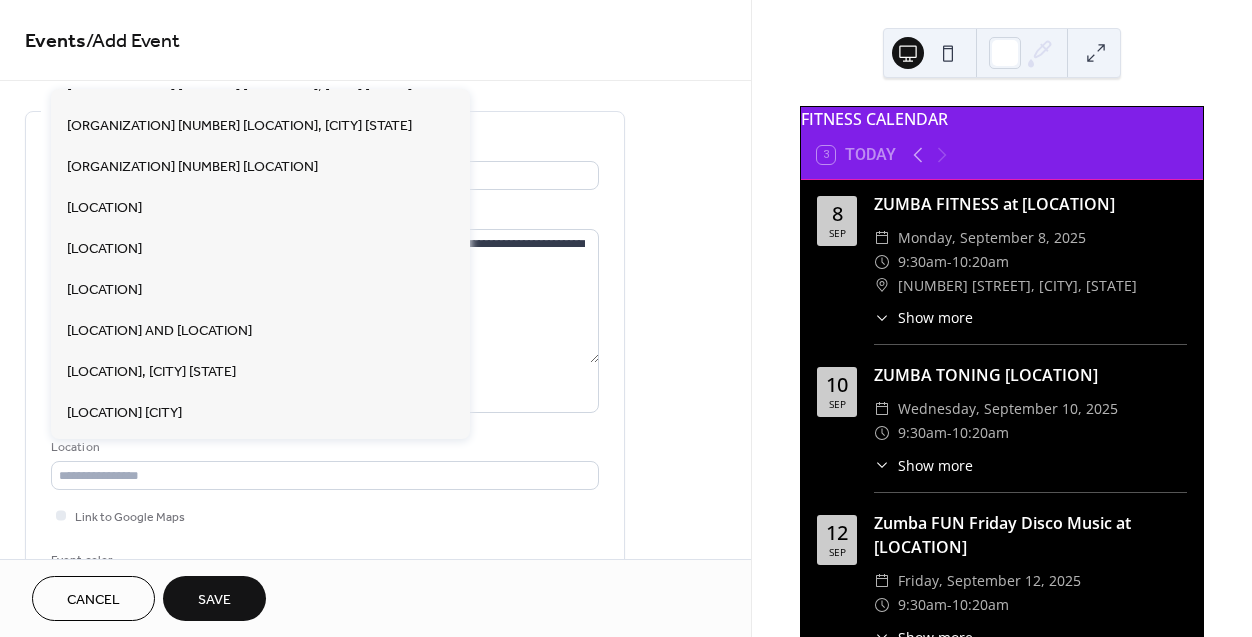scroll, scrollTop: 347, scrollLeft: 0, axis: vertical 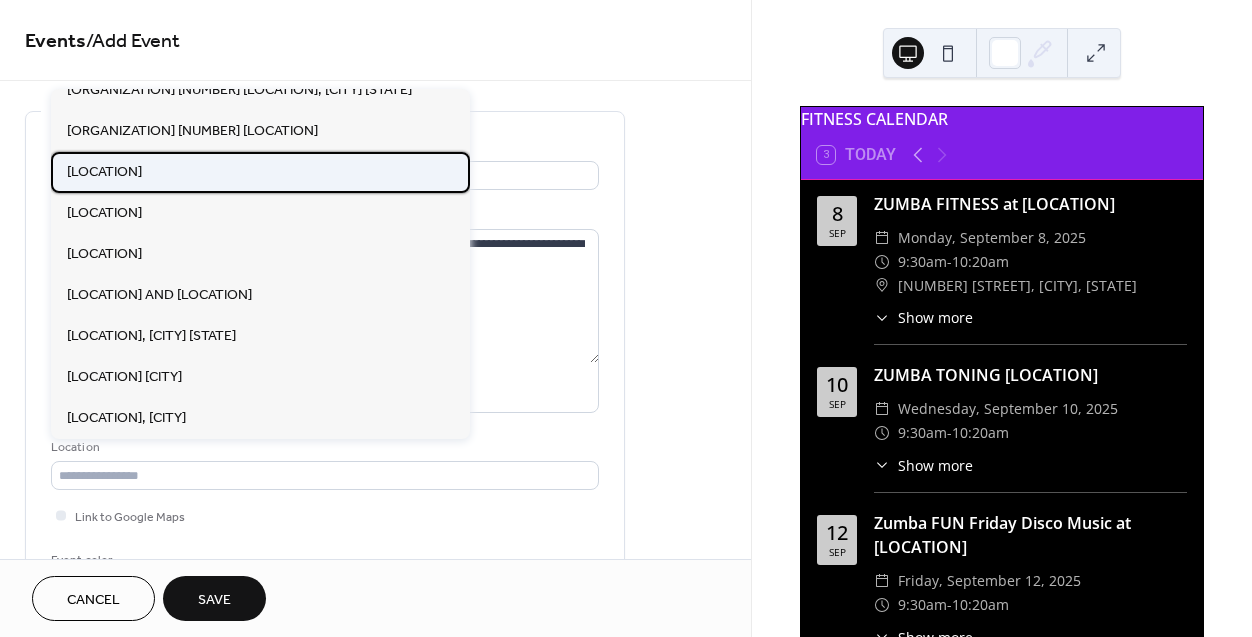 click on "[LOCATION]" at bounding box center [104, 172] 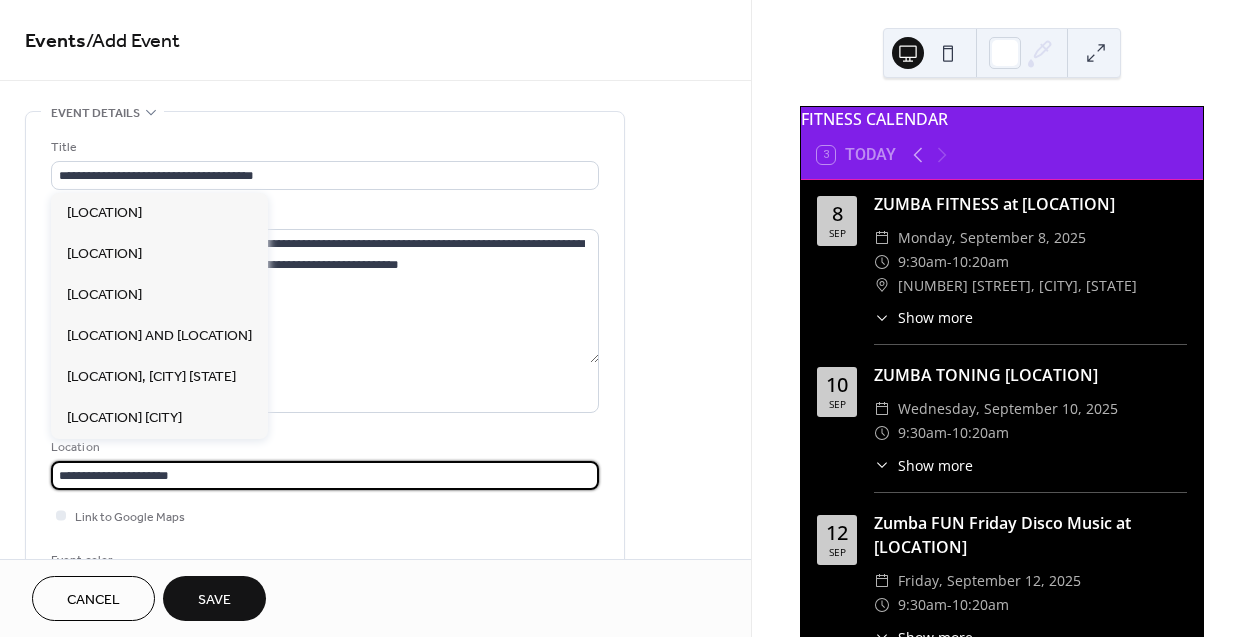 click on "**********" at bounding box center [325, 475] 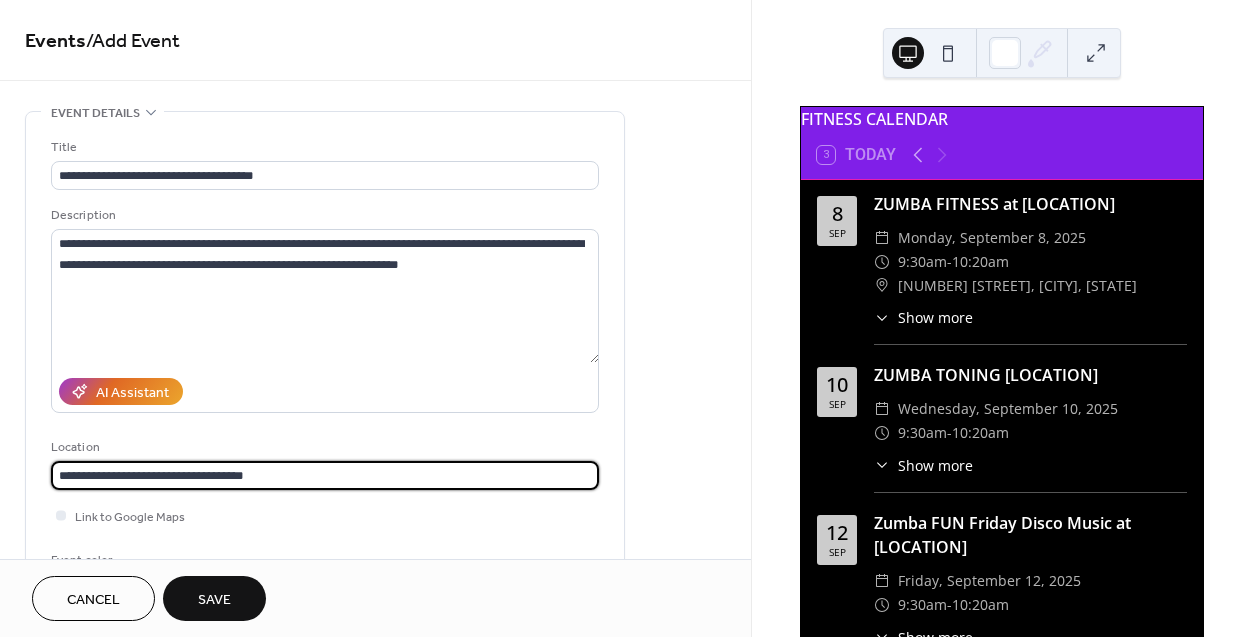 type on "**********" 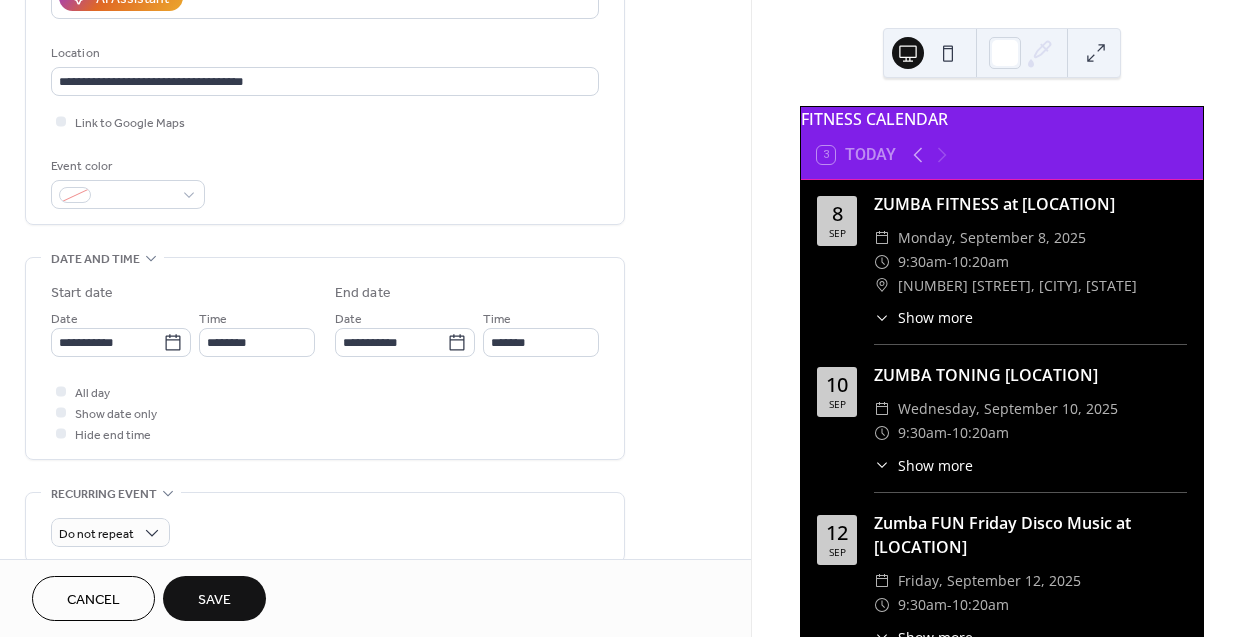 scroll, scrollTop: 389, scrollLeft: 0, axis: vertical 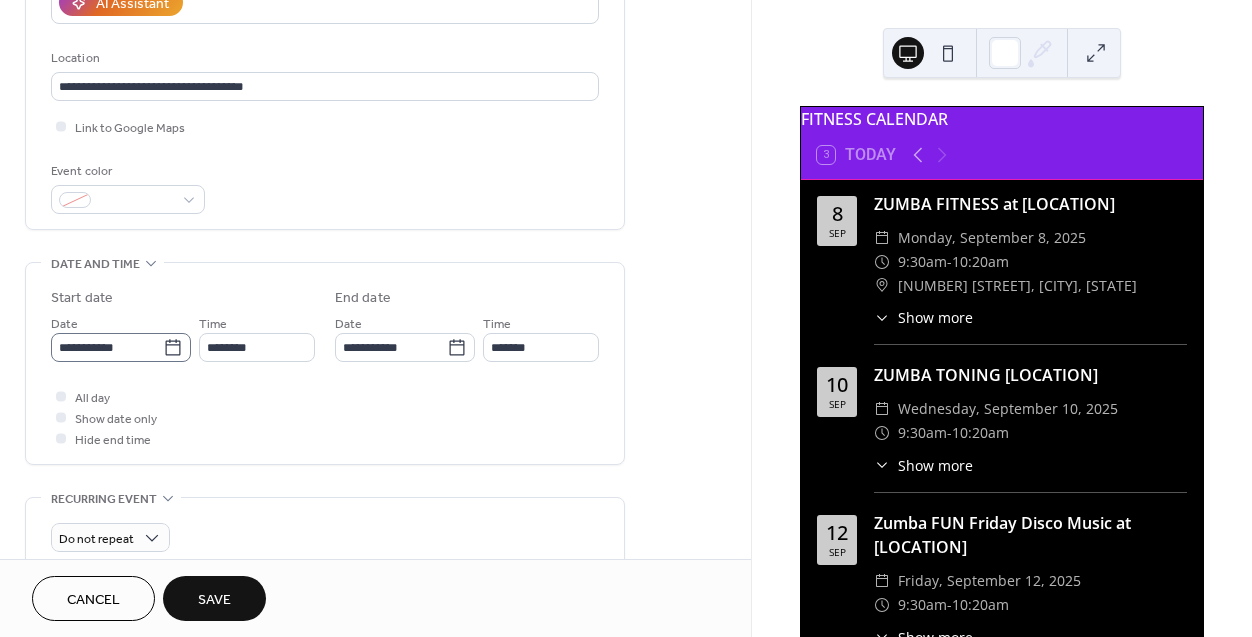 click 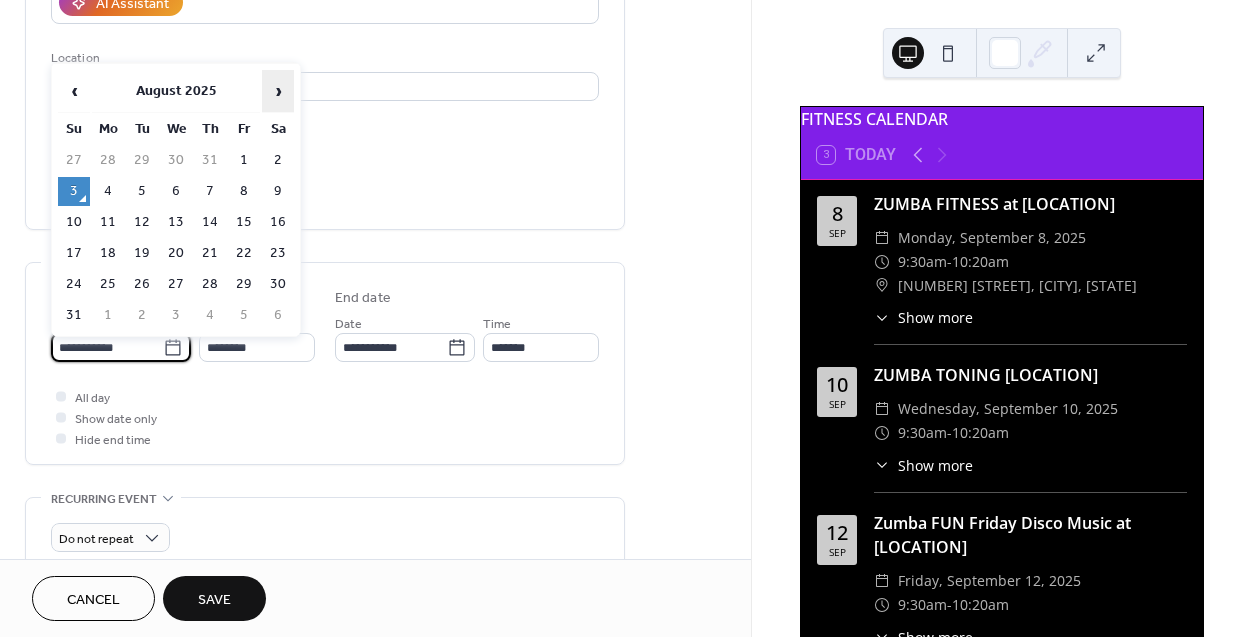 click on "›" at bounding box center [278, 91] 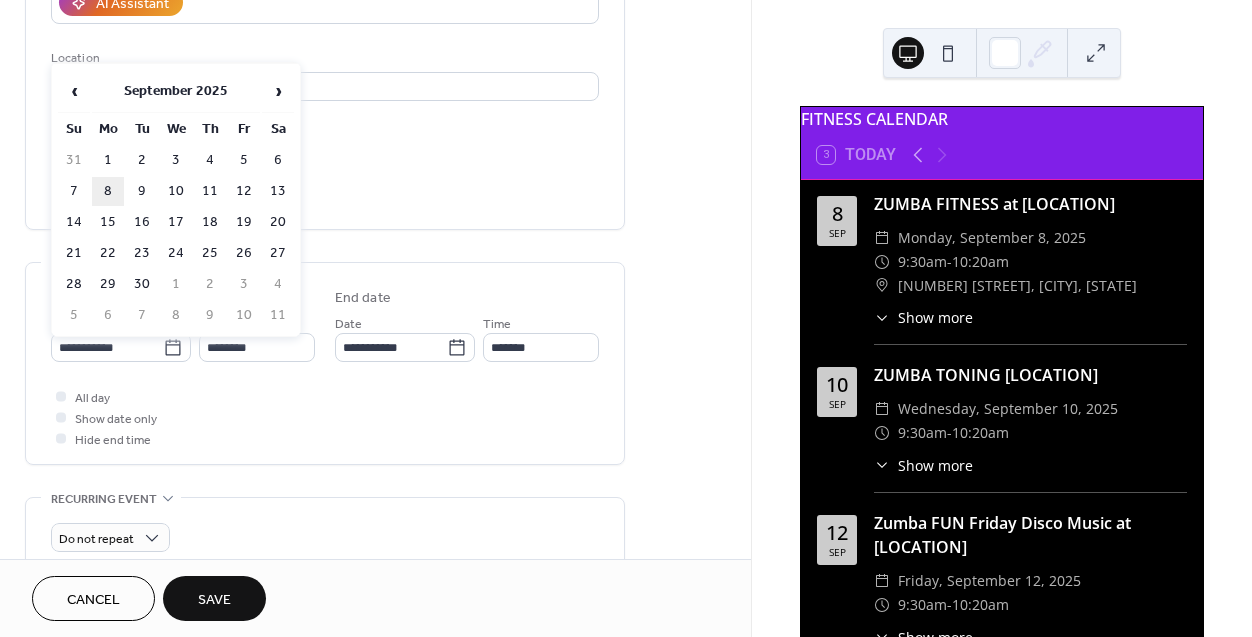 click on "8" at bounding box center (108, 191) 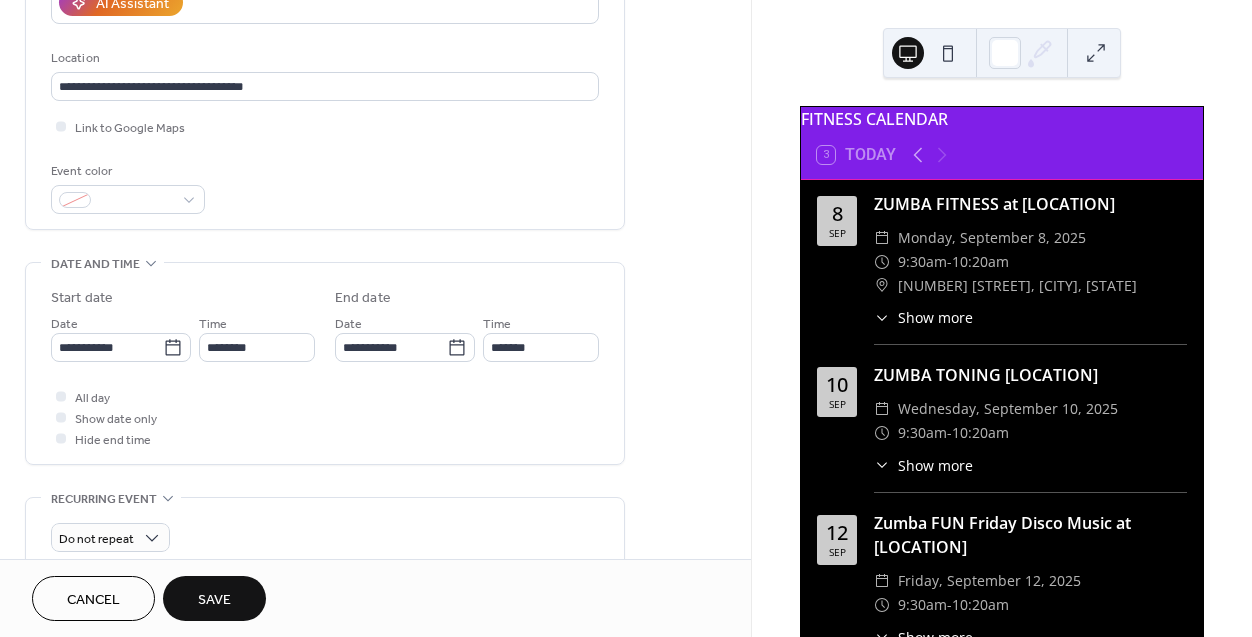 type on "**********" 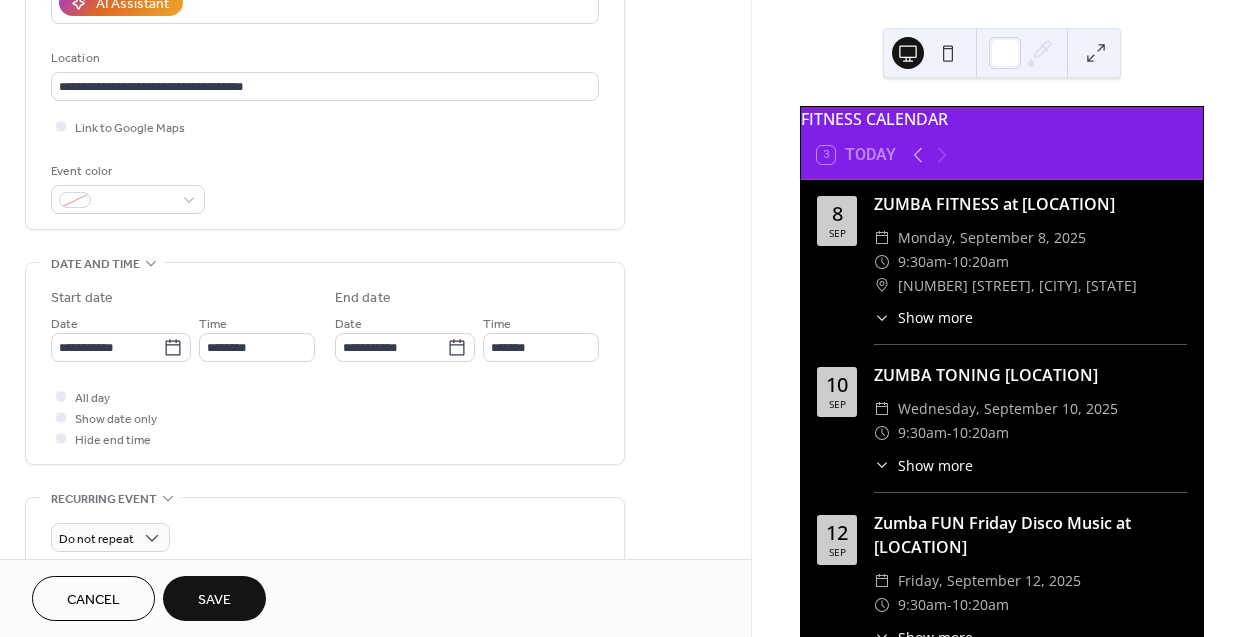 type on "**********" 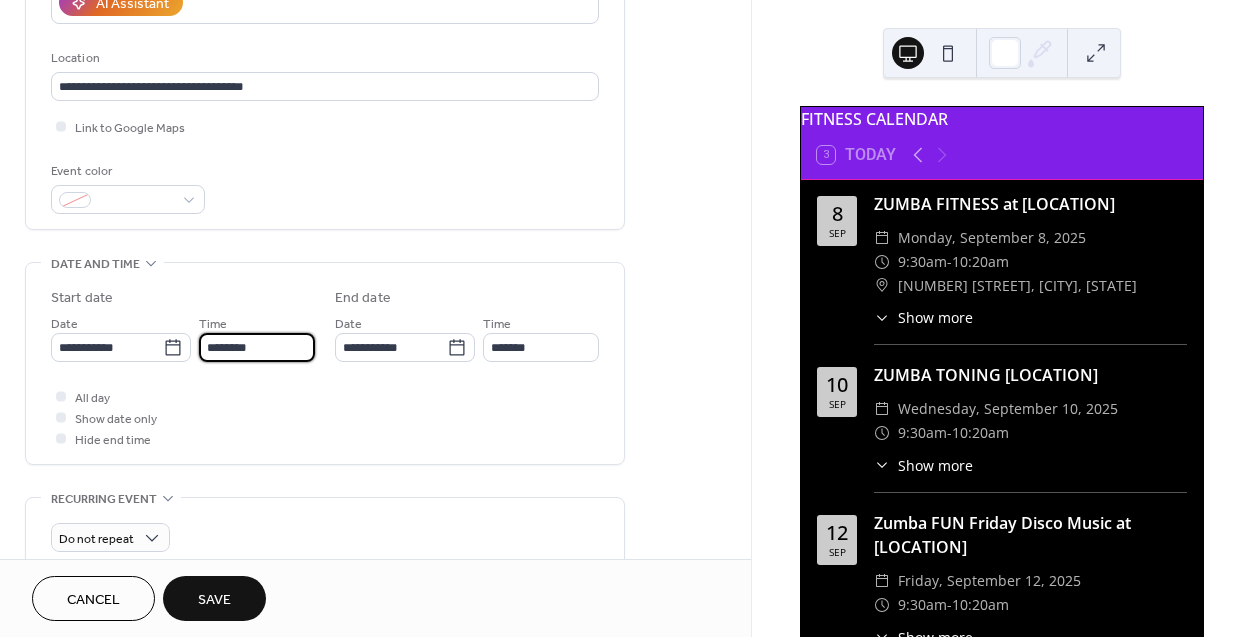 click on "********" at bounding box center [257, 347] 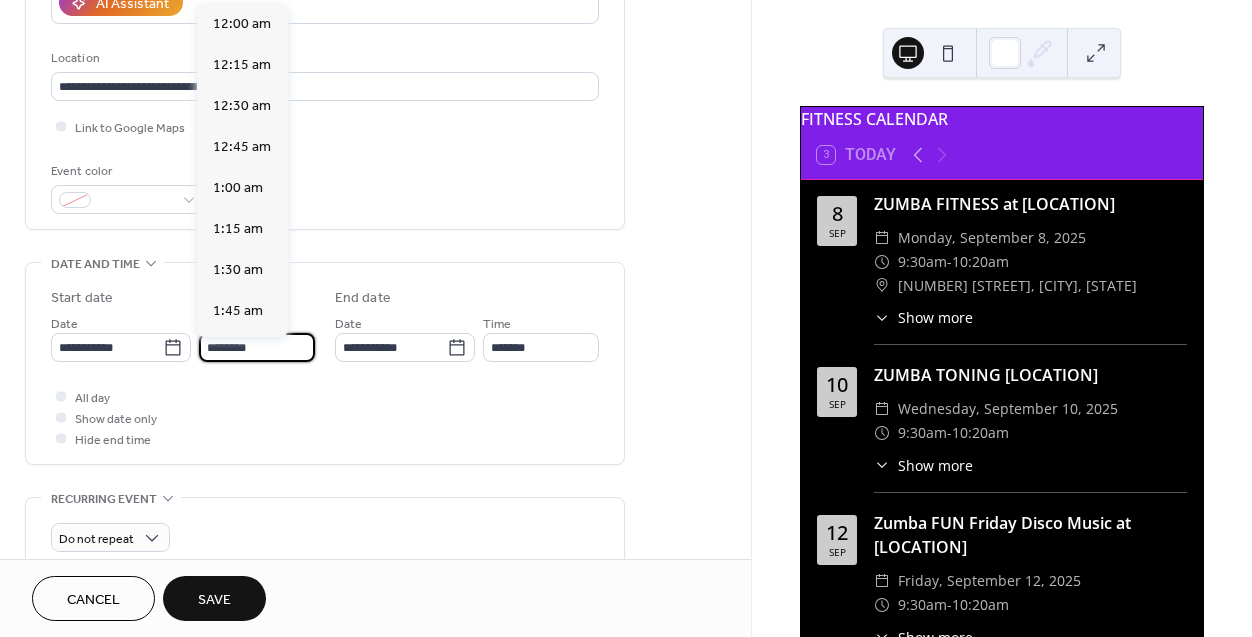 scroll, scrollTop: 1968, scrollLeft: 0, axis: vertical 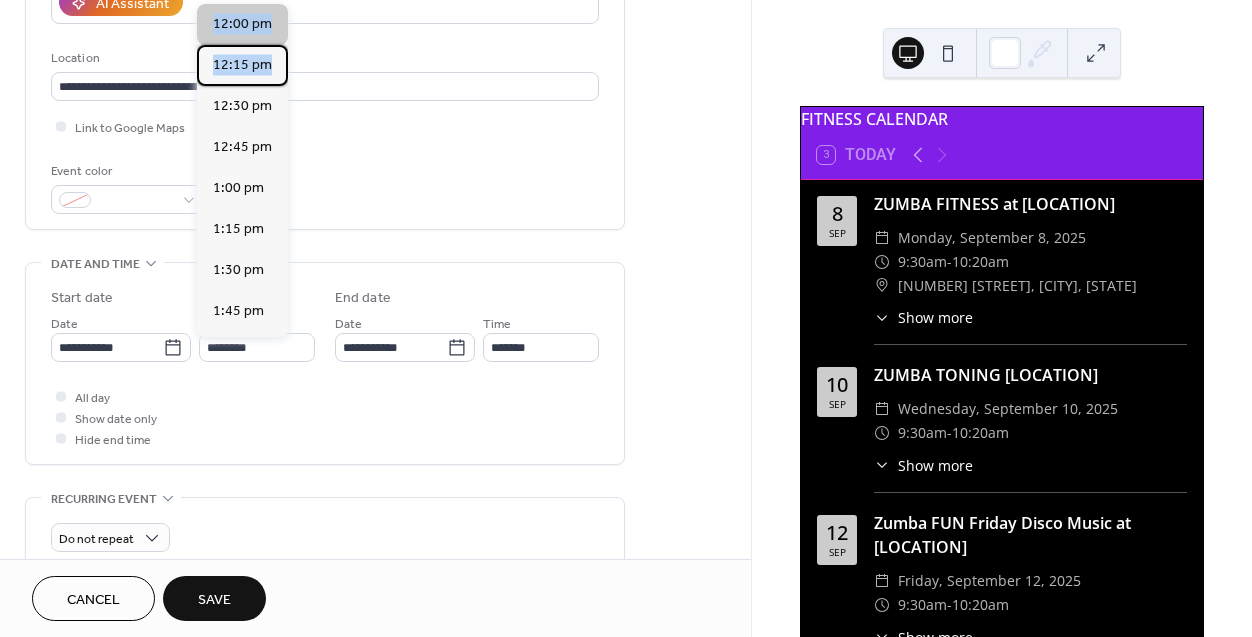 drag, startPoint x: 277, startPoint y: 82, endPoint x: 277, endPoint y: 11, distance: 71 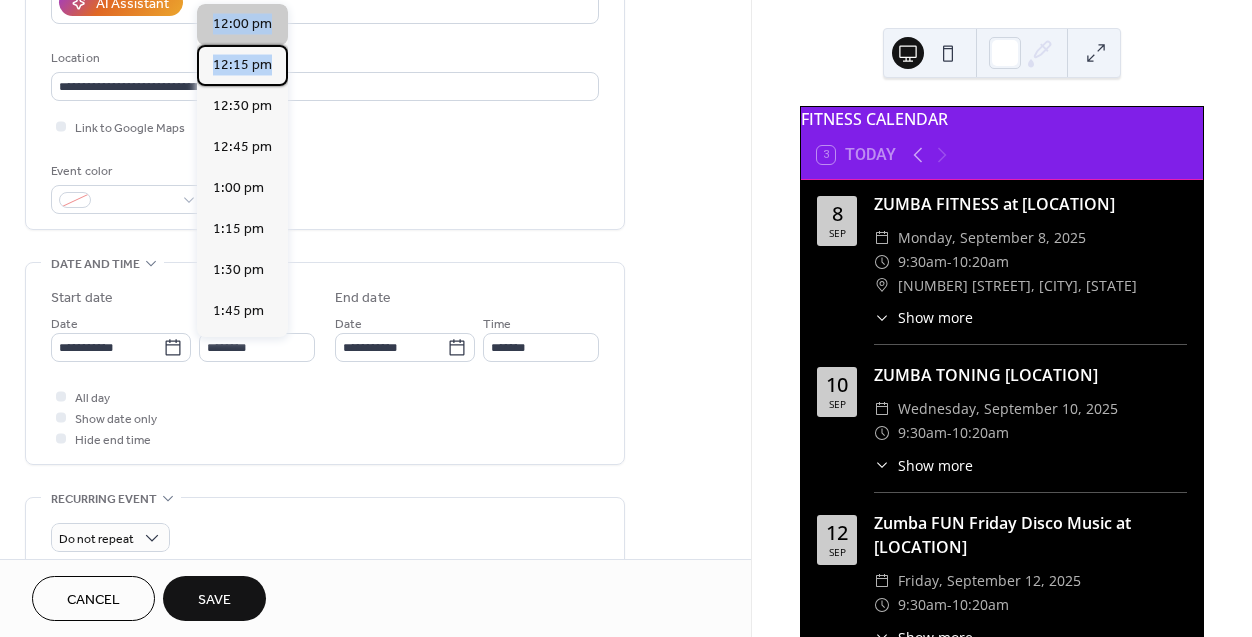 click on "12:00 am 12:15 am 12:30 am 12:45 am 1:00 am 1:15 am 1:30 am 1:45 am 2:00 am 2:15 am 2:30 am 2:45 am 3:00 am 3:15 am 3:30 am 3:45 am 4:00 am 4:15 am 4:30 am 4:45 am 5:00 am 5:15 am 5:30 am 5:45 am 6:00 am 6:15 am 6:30 am 6:45 am 7:00 am 7:15 am 7:30 am 7:45 am 8:00 am 8:15 am 8:30 am 8:45 am 9:00 am 9:15 am 9:30 am 9:45 am 10:00 am 10:15 am 10:30 am 10:45 am 11:00 am 11:15 am 11:30 am 11:45 am 12:00 pm 12:15 pm 12:30 pm 12:45 pm 1:00 pm 1:15 pm 1:30 pm 1:45 pm 2:00 pm 2:15 pm 2:30 pm 2:45 pm 3:00 pm 3:15 pm 3:30 pm 3:45 pm 4:00 pm 4:15 pm 4:30 pm 4:45 pm 5:00 pm 5:15 pm 5:30 pm 5:45 pm 6:00 pm 6:15 pm 6:30 pm 6:45 pm 7:00 pm 7:15 pm 7:30 pm 7:45 pm 8:00 pm 8:15 pm 8:30 pm 8:45 pm 9:00 pm 9:15 pm 9:30 pm 9:45 pm 10:00 pm 10:15 pm 10:30 pm 10:45 pm 11:00 pm 11:15 pm 11:30 pm 11:45 pm" at bounding box center [242, 170] 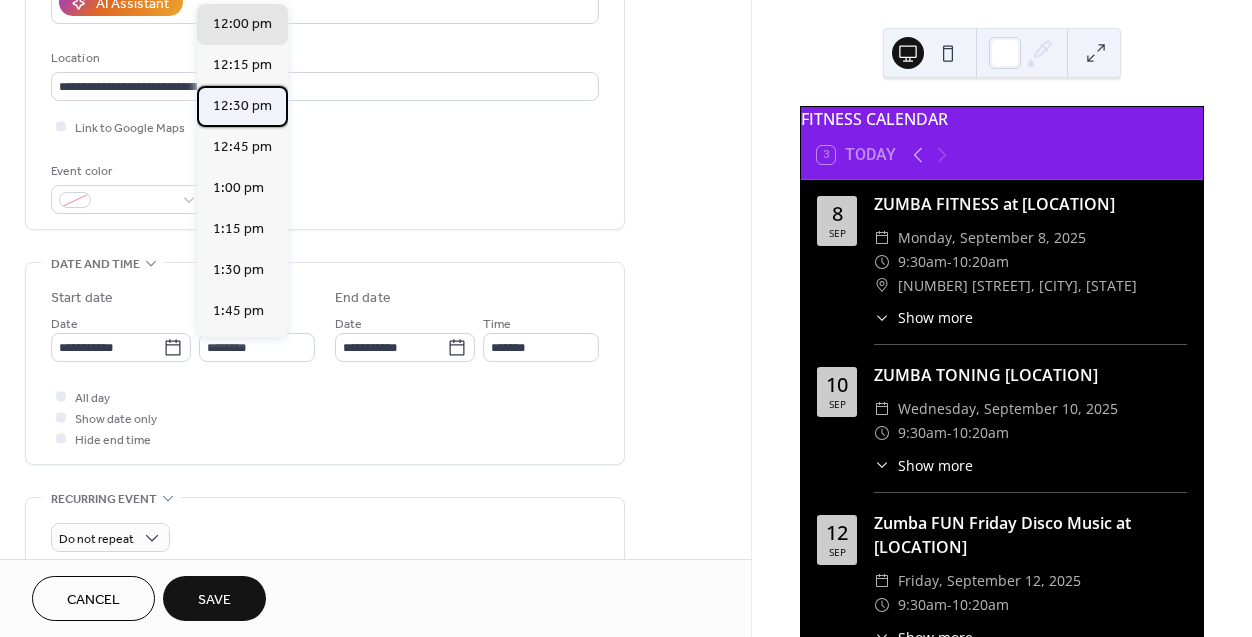click on "12:30 pm" at bounding box center (242, 106) 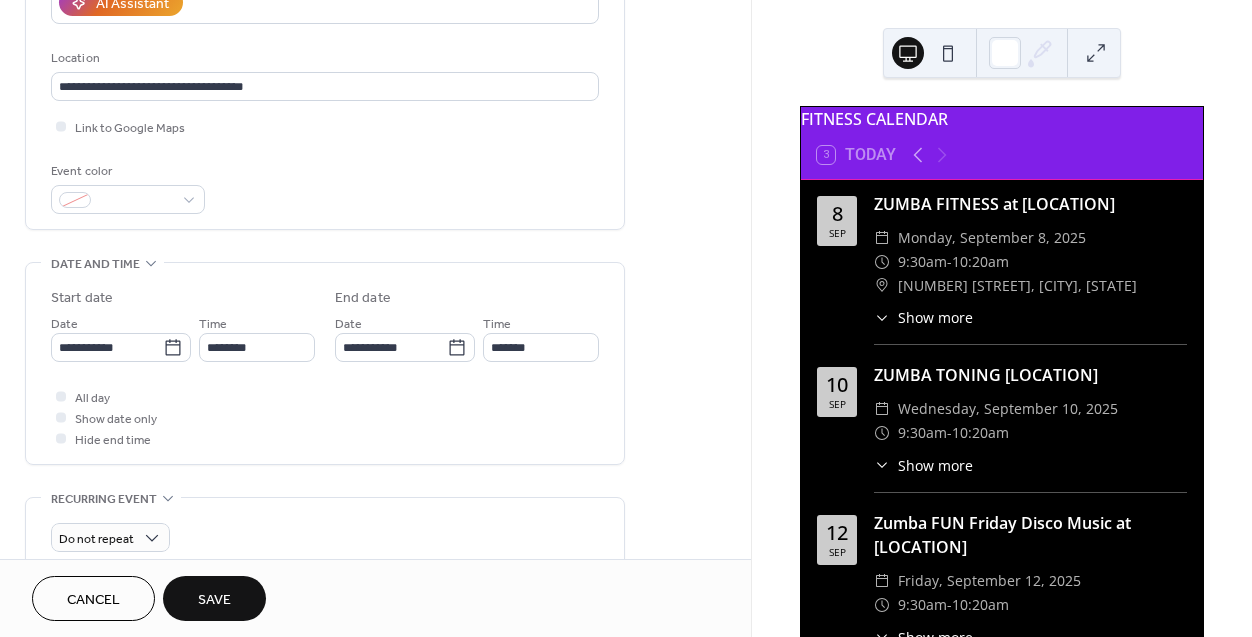 type on "********" 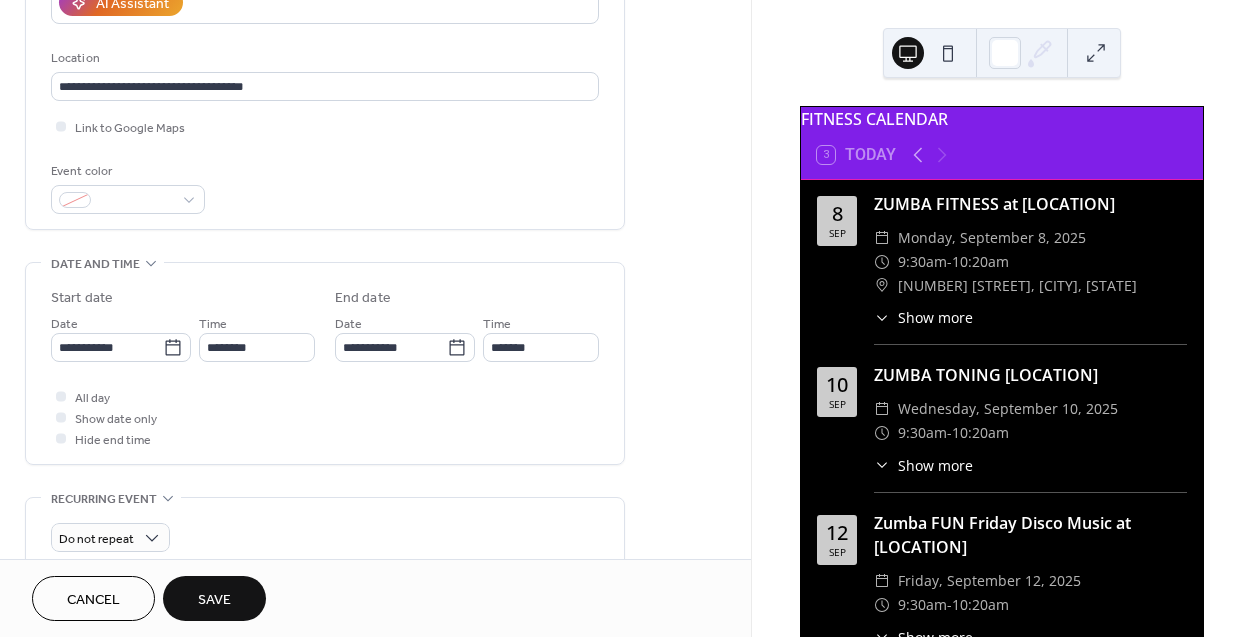 type on "*******" 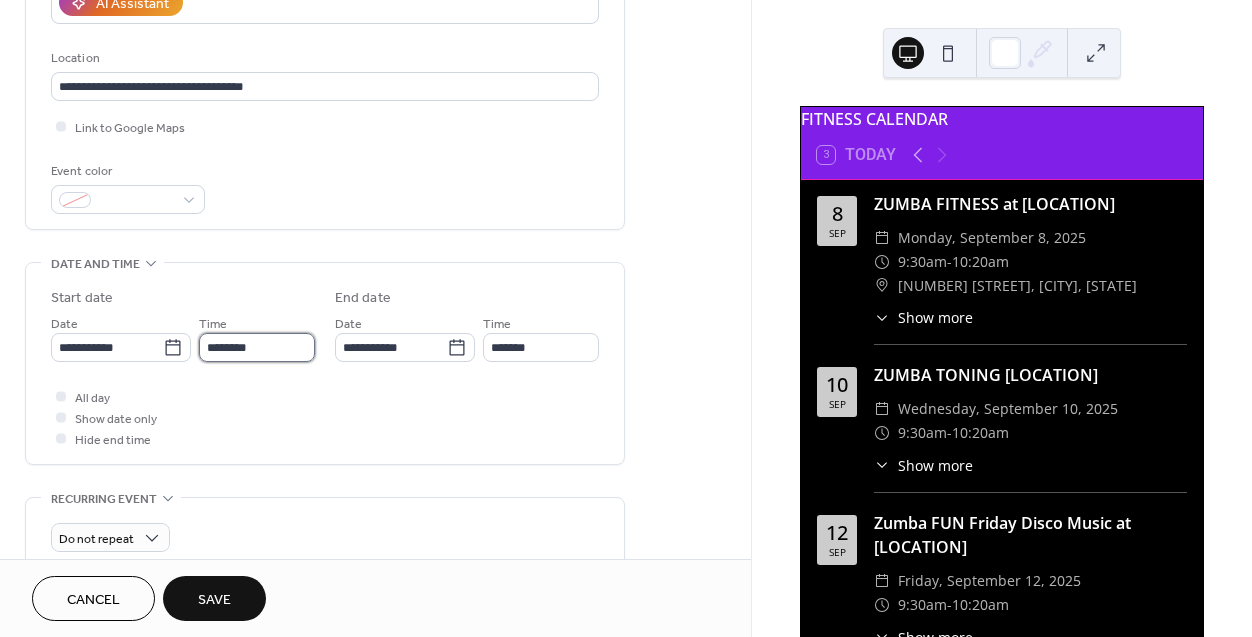 click on "********" at bounding box center (257, 347) 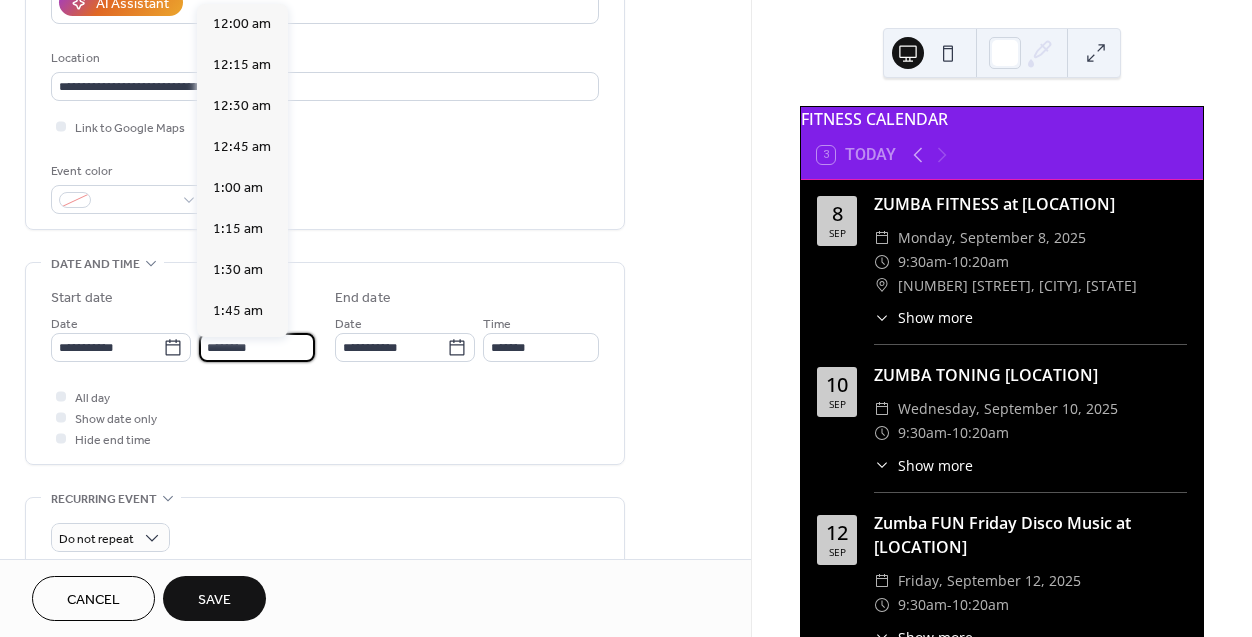 scroll, scrollTop: 2050, scrollLeft: 0, axis: vertical 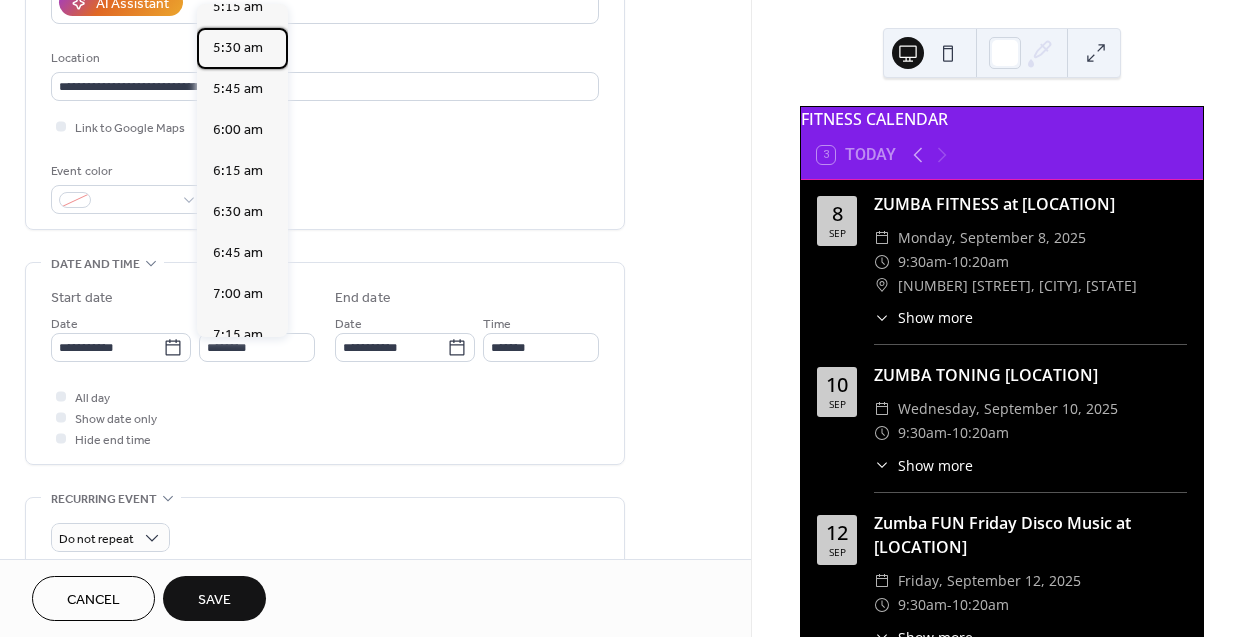 click on "5:30 am" at bounding box center (242, 48) 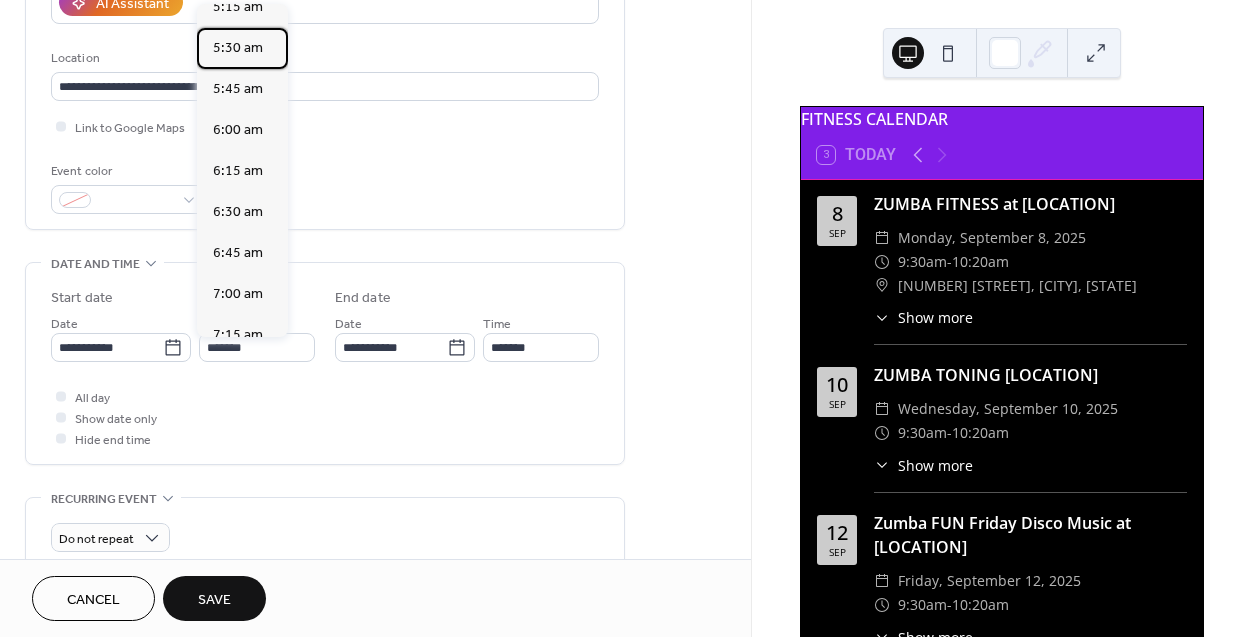 type on "*******" 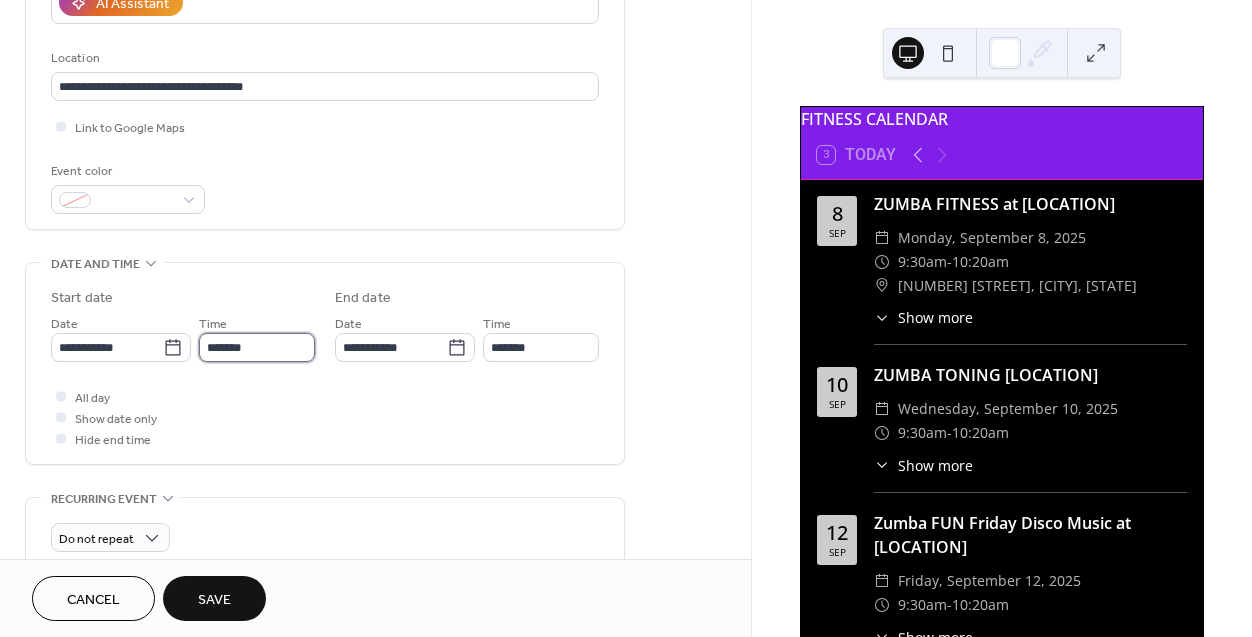 click on "*******" at bounding box center [257, 347] 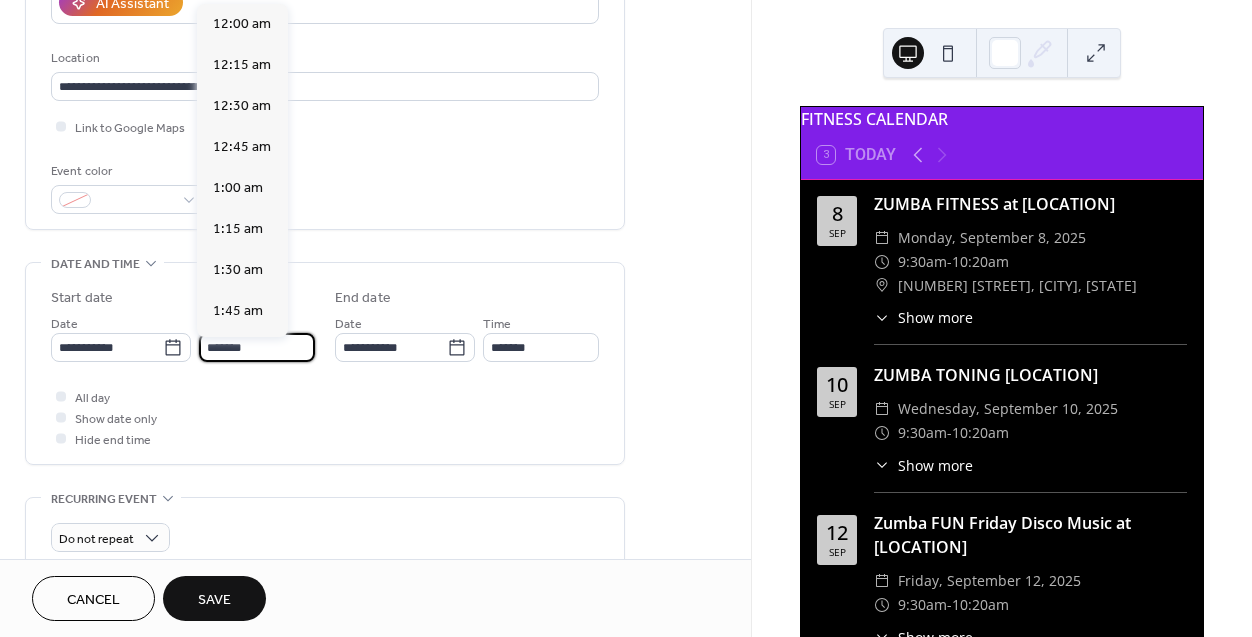 scroll, scrollTop: 902, scrollLeft: 0, axis: vertical 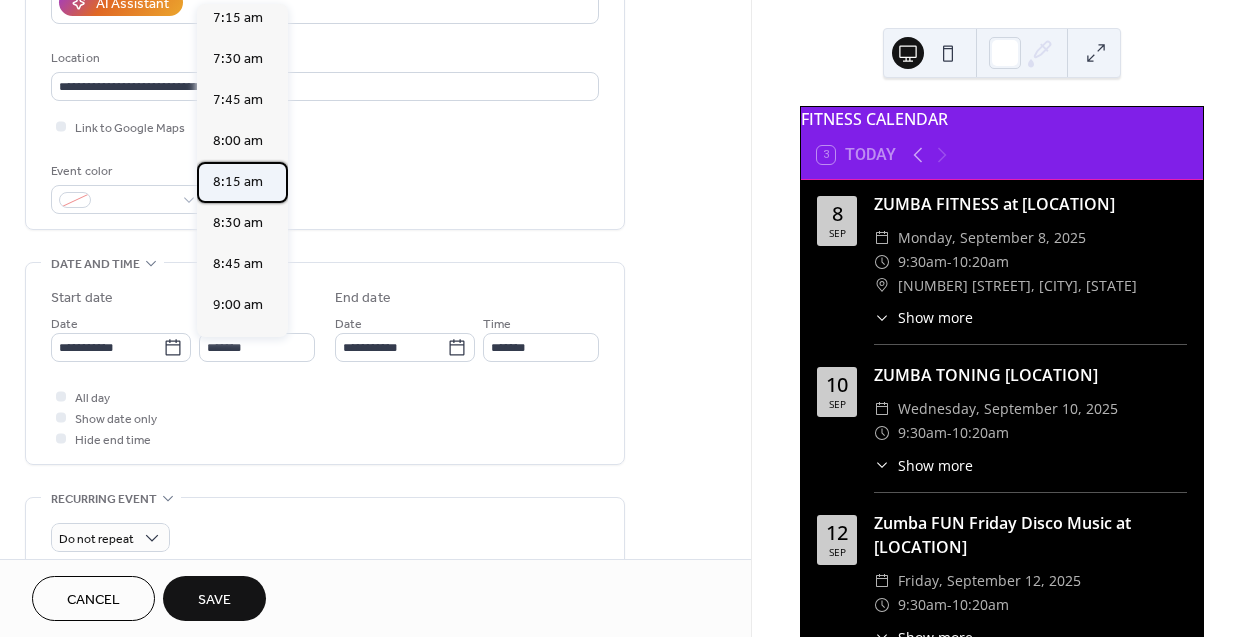 click on "8:15 am" at bounding box center (238, 182) 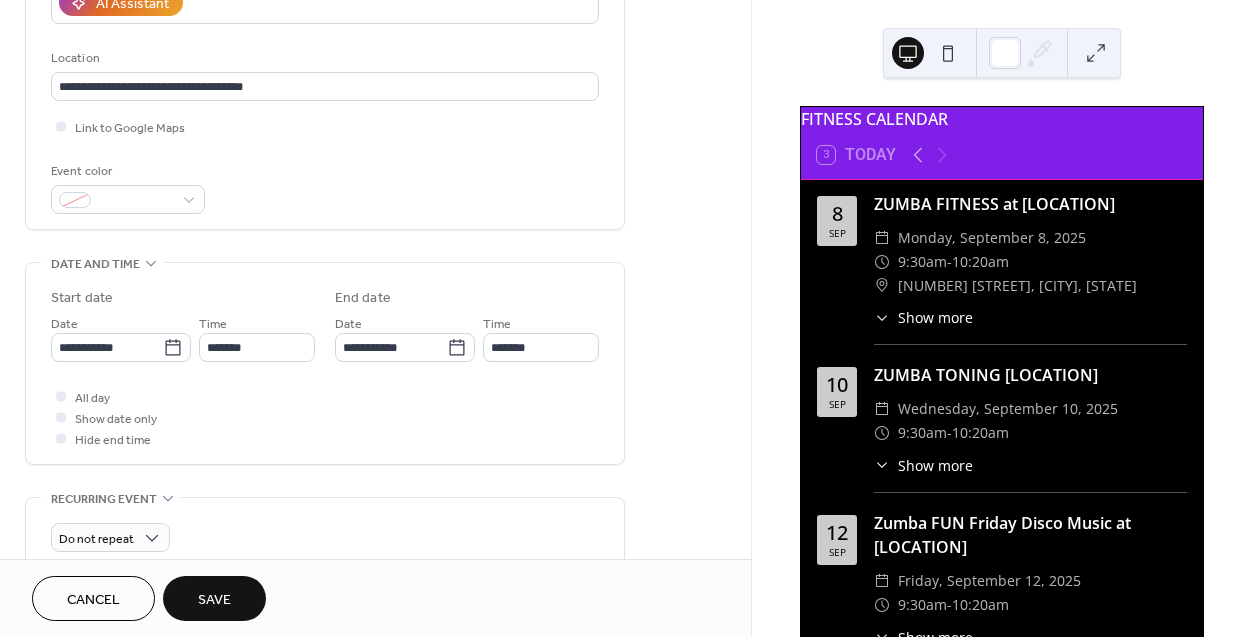 type on "*******" 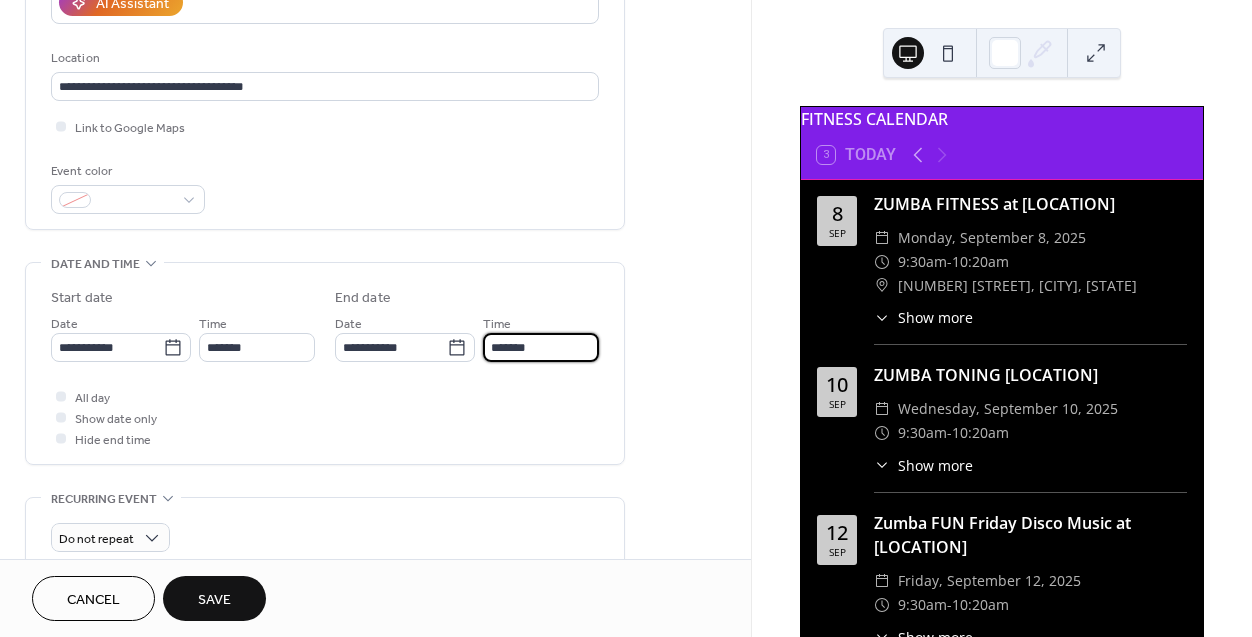 click on "*******" at bounding box center [541, 347] 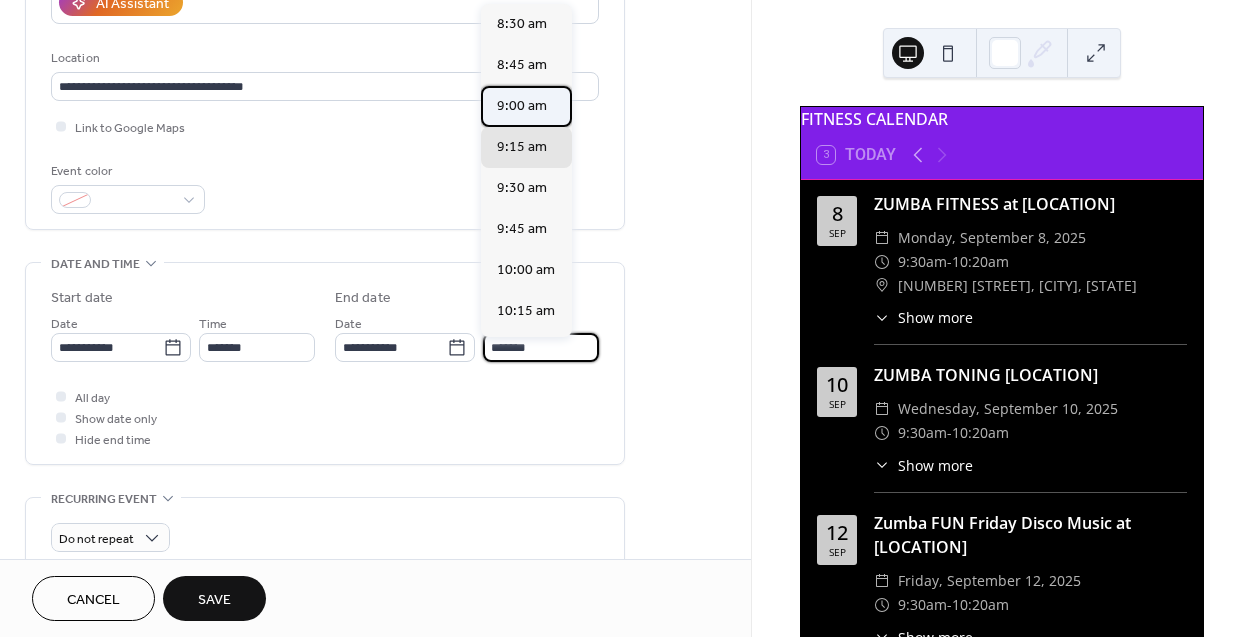 click on "9:00 am" at bounding box center [522, 106] 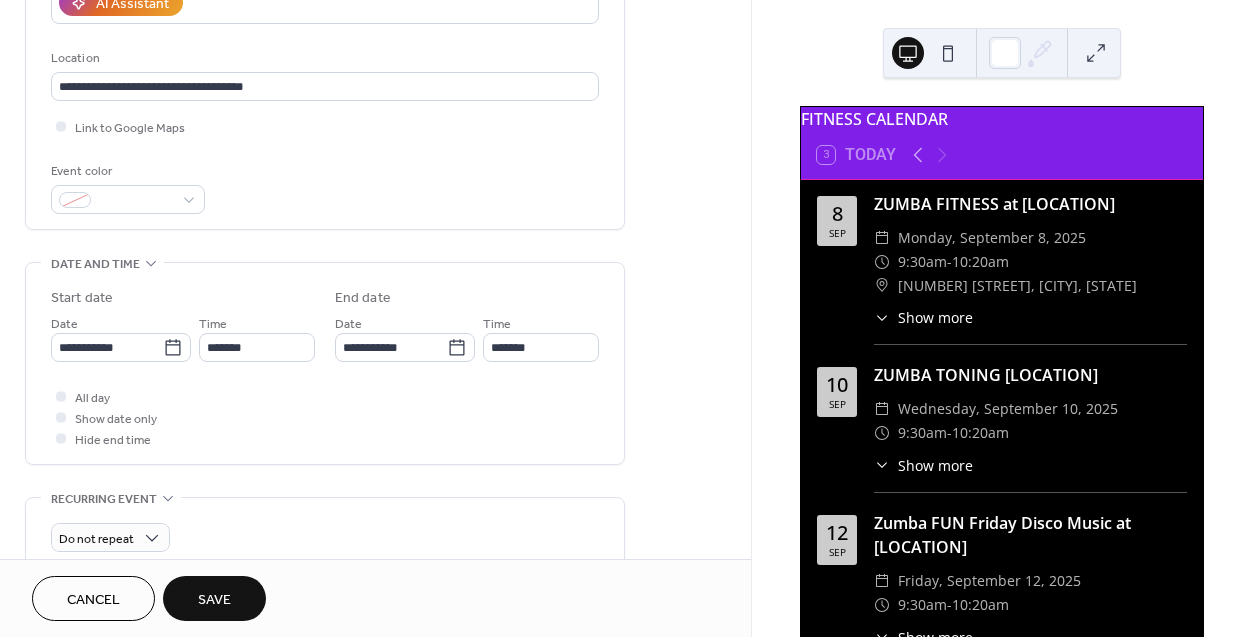type on "*******" 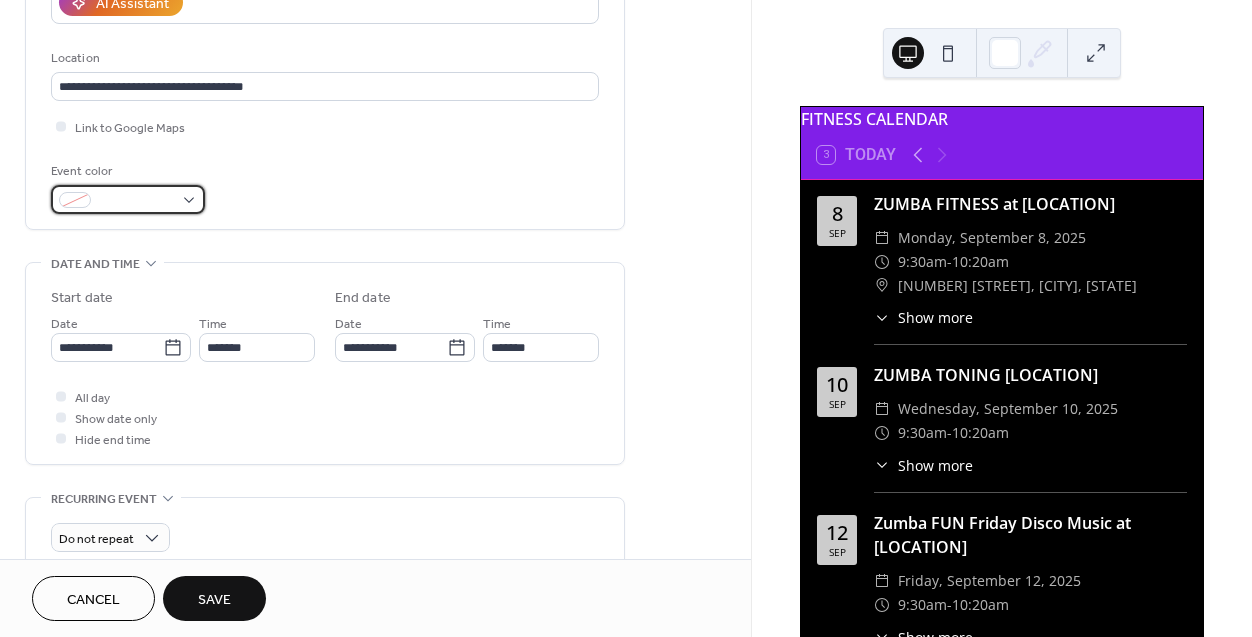 click at bounding box center (75, 200) 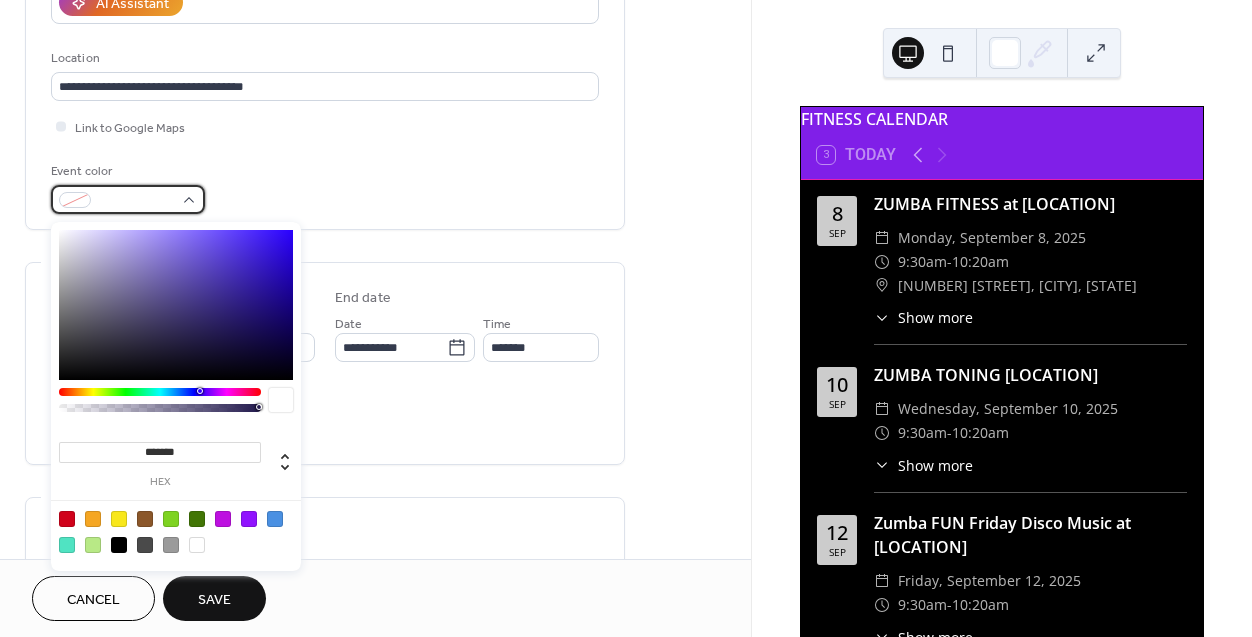 click at bounding box center (75, 200) 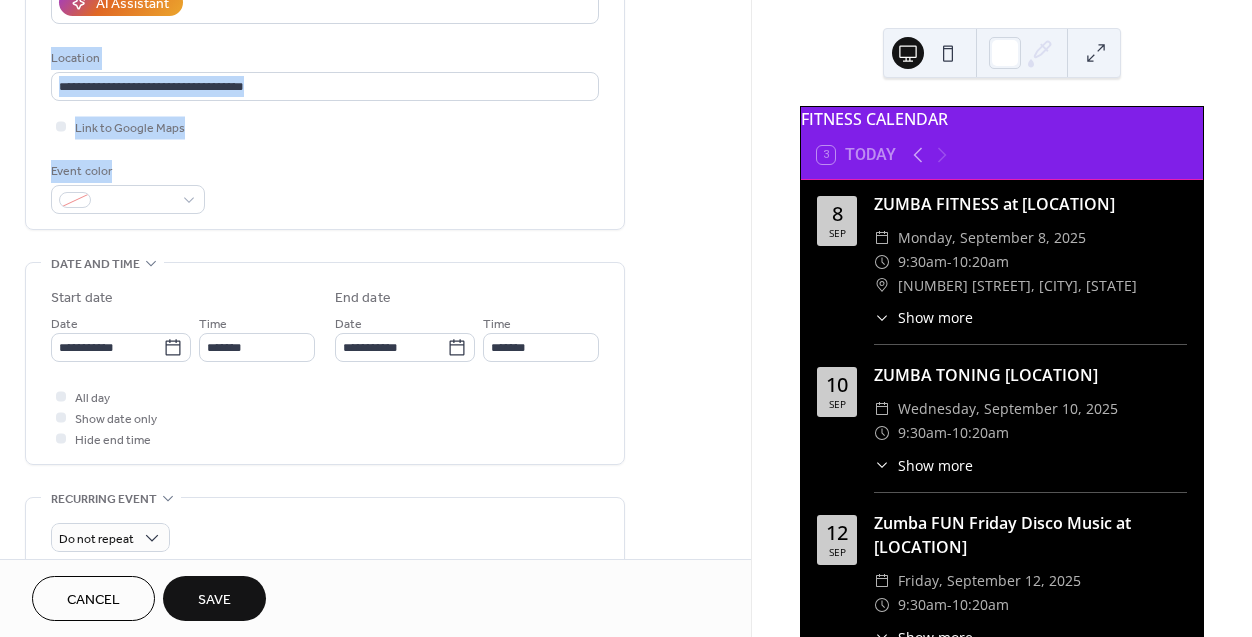 drag, startPoint x: 744, startPoint y: 215, endPoint x: 749, endPoint y: 254, distance: 39.319206 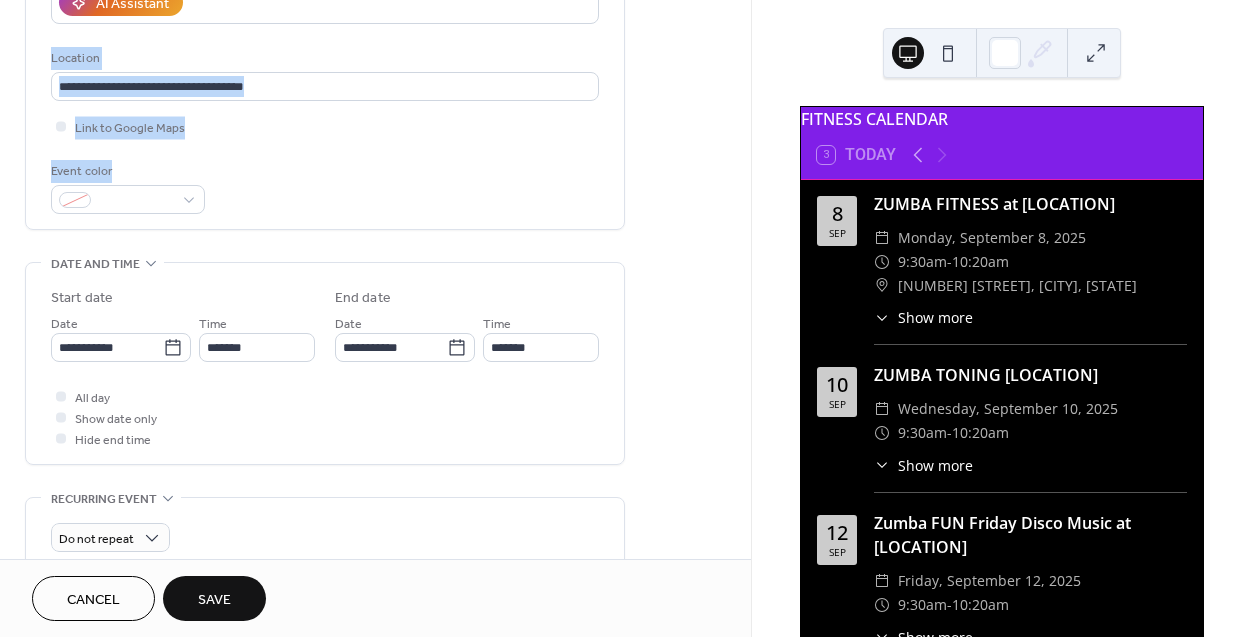 click on "**********" at bounding box center (375, 279) 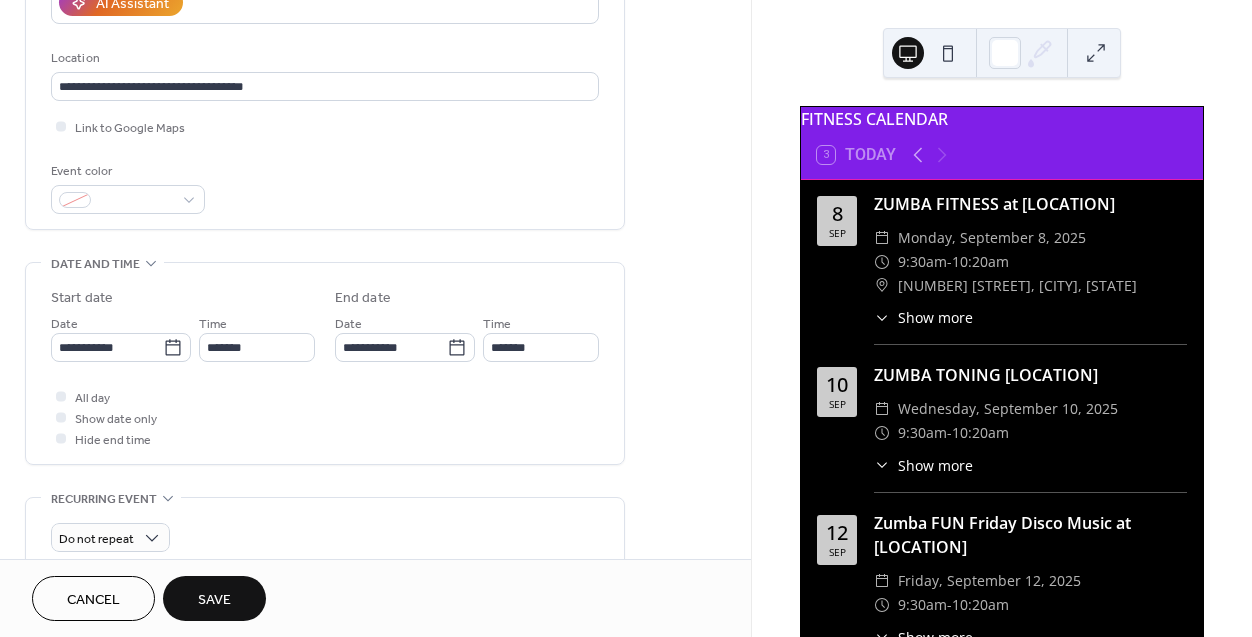 click on "**********" at bounding box center (375, 331) 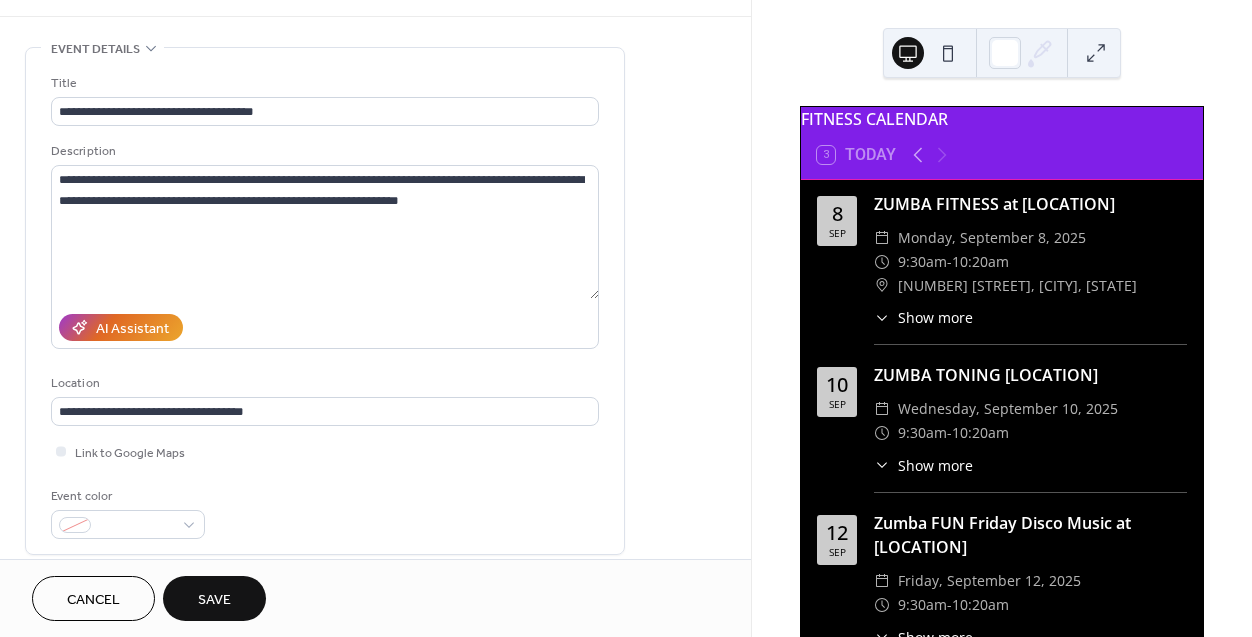 scroll, scrollTop: 0, scrollLeft: 0, axis: both 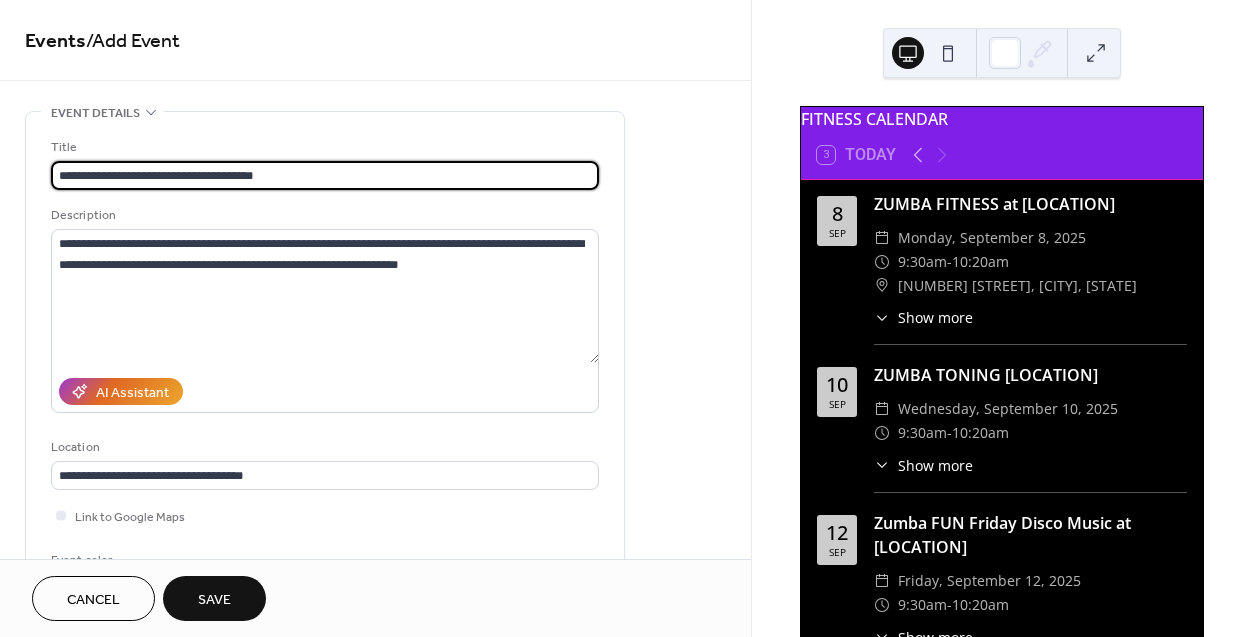 click on "**********" at bounding box center (325, 175) 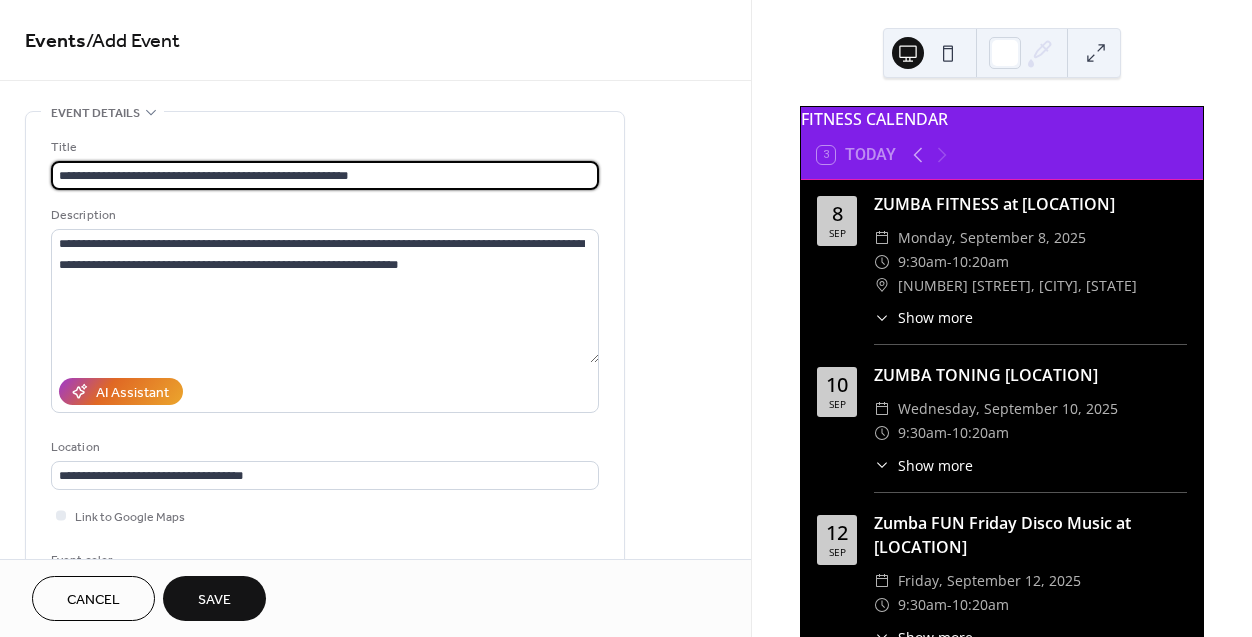 type on "**********" 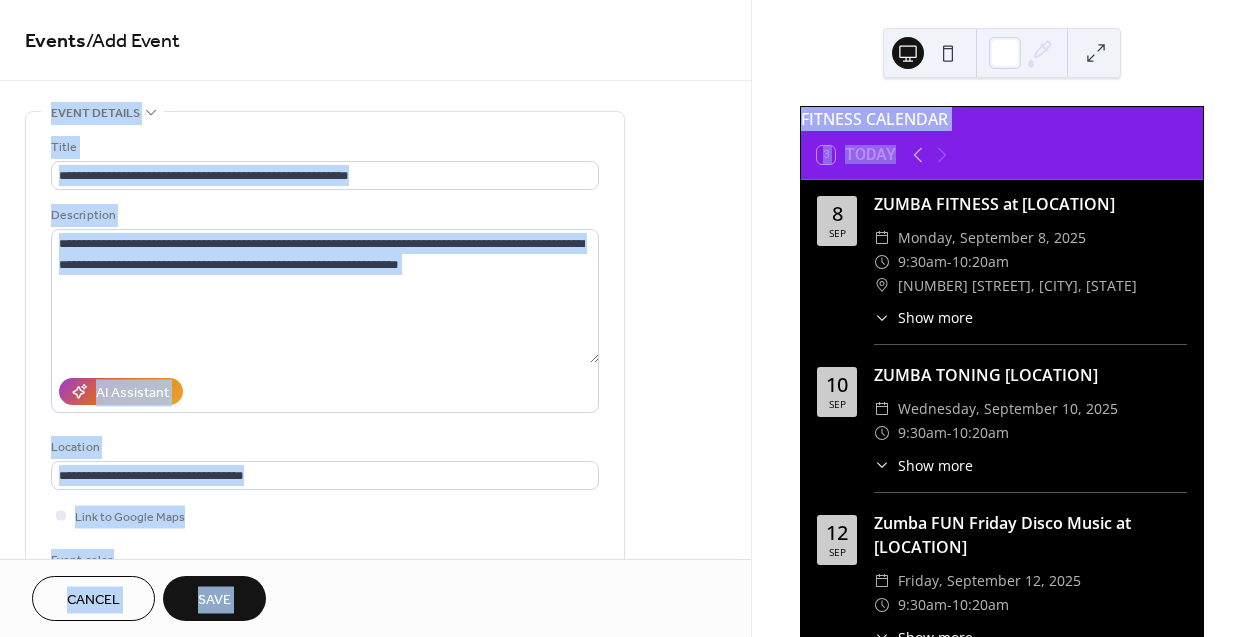 drag, startPoint x: 744, startPoint y: 82, endPoint x: 753, endPoint y: 190, distance: 108.37435 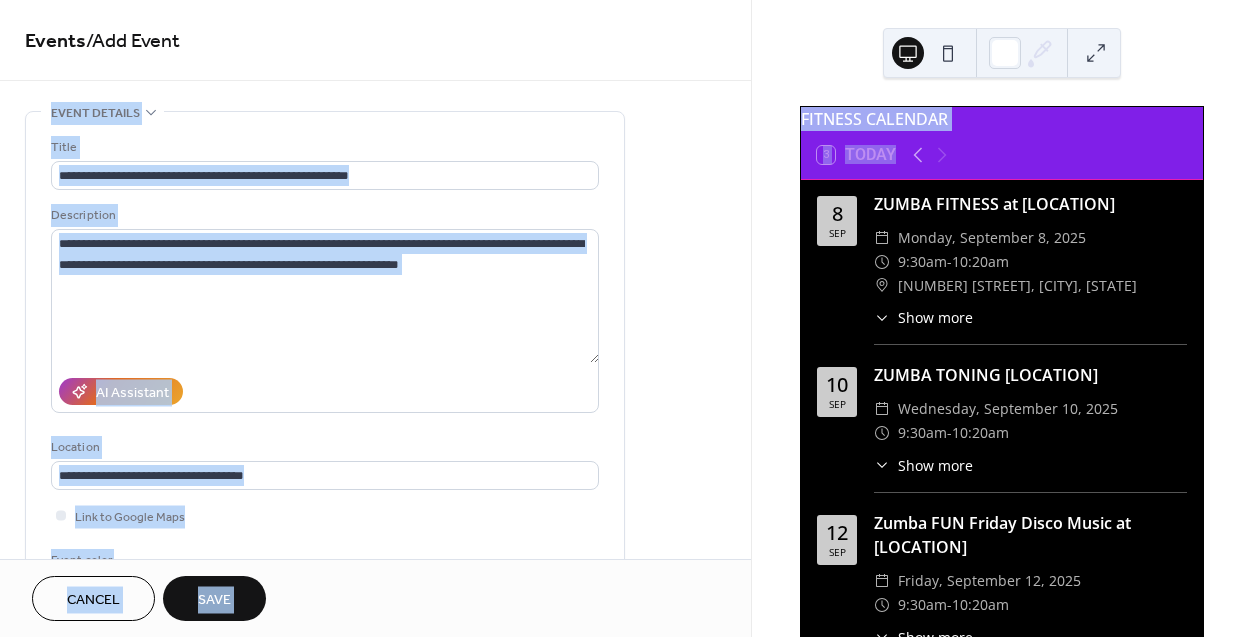 click on "**********" at bounding box center (626, 318) 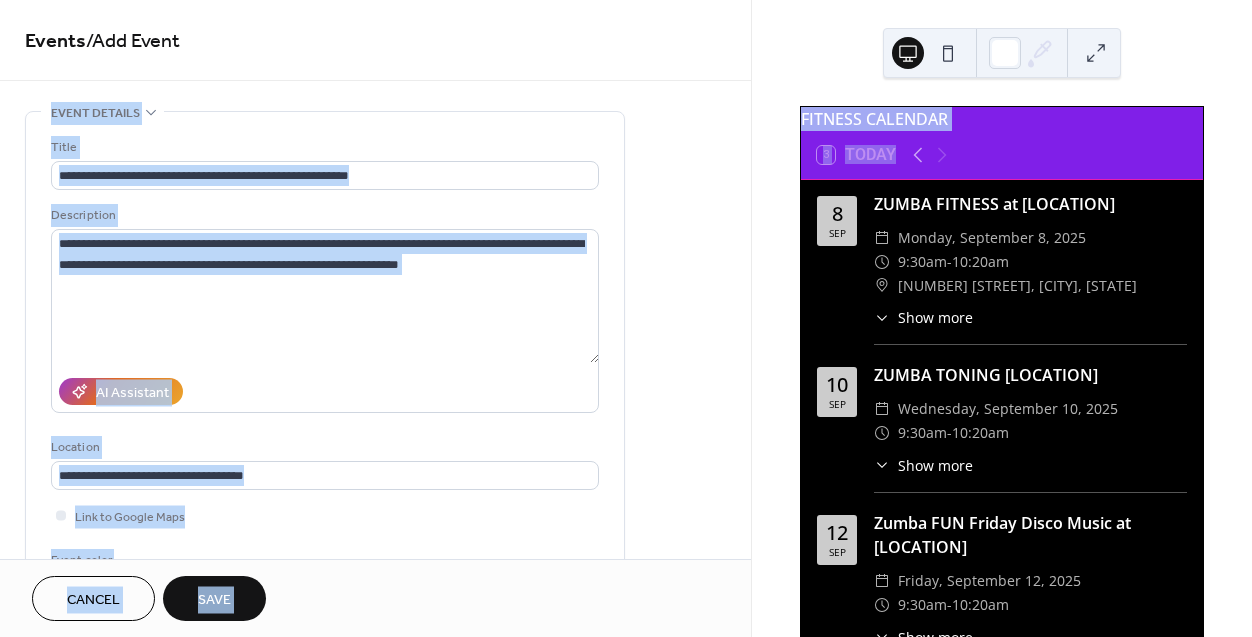 click on "**********" at bounding box center (375, 720) 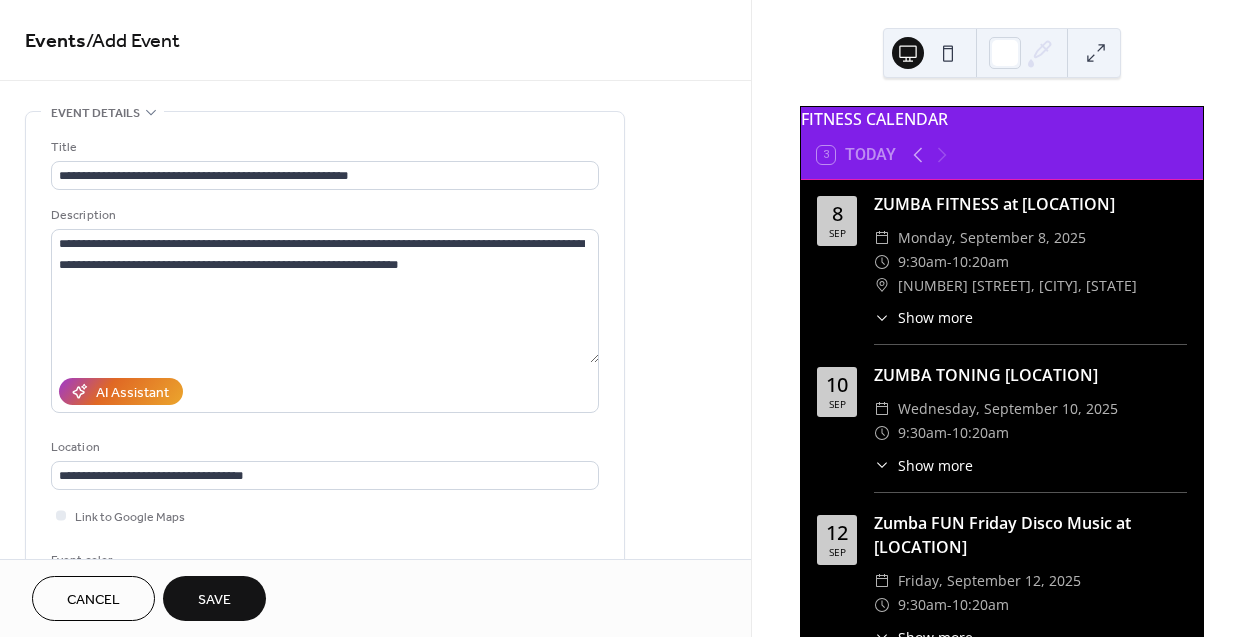 click on "**********" at bounding box center (375, 720) 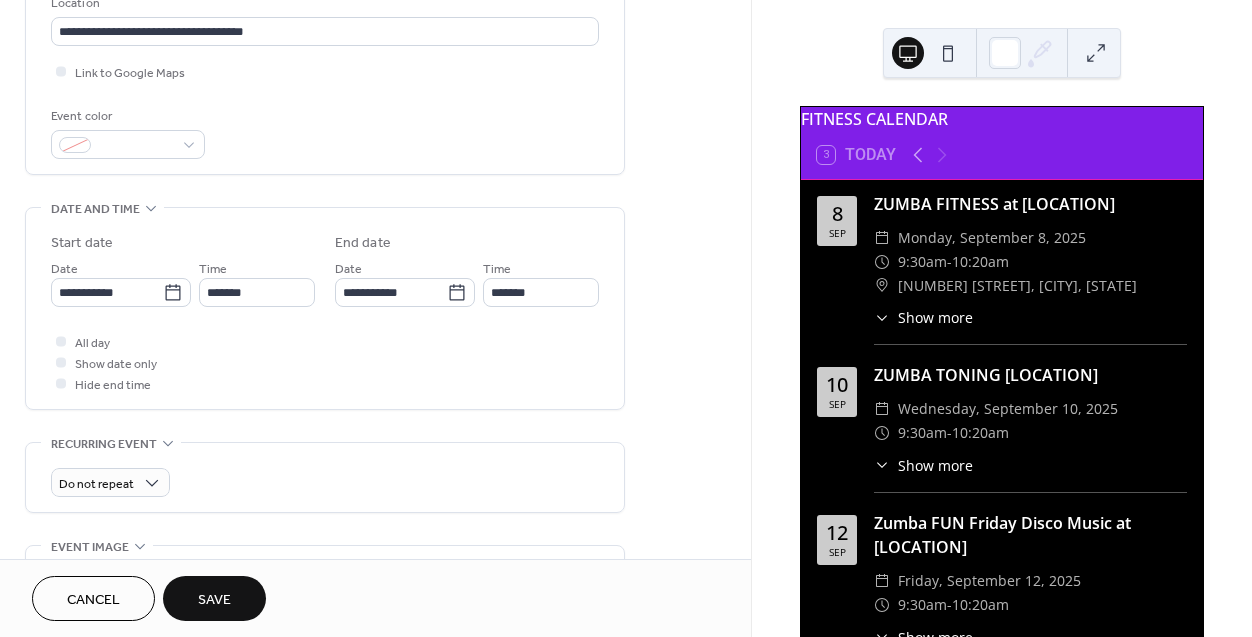 scroll, scrollTop: 519, scrollLeft: 0, axis: vertical 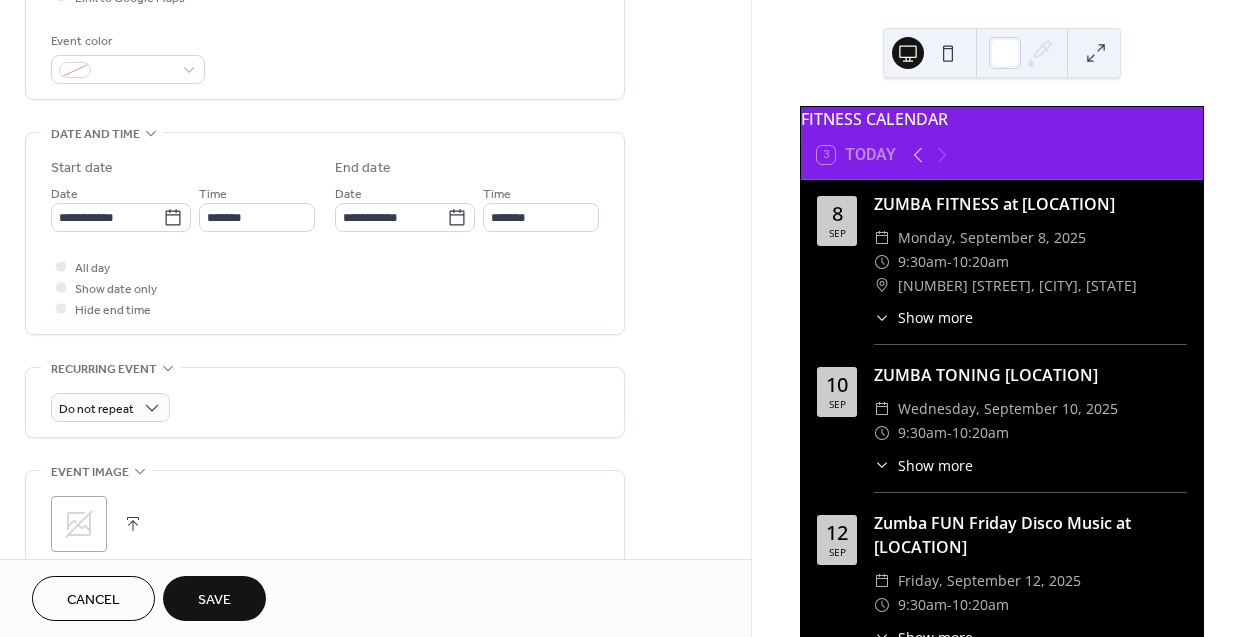 click 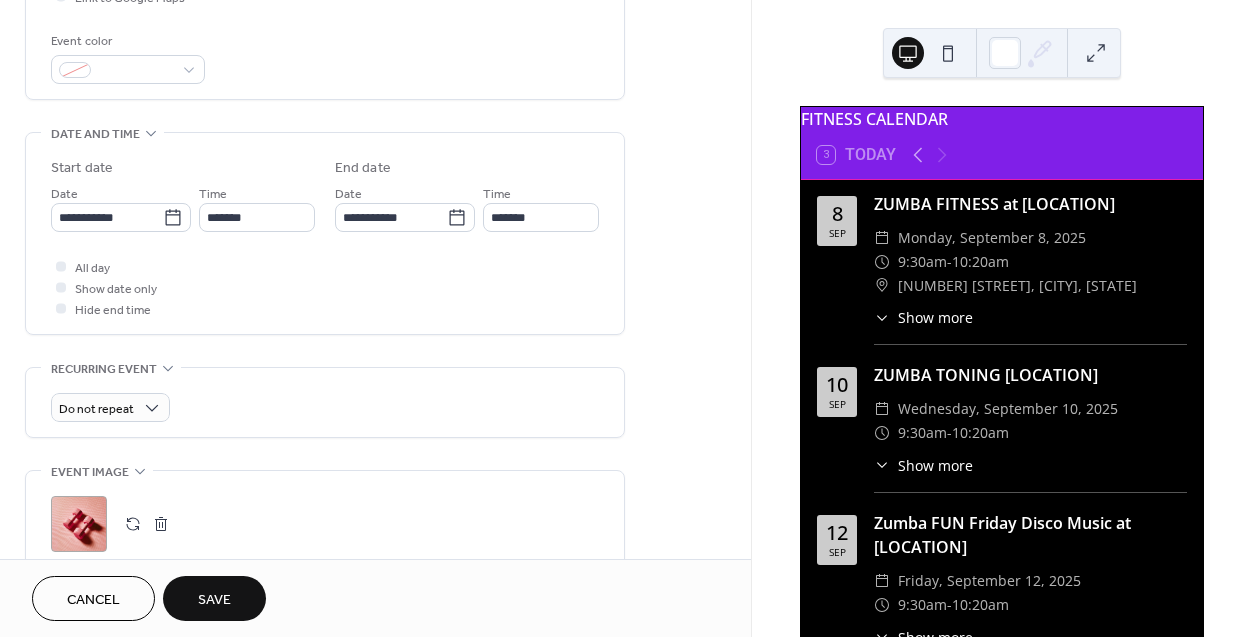 click on "Save" at bounding box center (214, 600) 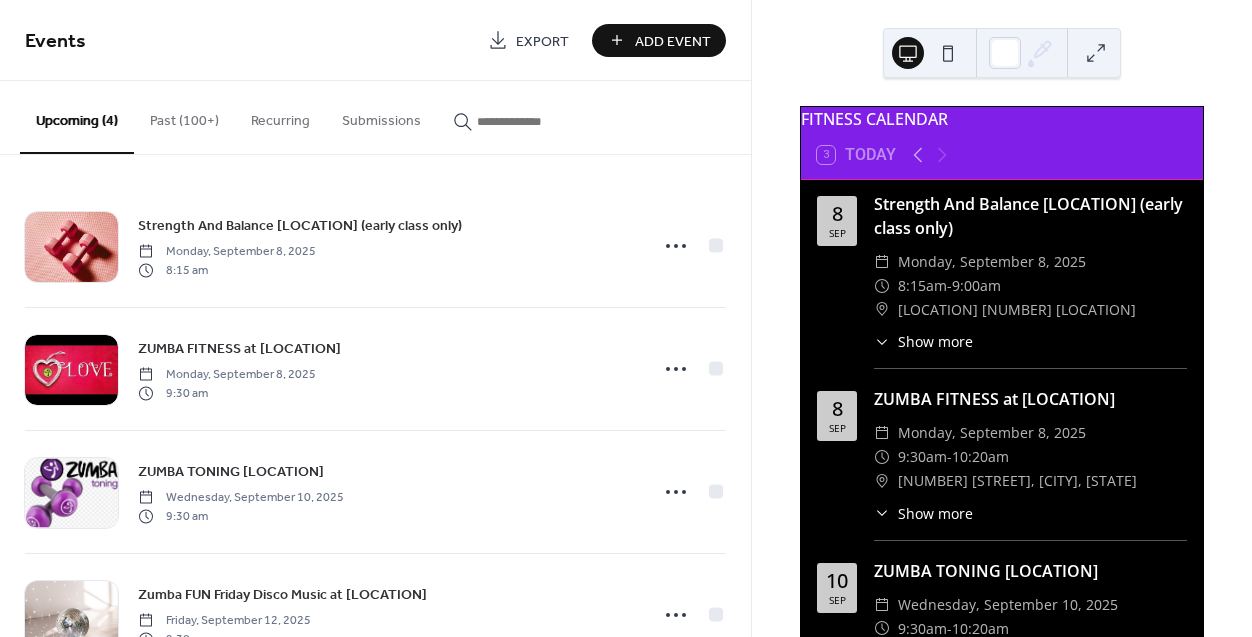 click on "Add Event" at bounding box center [673, 41] 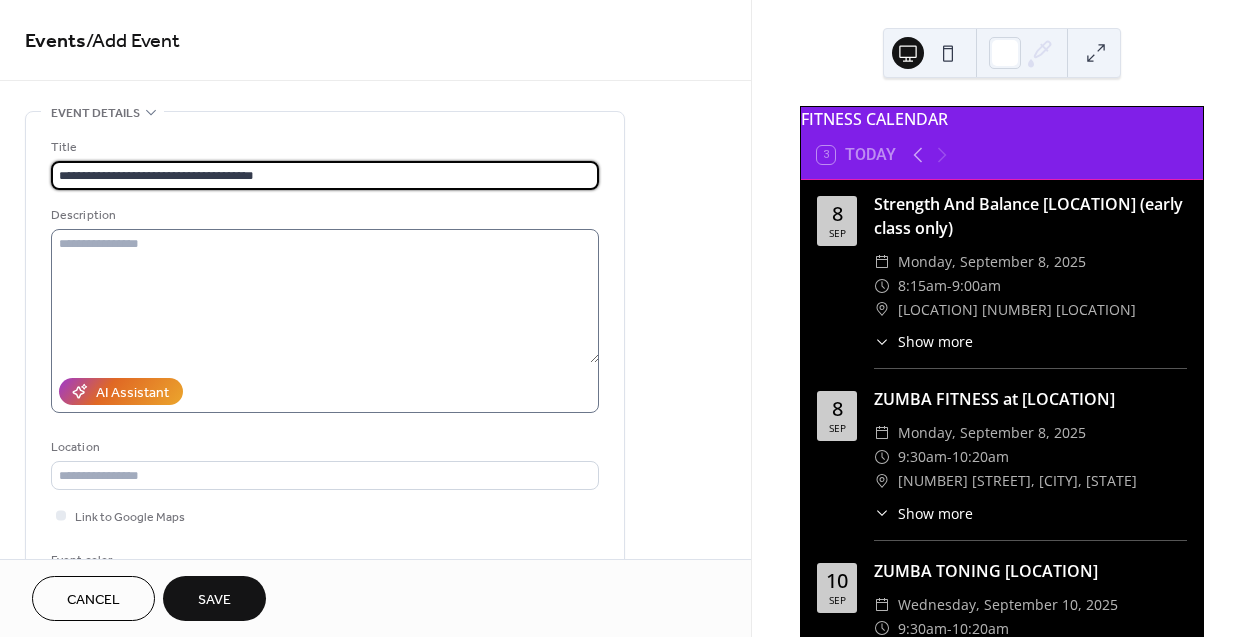 type on "**********" 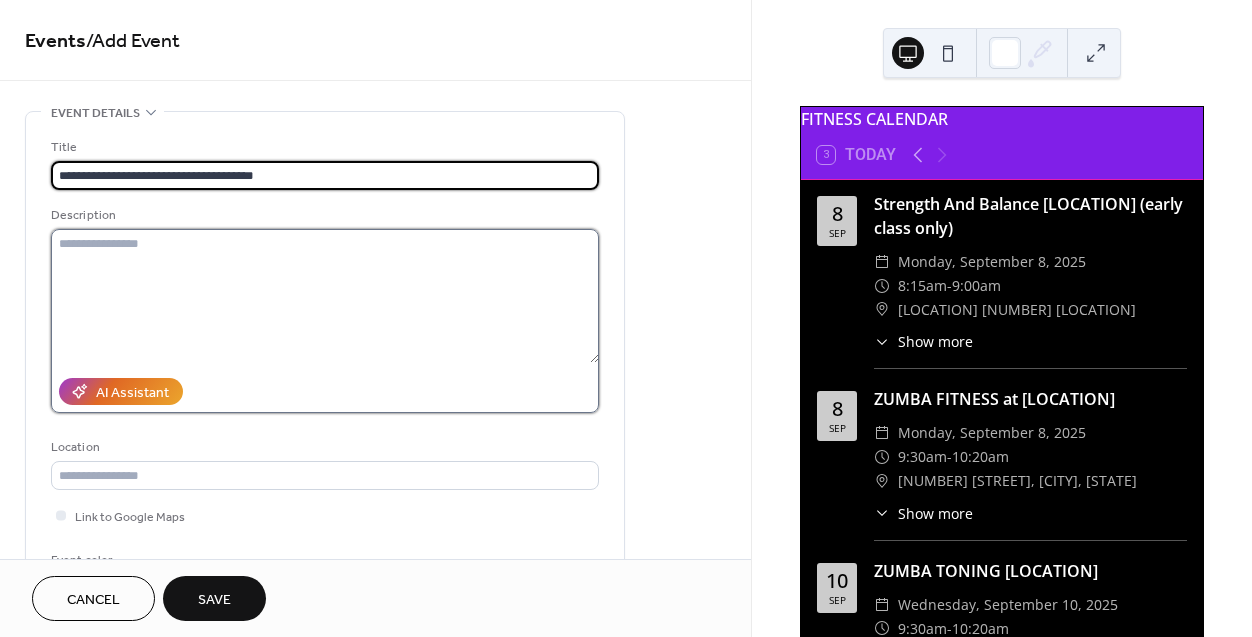 click at bounding box center [325, 296] 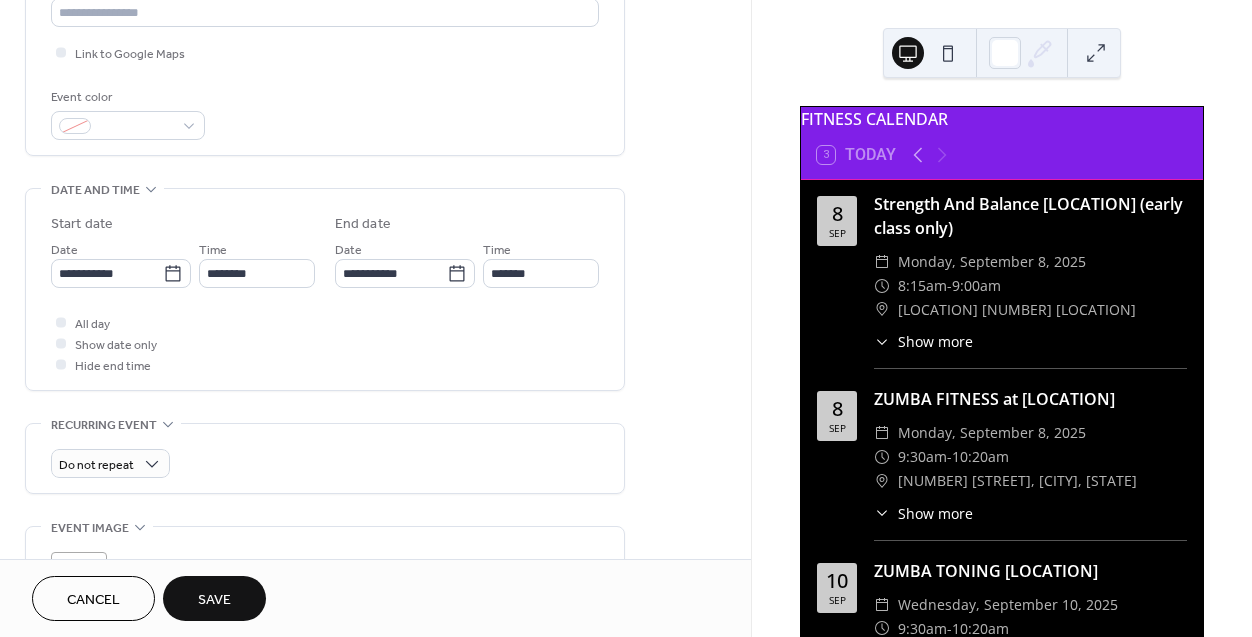 scroll, scrollTop: 466, scrollLeft: 0, axis: vertical 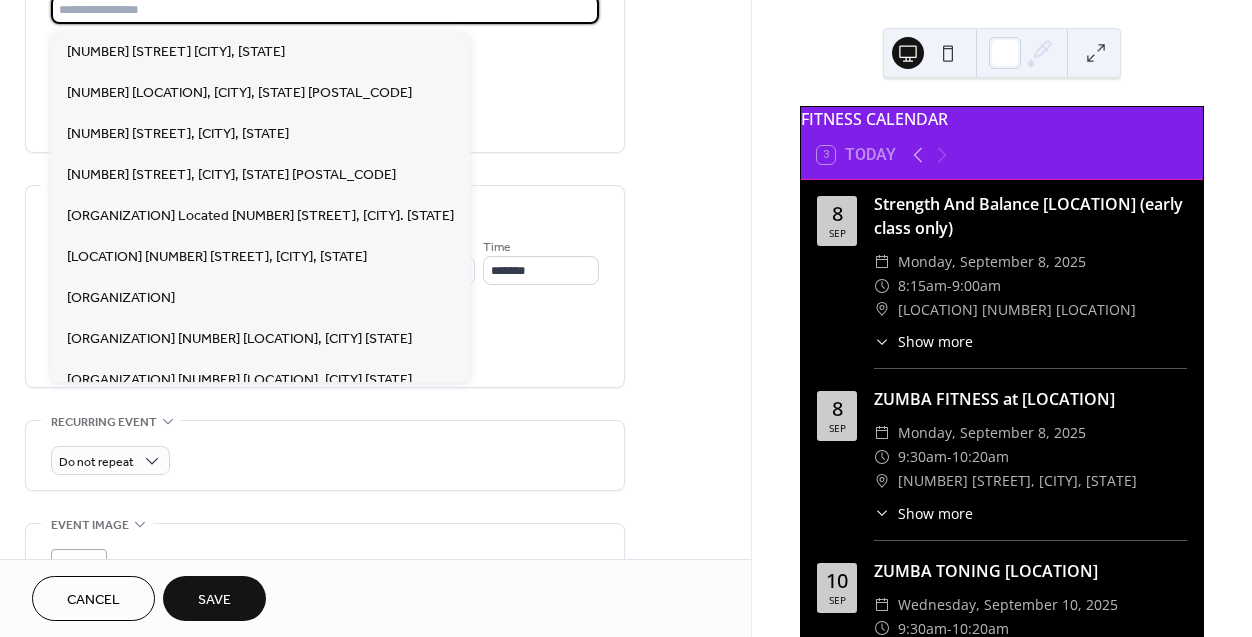 click at bounding box center (325, 9) 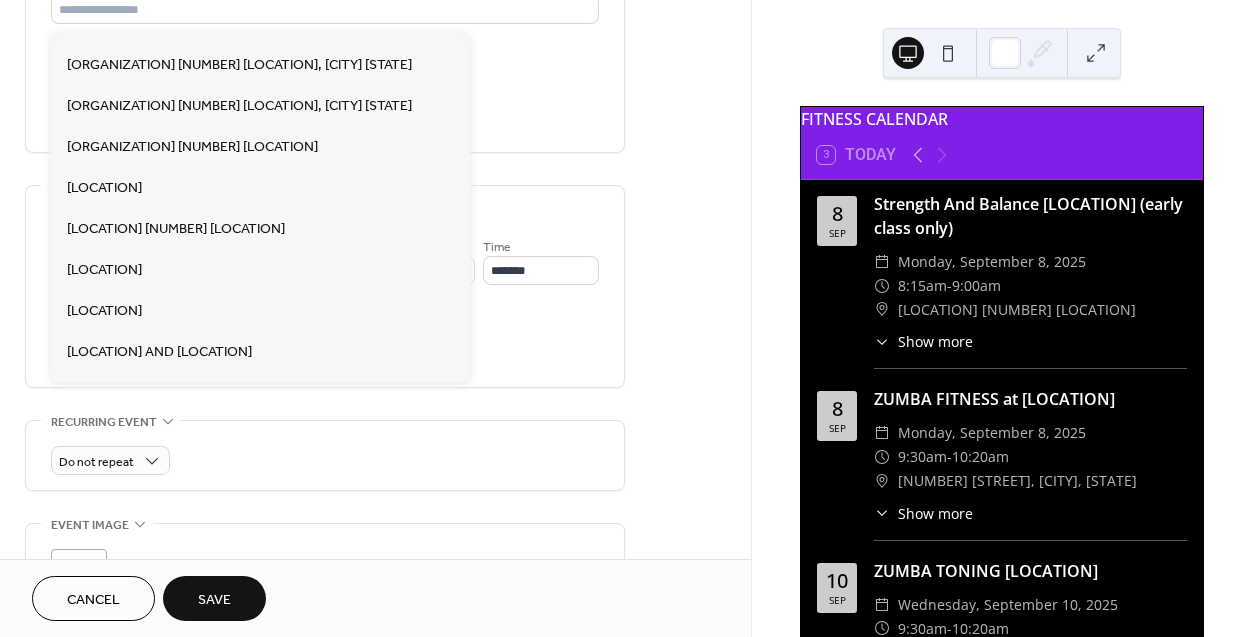 scroll, scrollTop: 264, scrollLeft: 0, axis: vertical 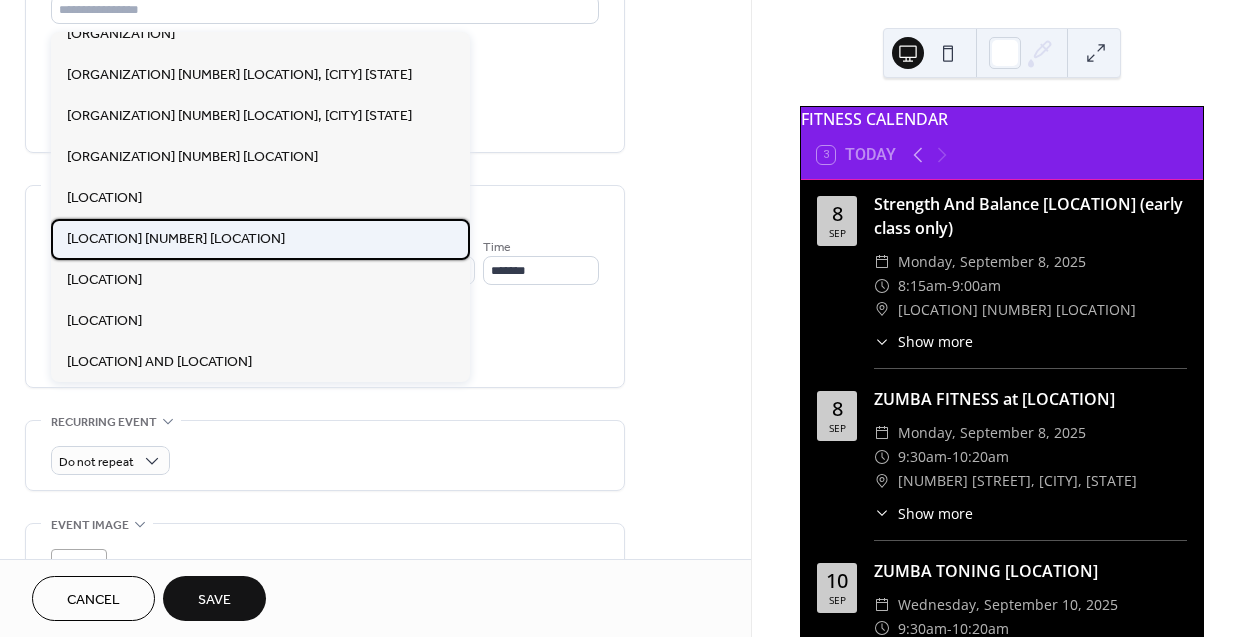 click on "[LOCATION] [NUMBER] [LOCATION]" at bounding box center [260, 239] 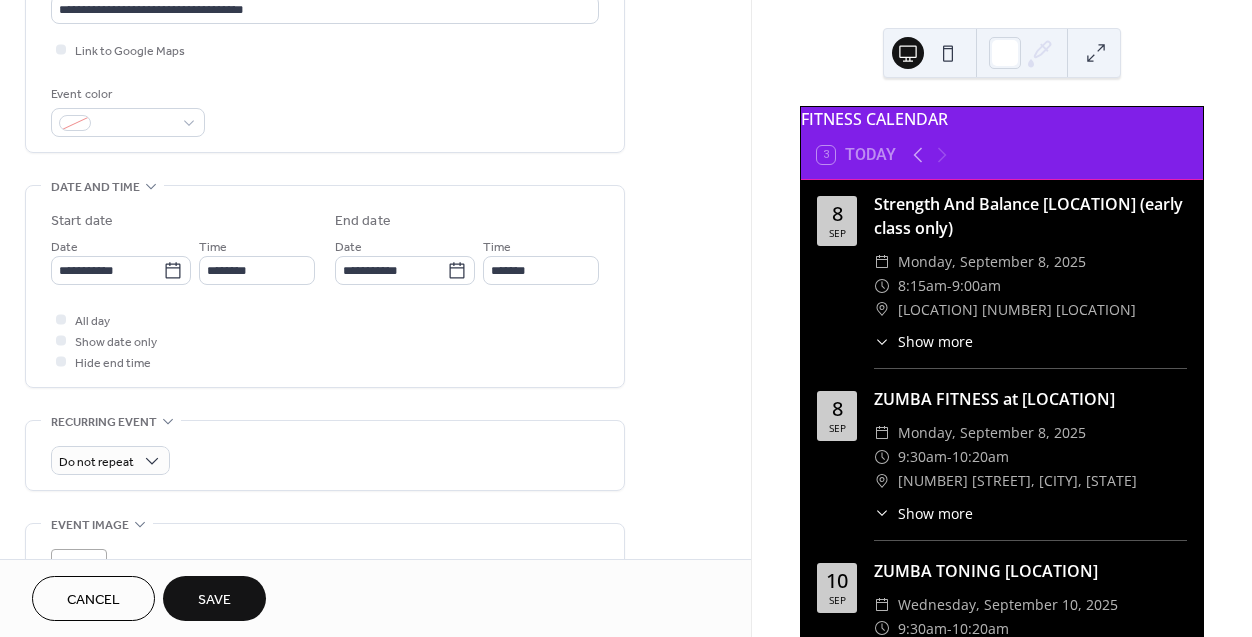 type on "**********" 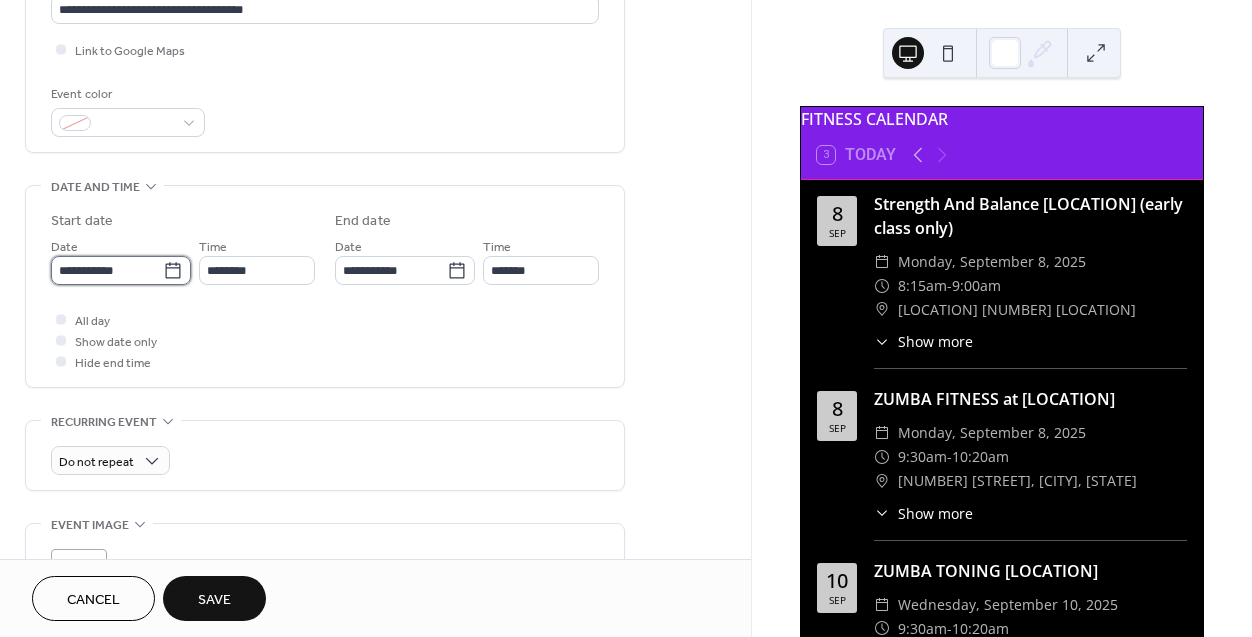 click on "**********" at bounding box center (107, 270) 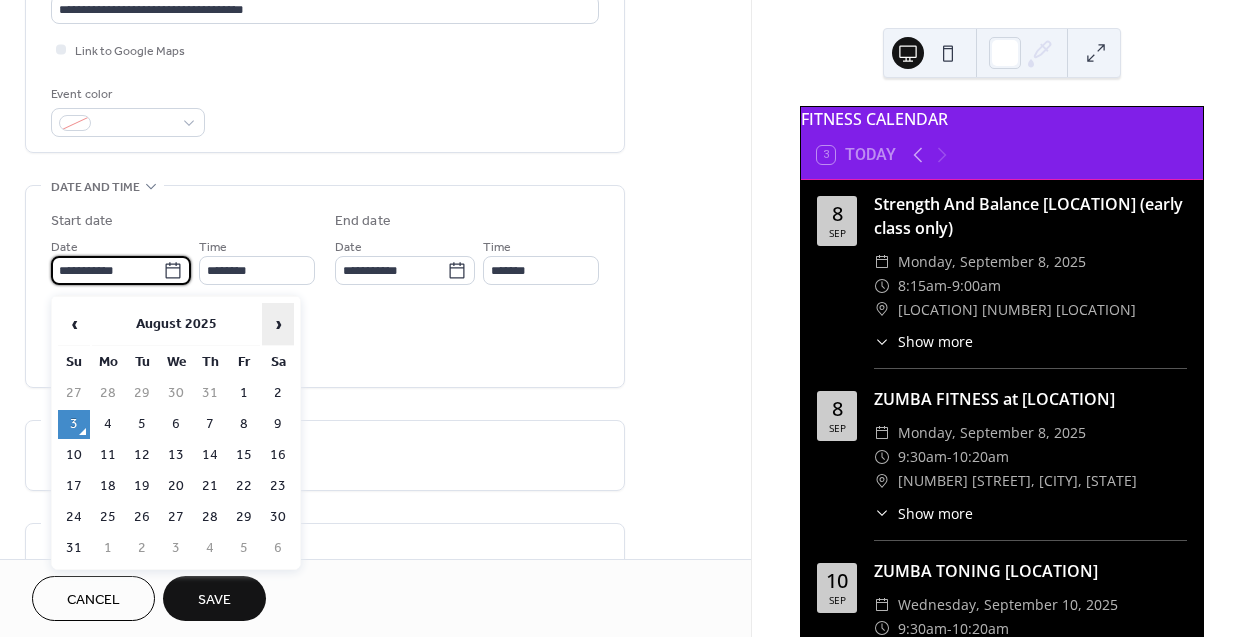 click on "›" at bounding box center (278, 324) 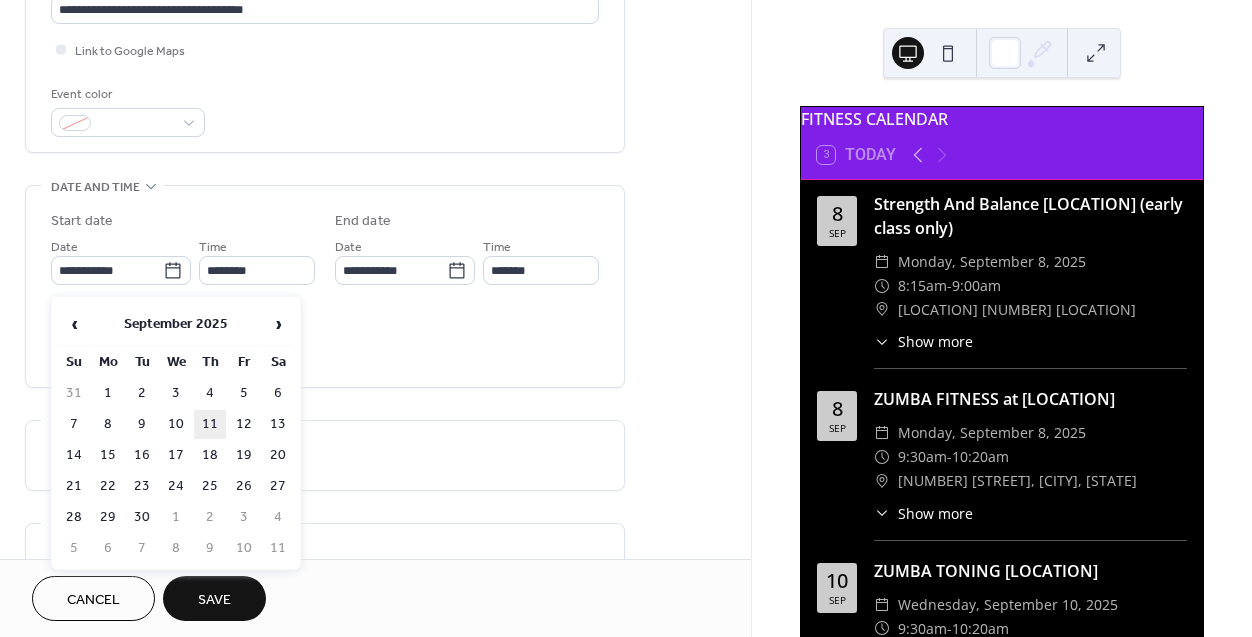 click on "11" at bounding box center [210, 424] 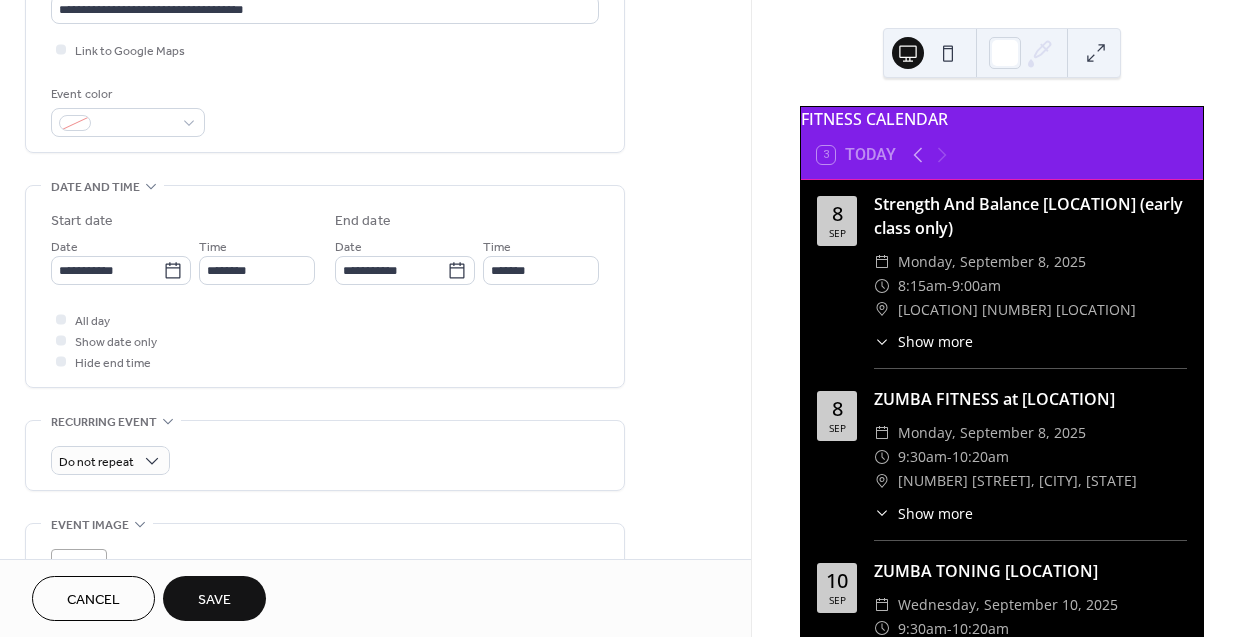 type on "**********" 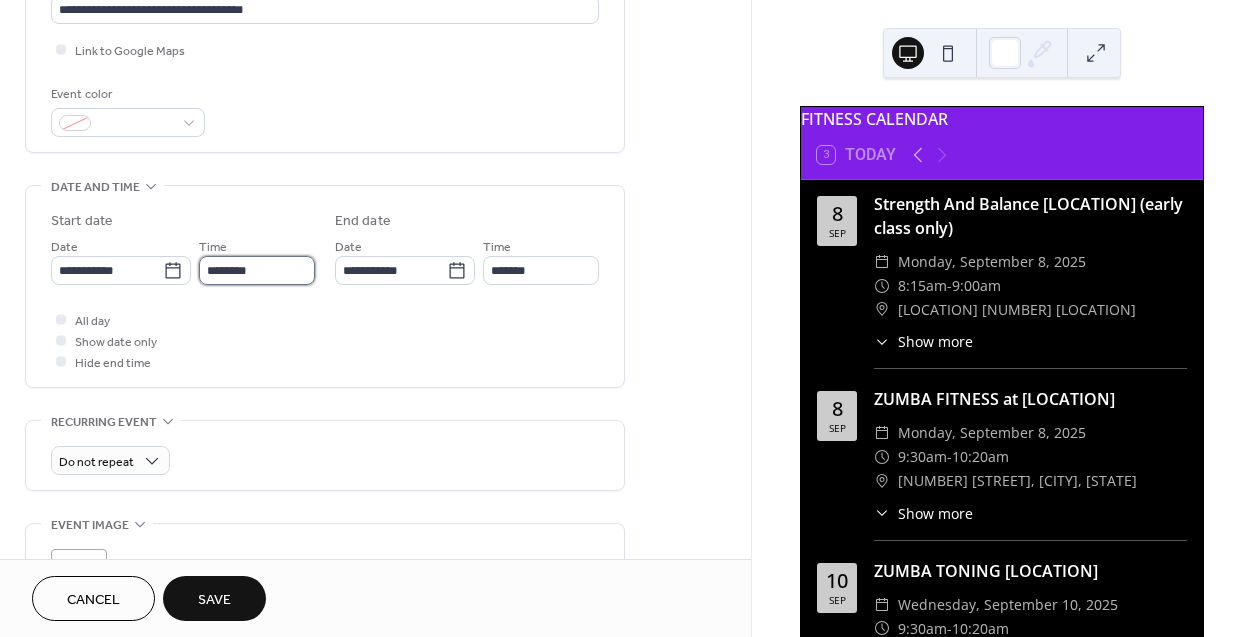 click on "********" at bounding box center [257, 270] 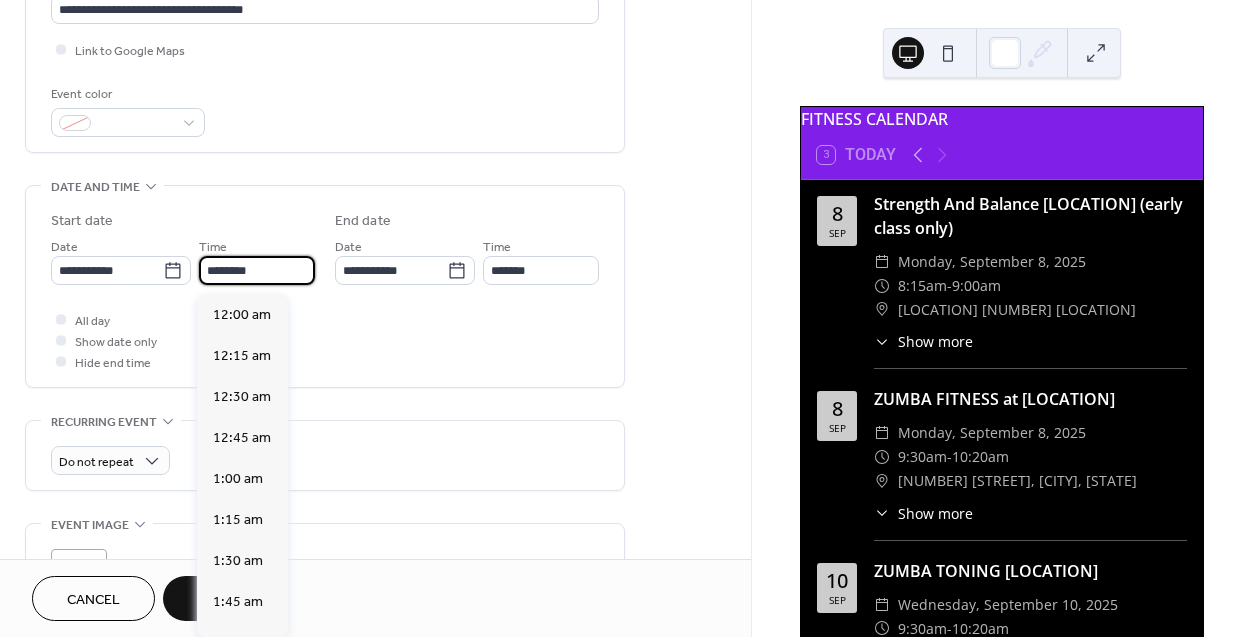 scroll, scrollTop: 1968, scrollLeft: 0, axis: vertical 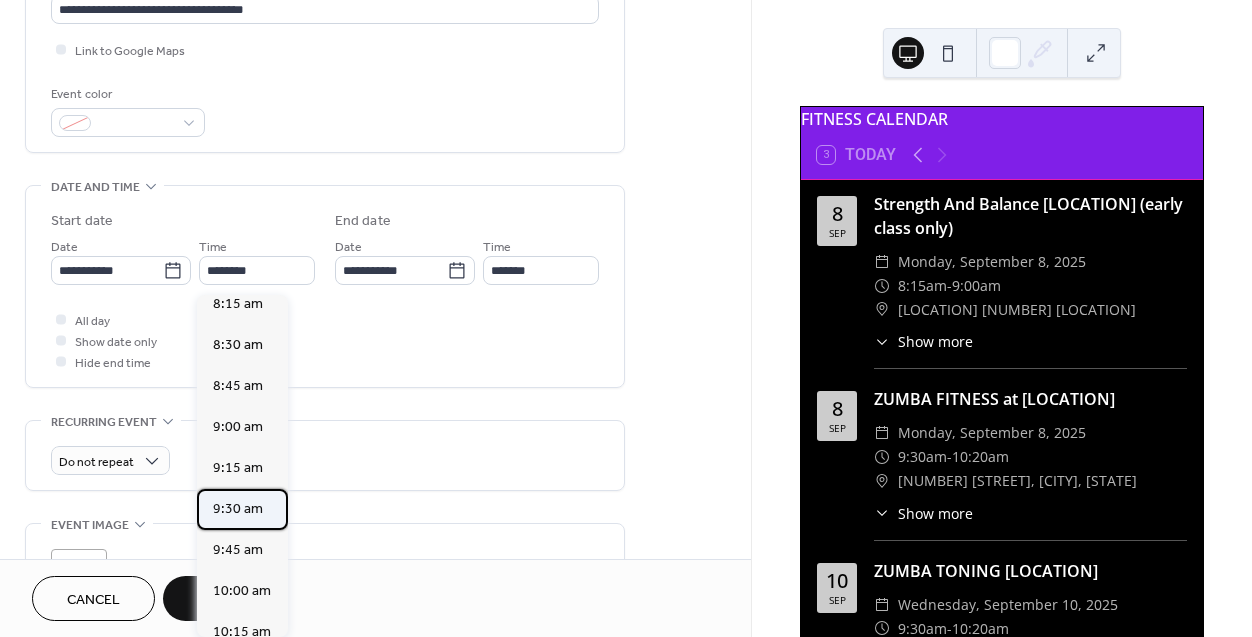 click on "9:30 am" at bounding box center [238, 509] 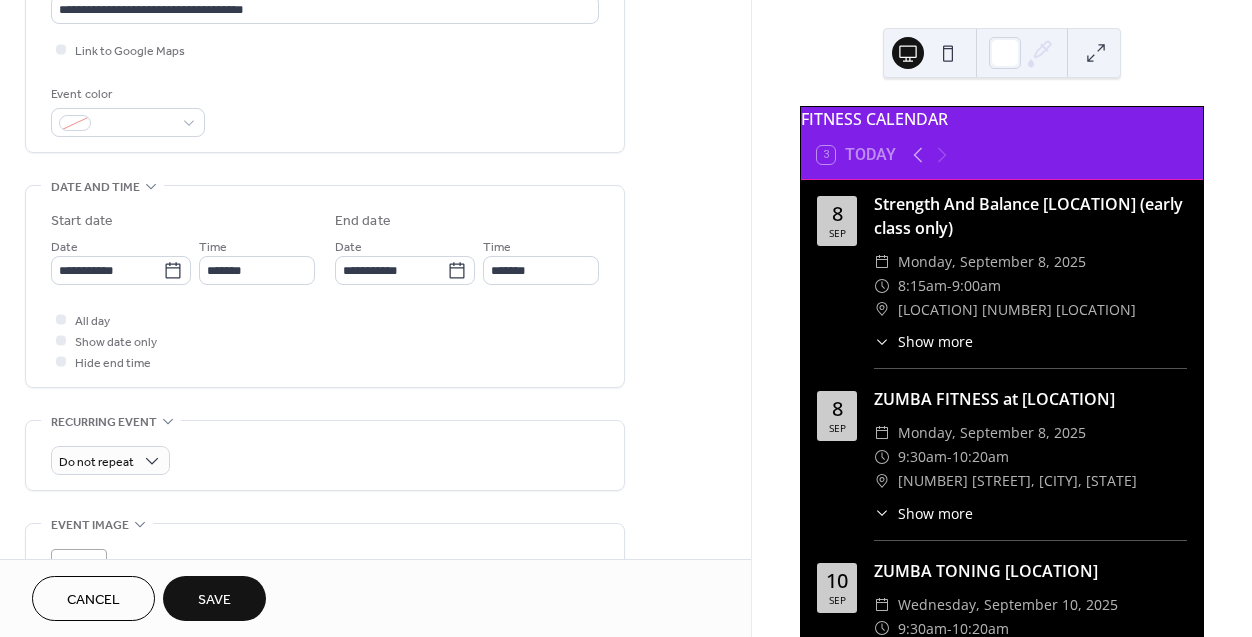 type on "*******" 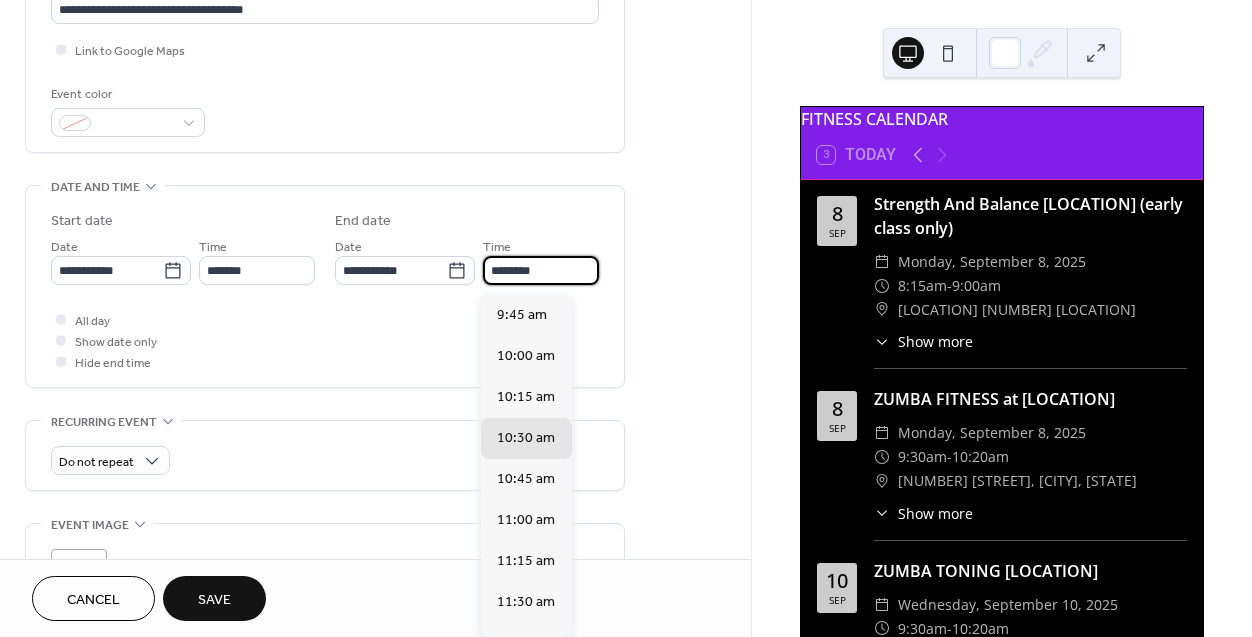 click on "********" at bounding box center (541, 270) 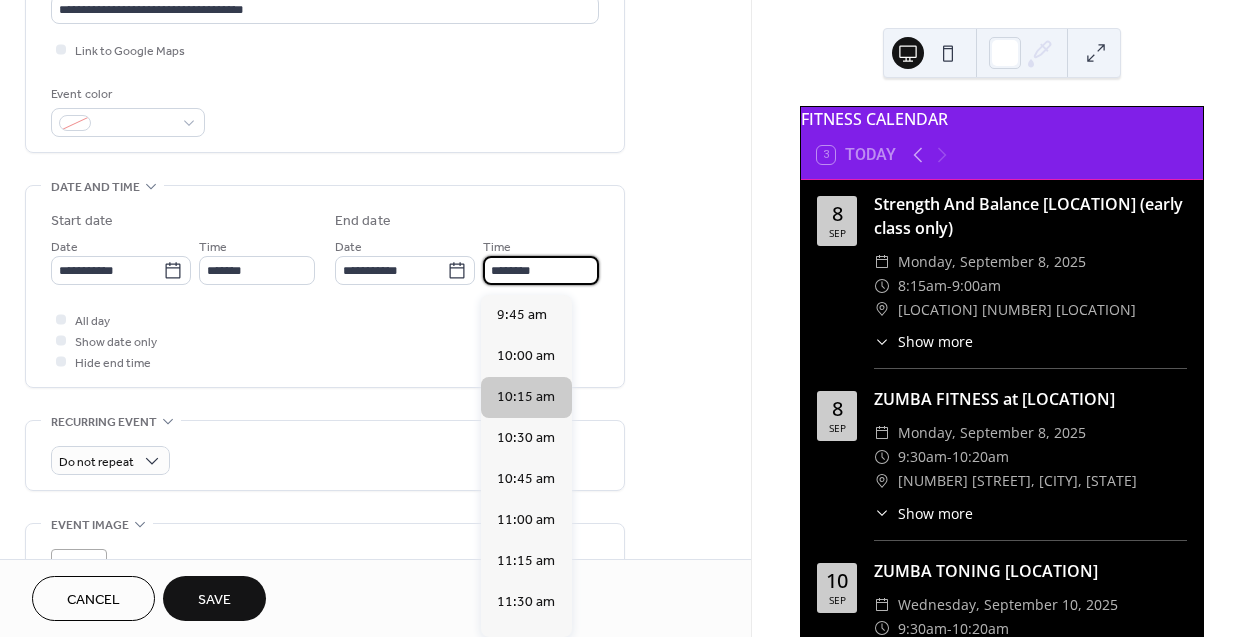 type on "********" 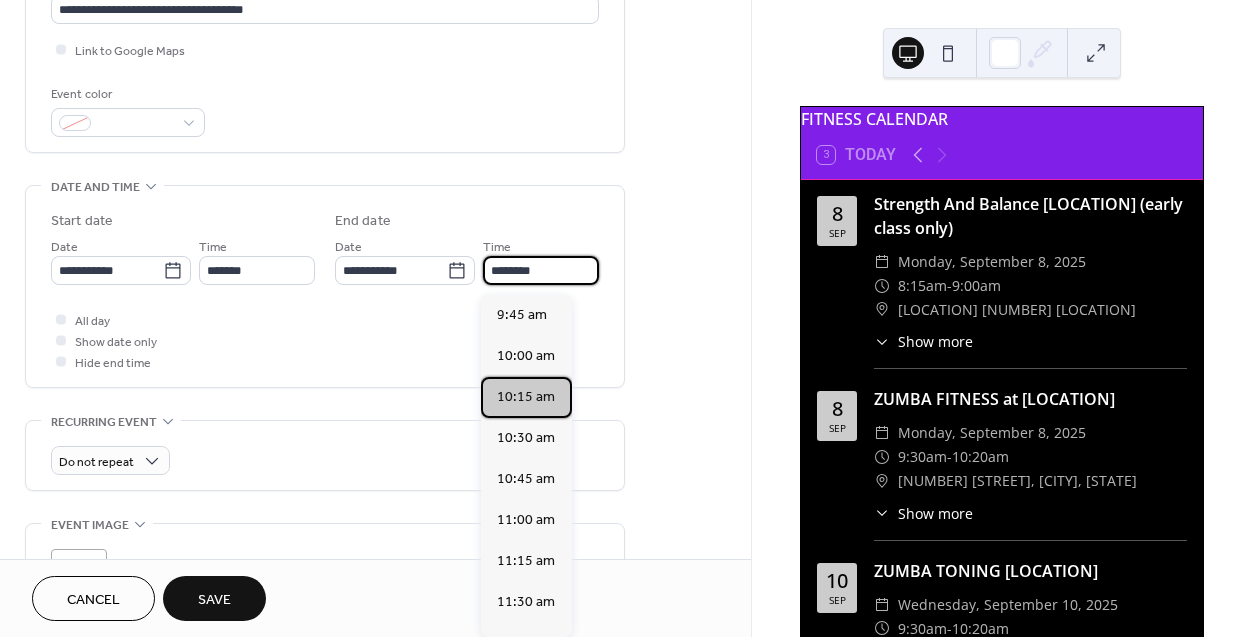 click on "10:15 am" at bounding box center (526, 397) 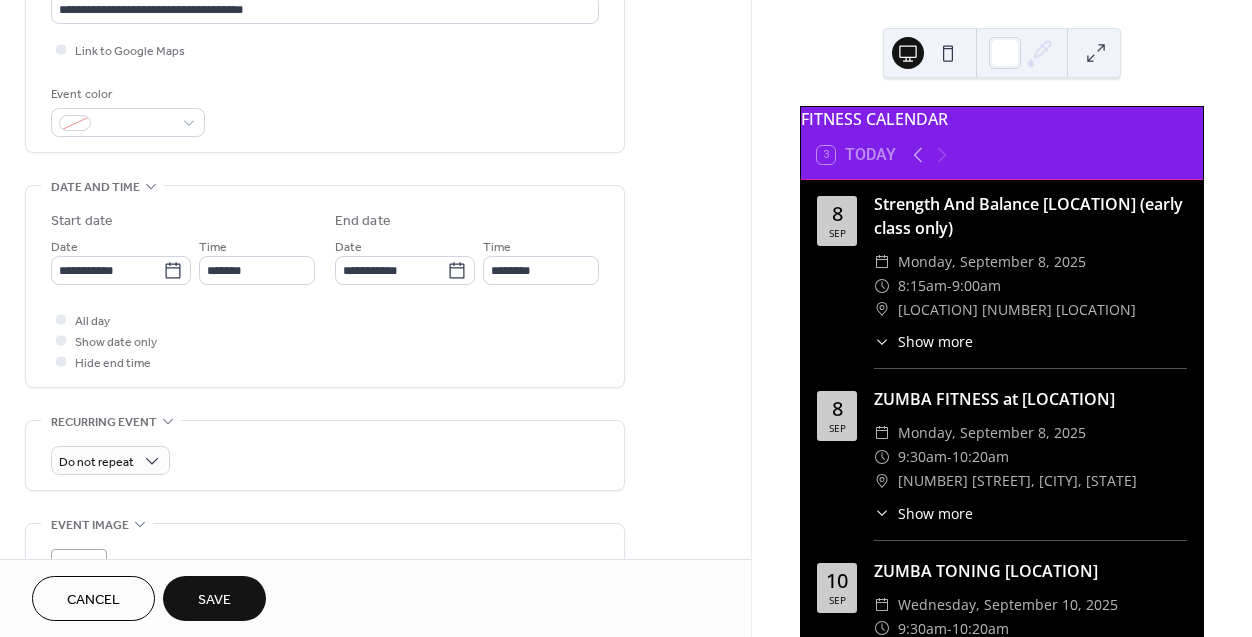 click on "**********" at bounding box center [375, 254] 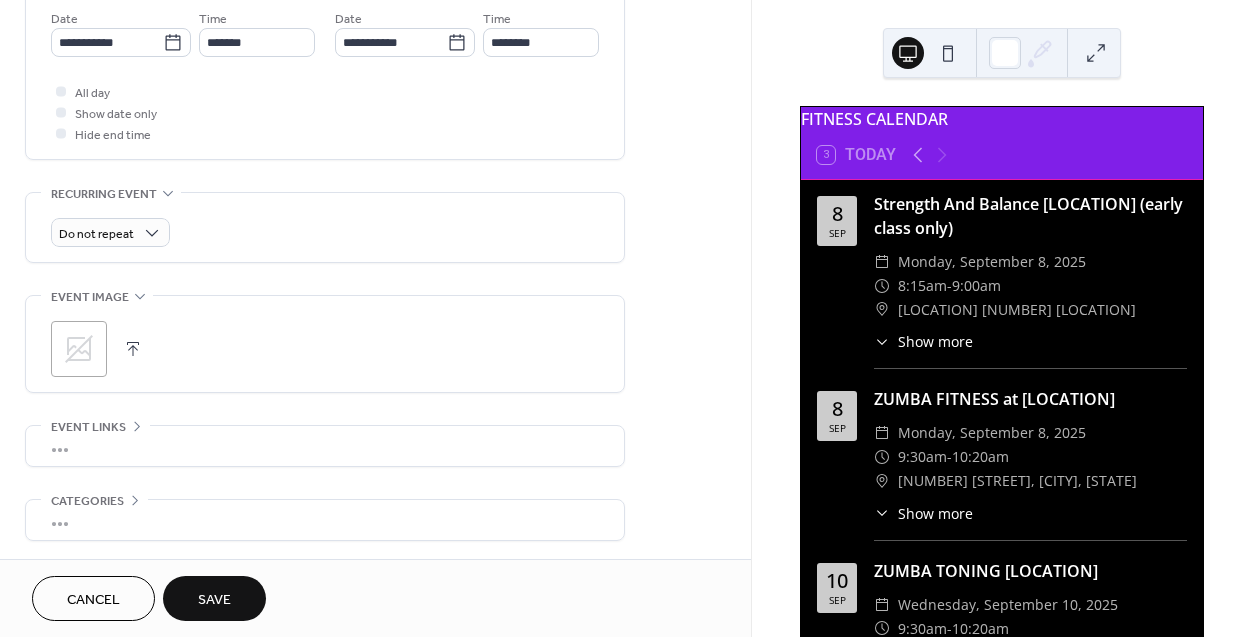 scroll, scrollTop: 699, scrollLeft: 0, axis: vertical 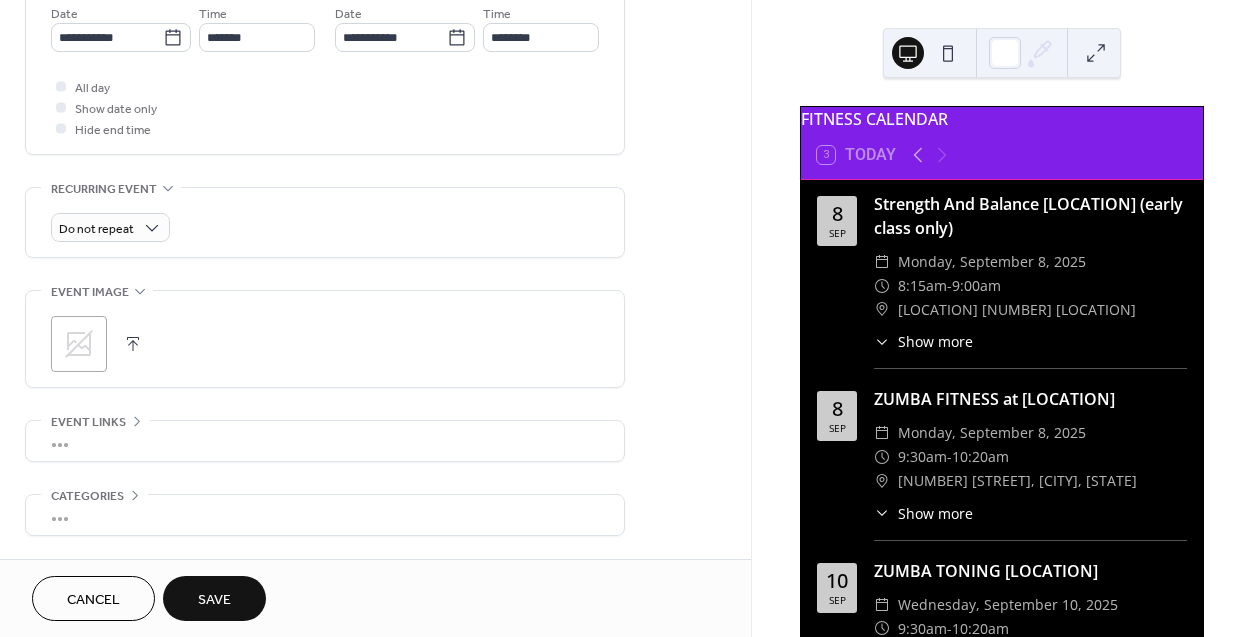 click 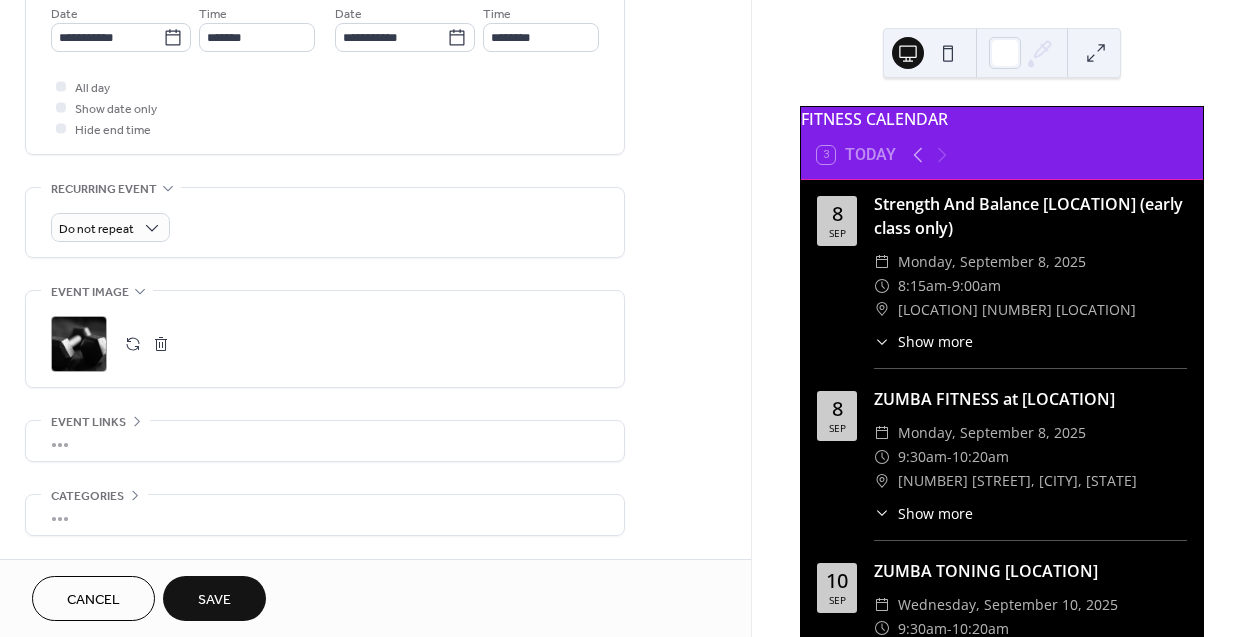 click on "Save" at bounding box center [214, 600] 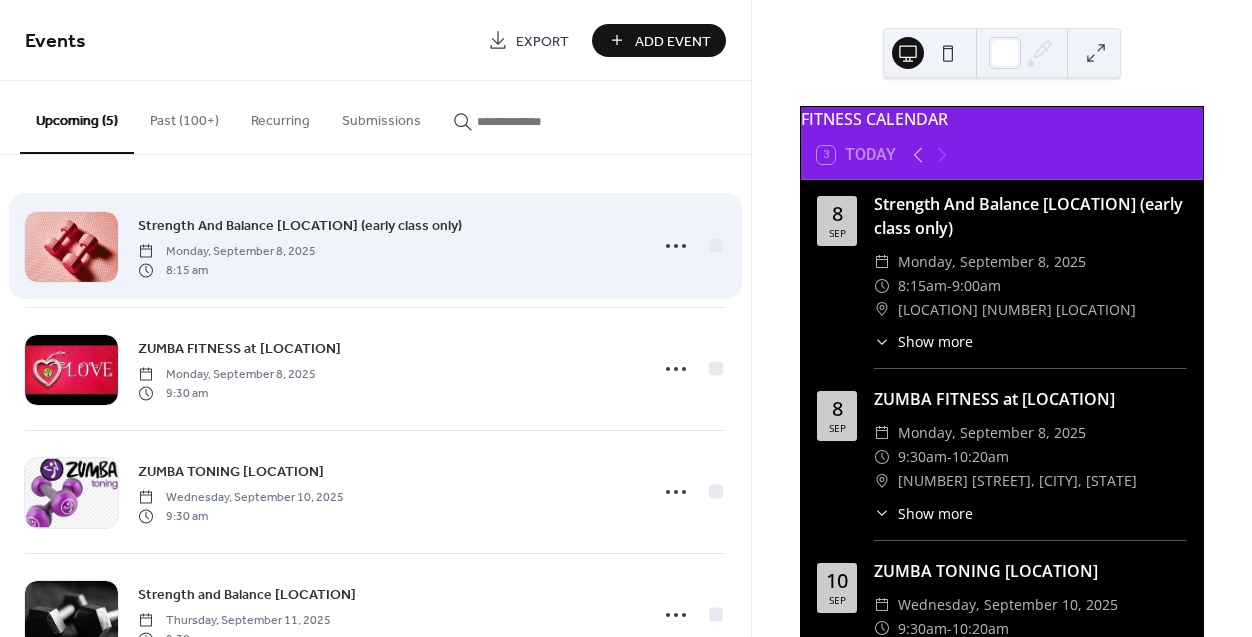 click on "Strength And Balance [LOCATION] (early class only)" at bounding box center (300, 226) 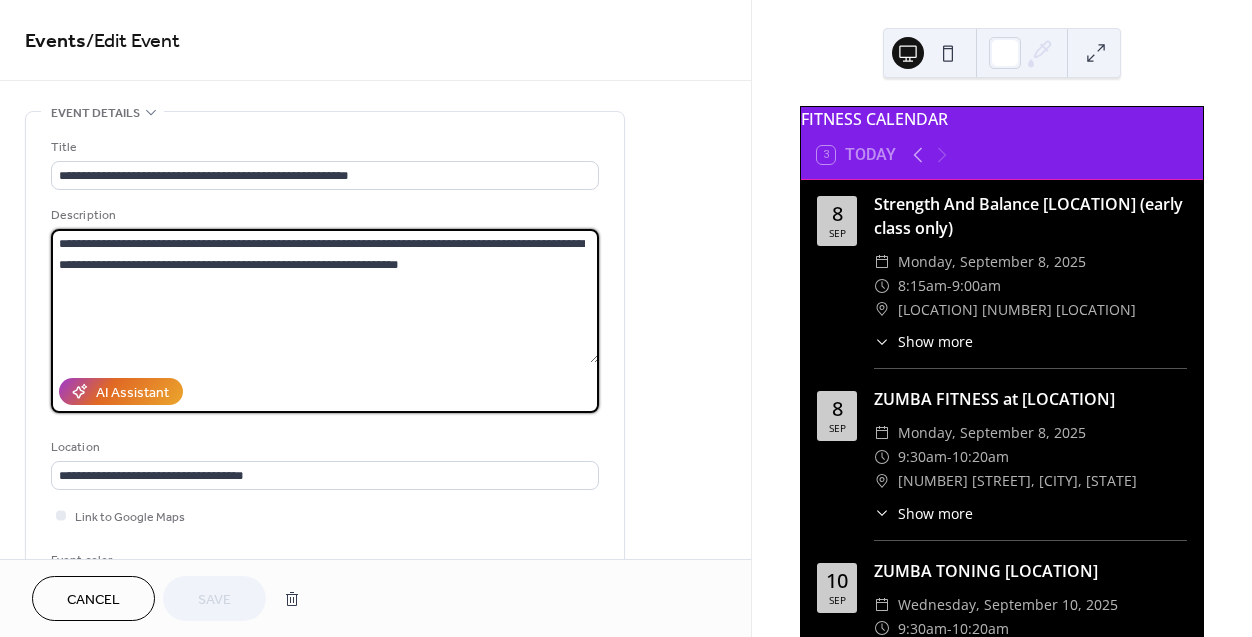 drag, startPoint x: 173, startPoint y: 277, endPoint x: 232, endPoint y: 280, distance: 59.07622 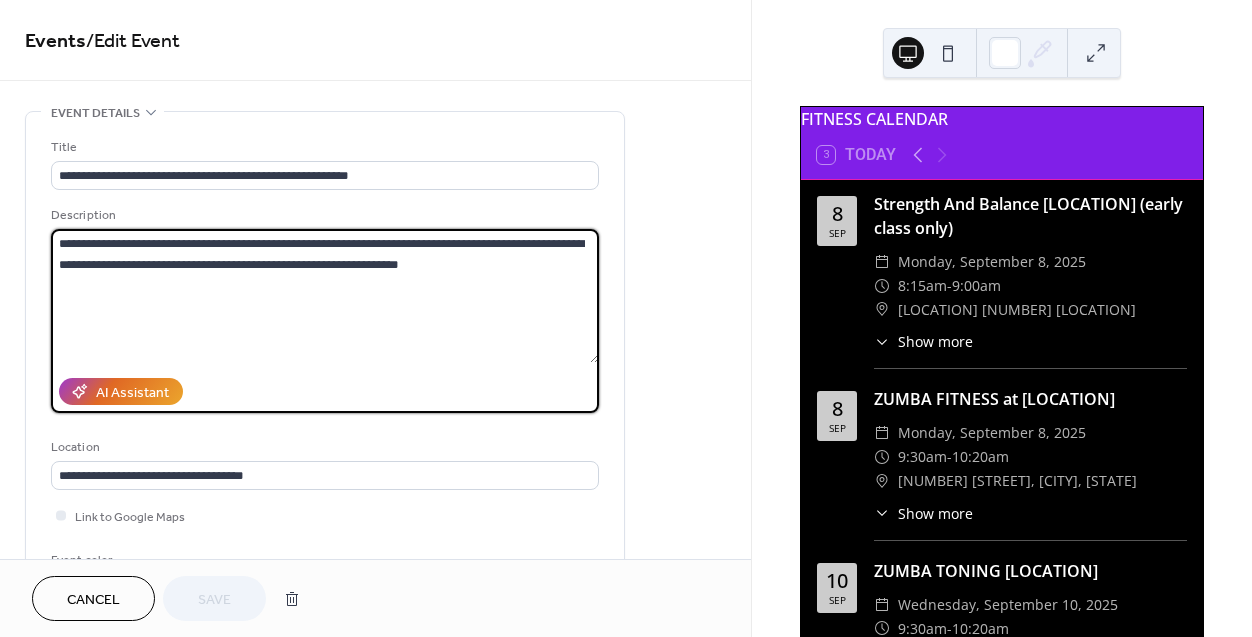 click on "**********" at bounding box center [325, 296] 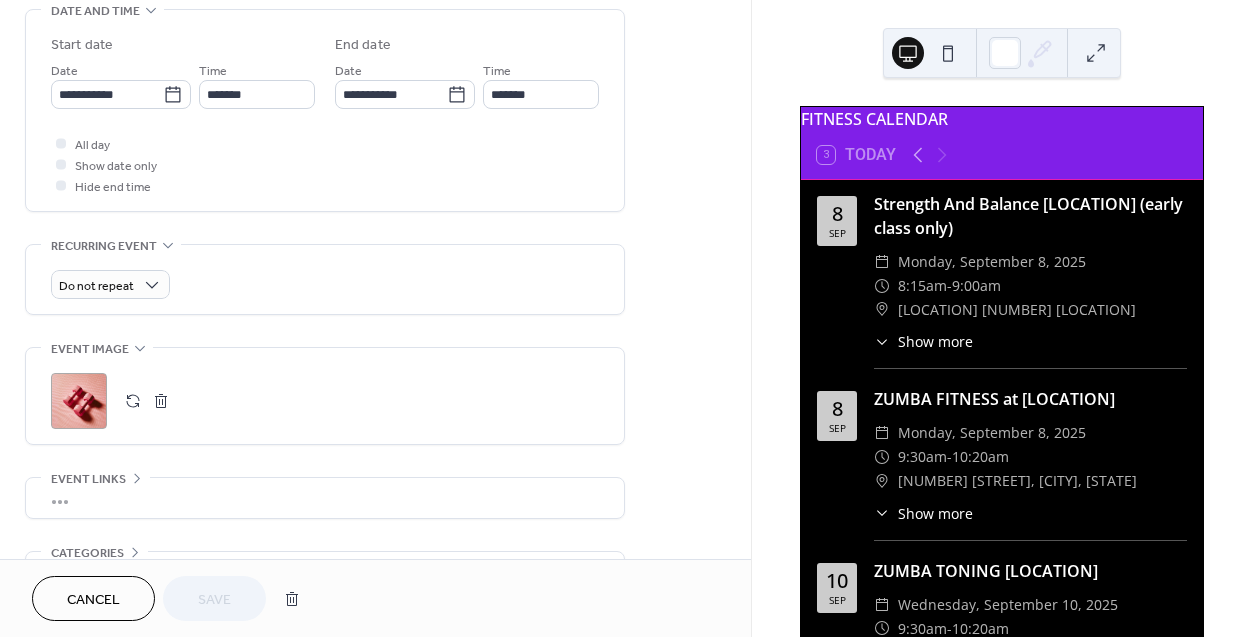 scroll, scrollTop: 654, scrollLeft: 0, axis: vertical 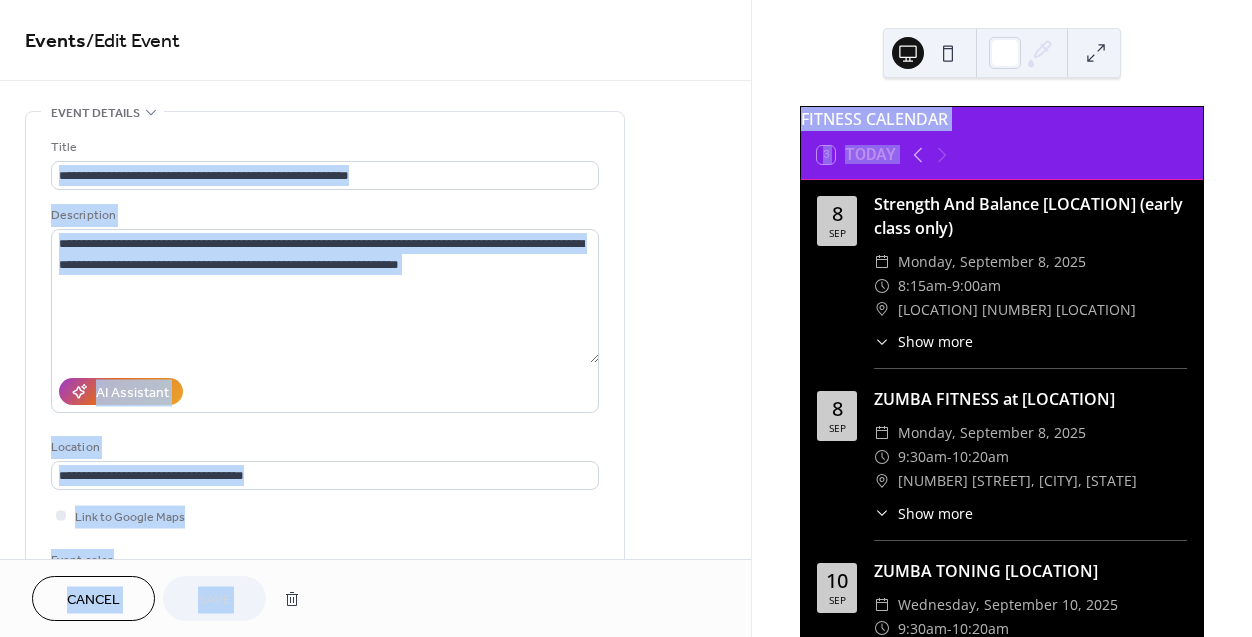 drag, startPoint x: 745, startPoint y: 151, endPoint x: 754, endPoint y: 353, distance: 202.2004 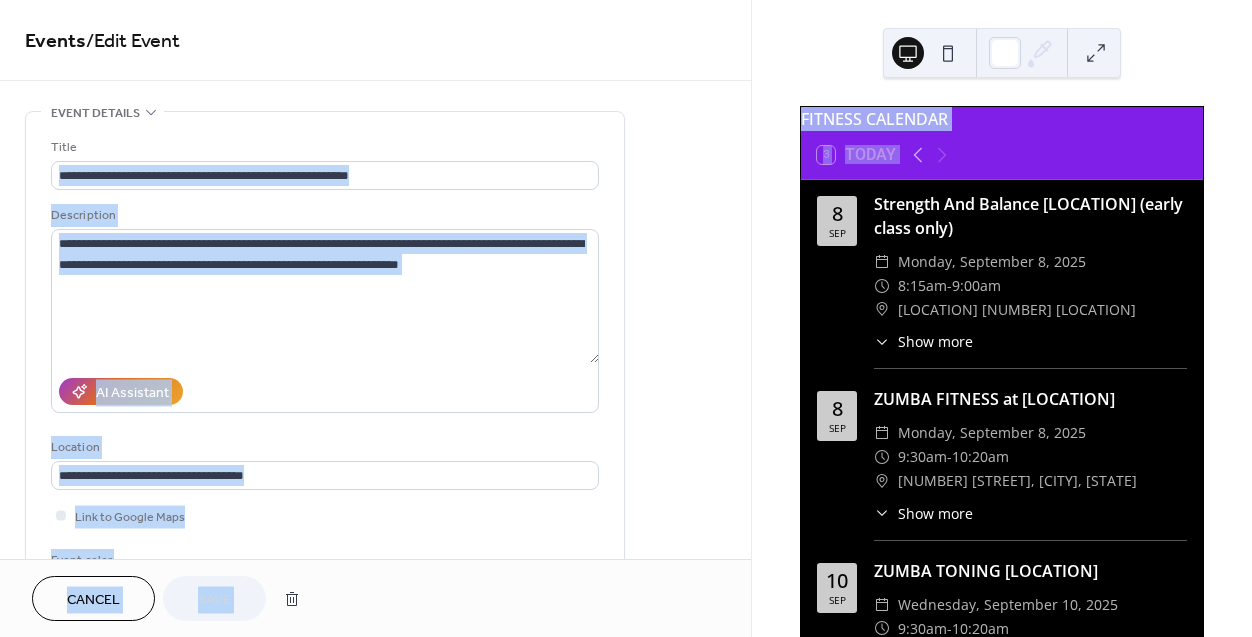 click on "**********" at bounding box center (626, 318) 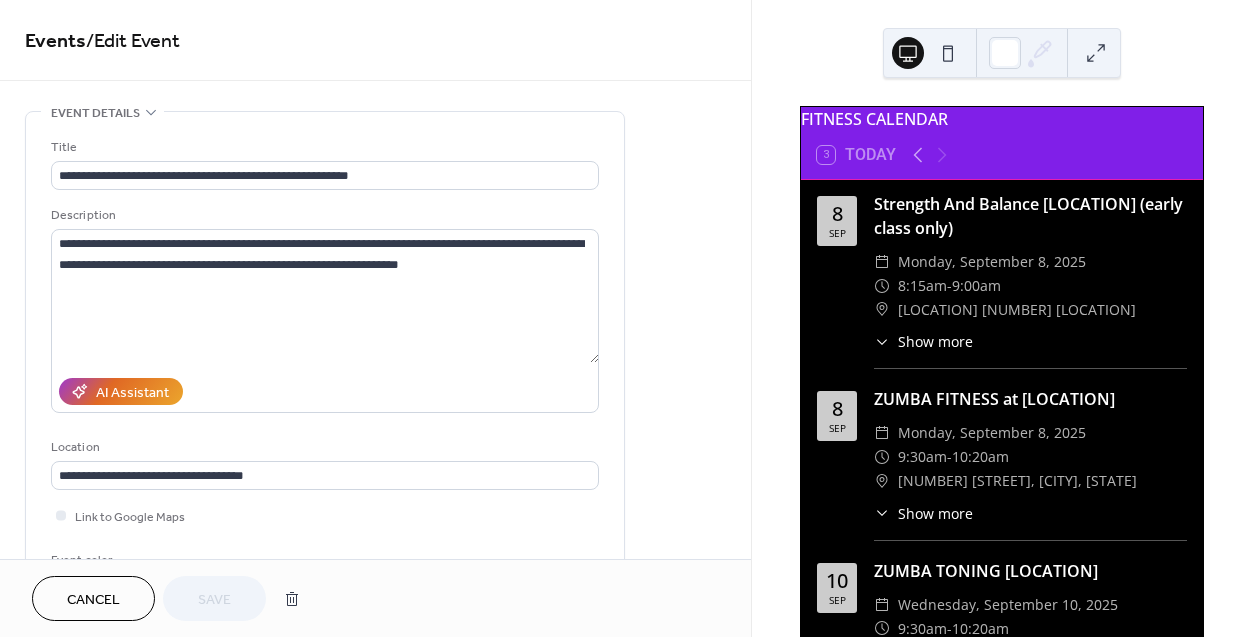 click on "Events  /  Edit Event" at bounding box center (375, 42) 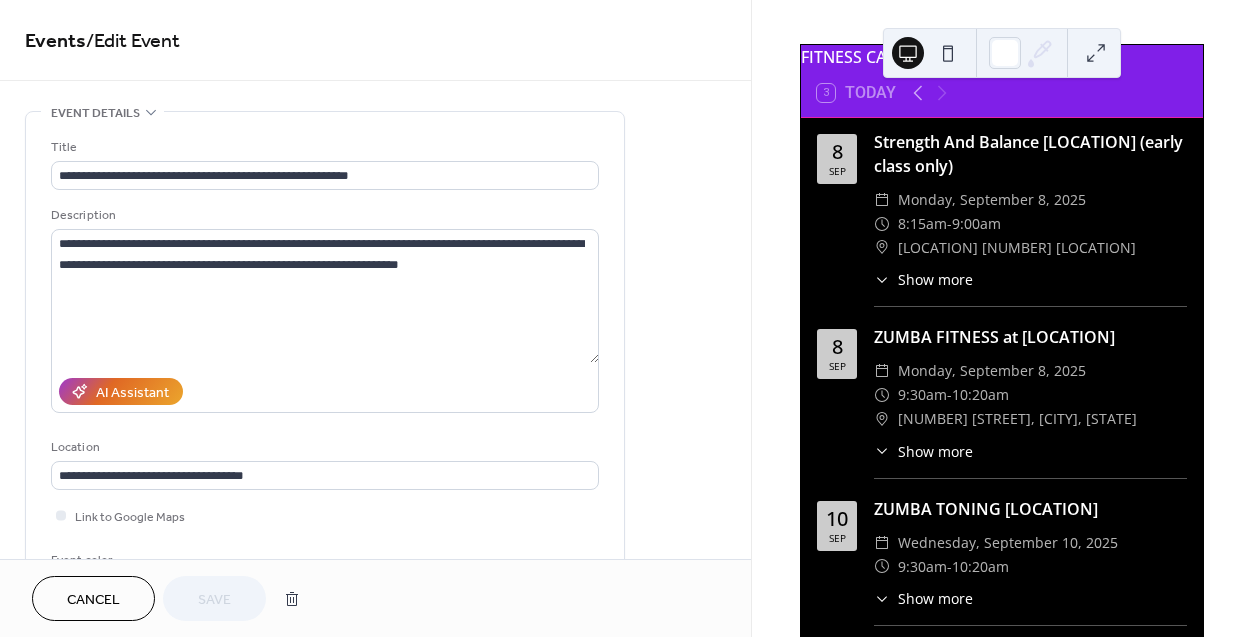 scroll, scrollTop: 138, scrollLeft: 0, axis: vertical 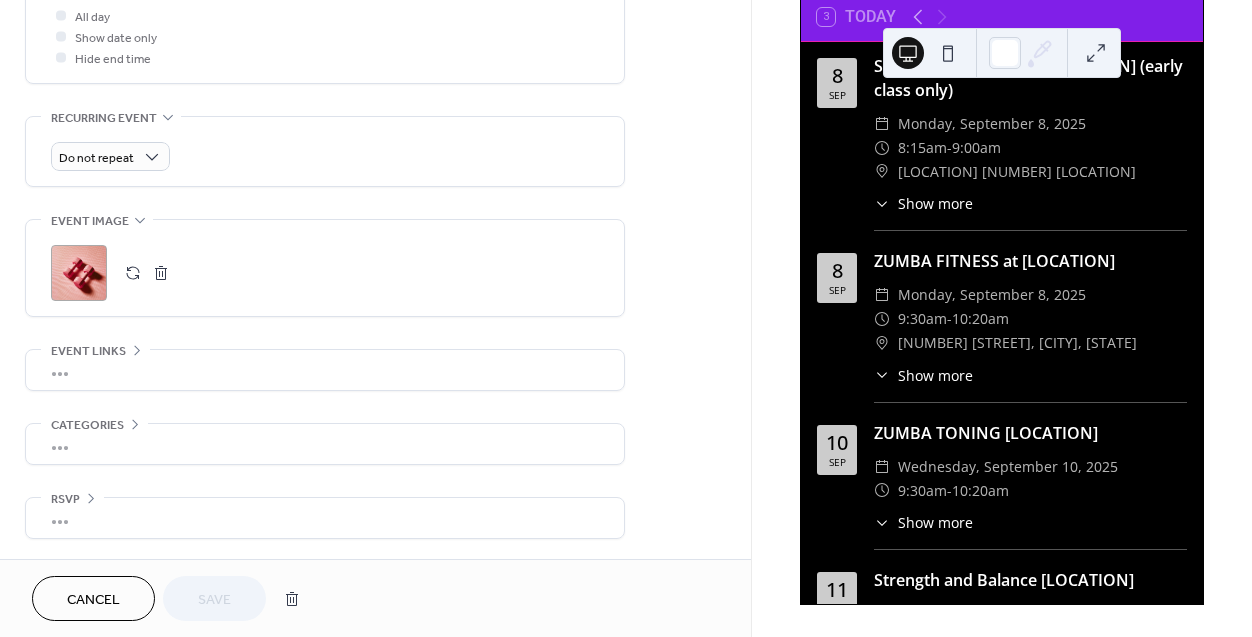 click on "Cancel" at bounding box center [93, 600] 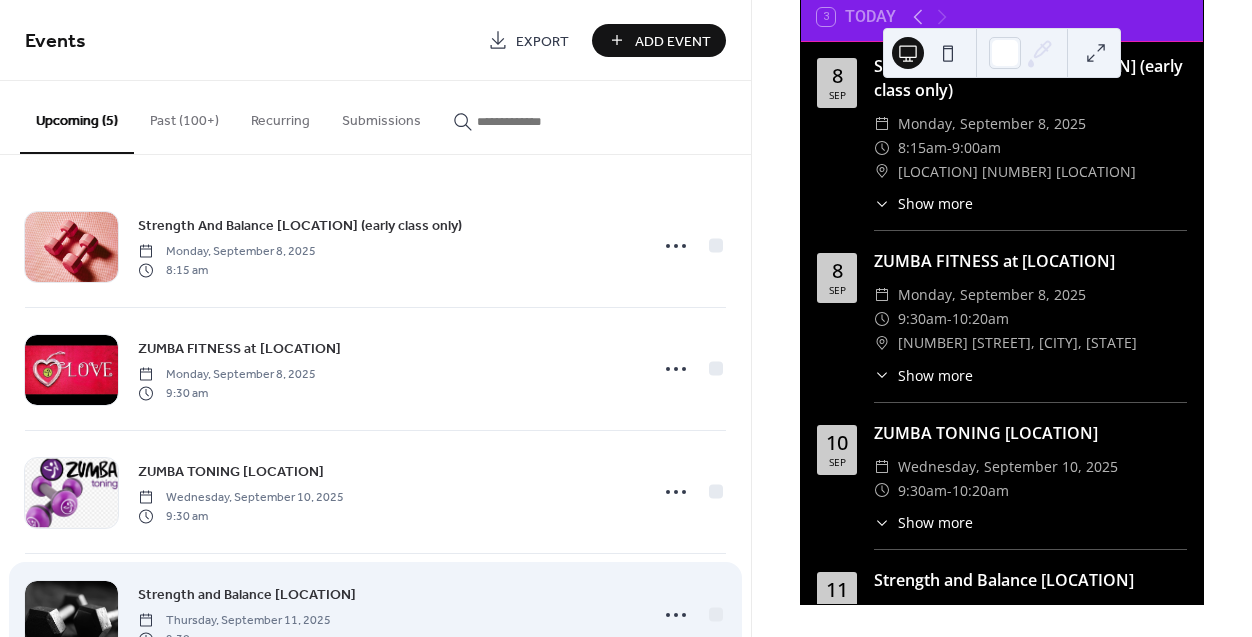 click on "Strength and Balance [LOCATION]" at bounding box center [247, 595] 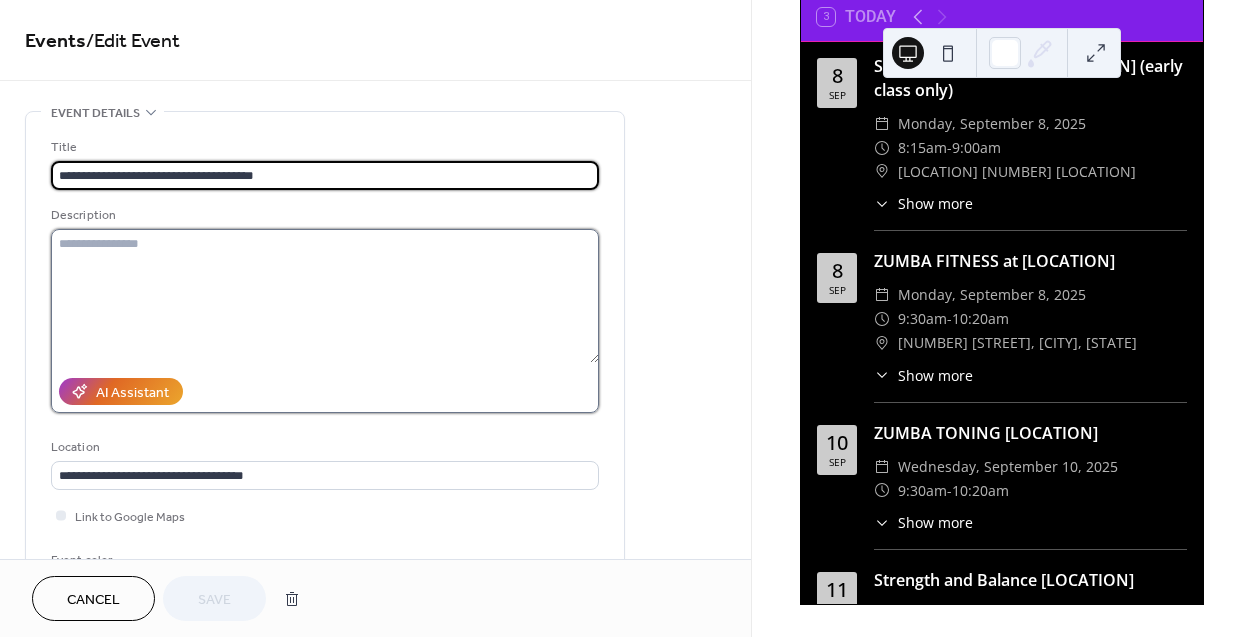 click at bounding box center [325, 296] 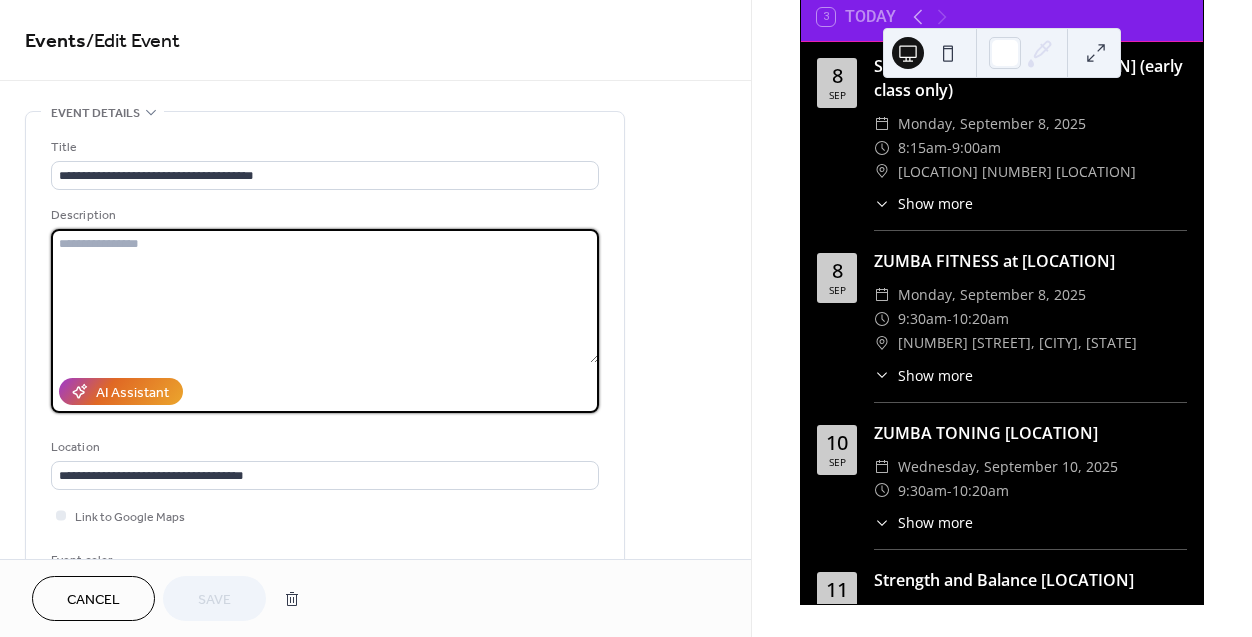 paste on "**********" 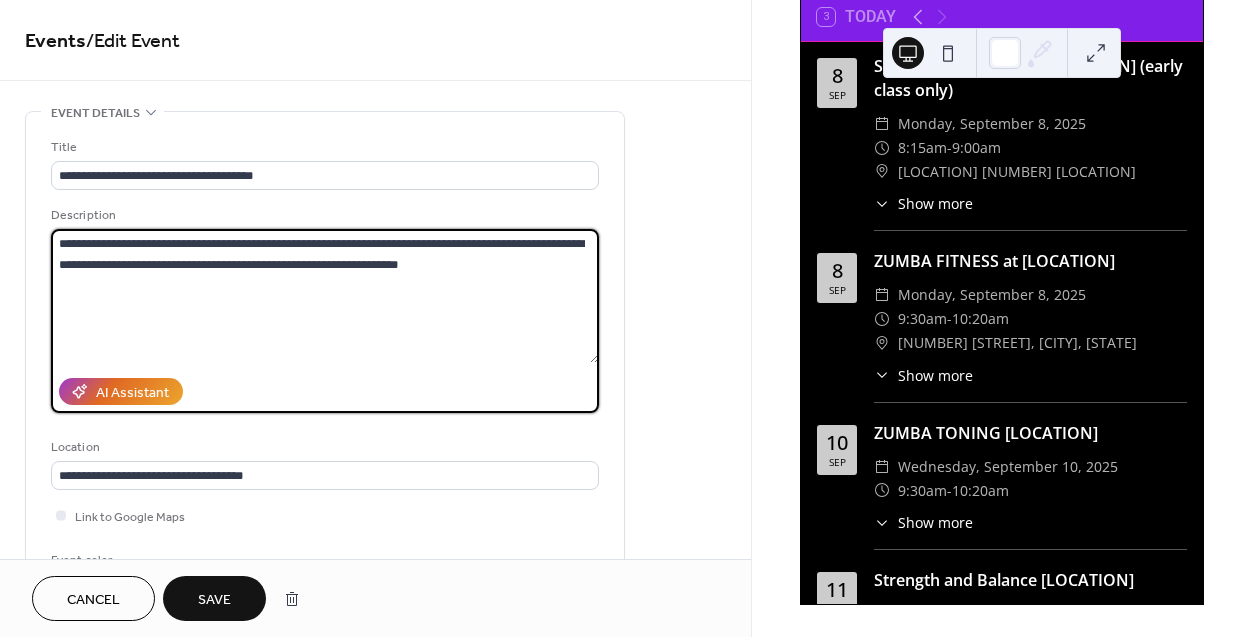 type on "**********" 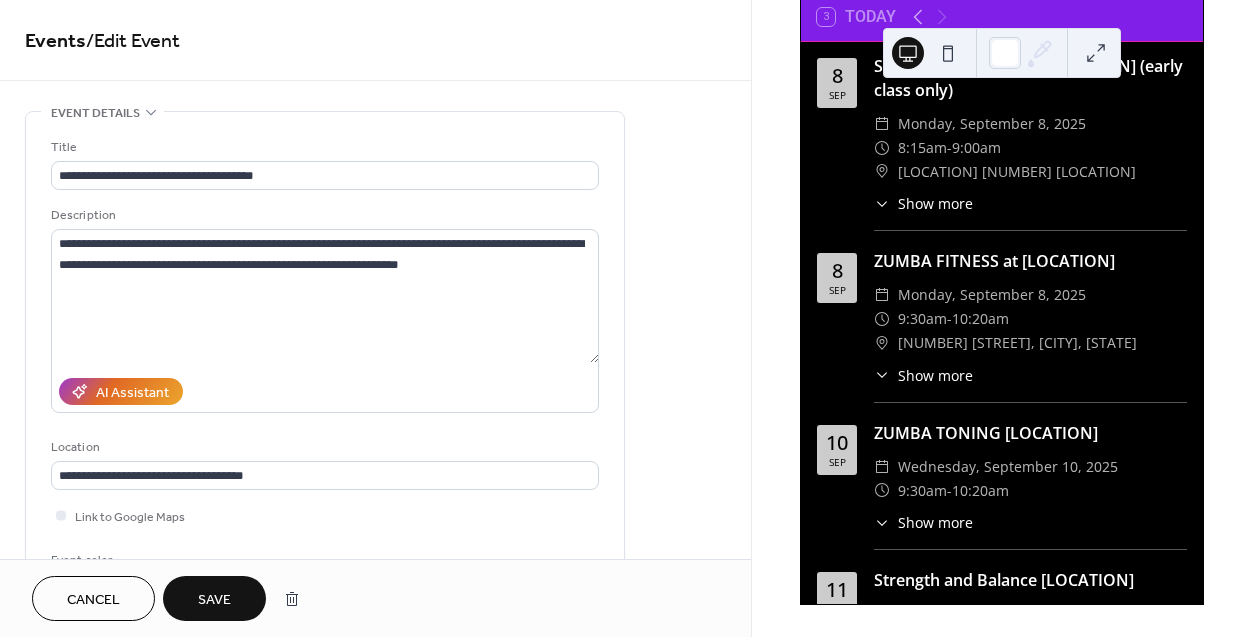 click on "Save" at bounding box center (214, 600) 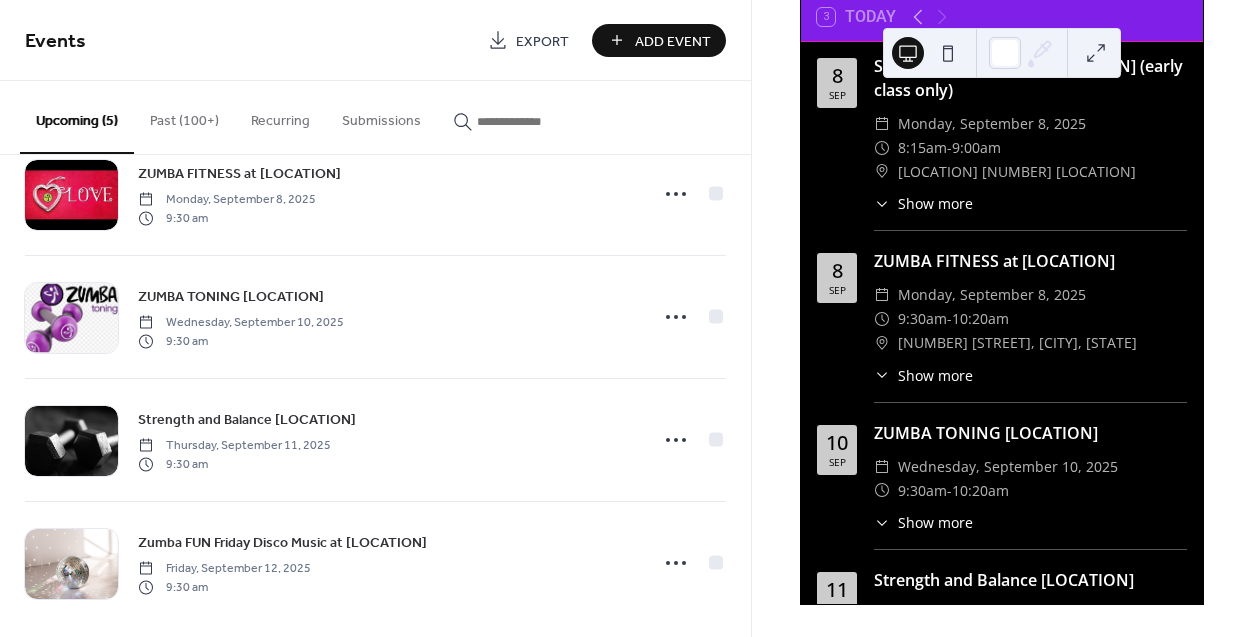 scroll, scrollTop: 192, scrollLeft: 0, axis: vertical 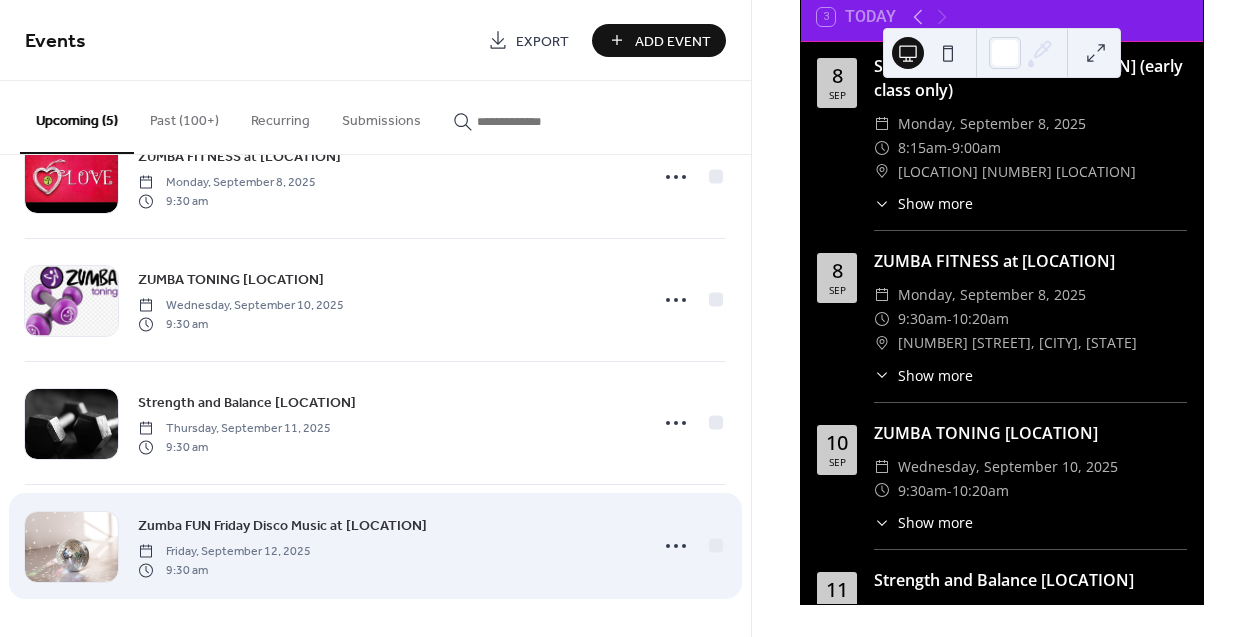 click on "Zumba FUN Friday Disco Music at [LOCATION] Friday, September 12, 2025 9:30 am" at bounding box center [387, 546] 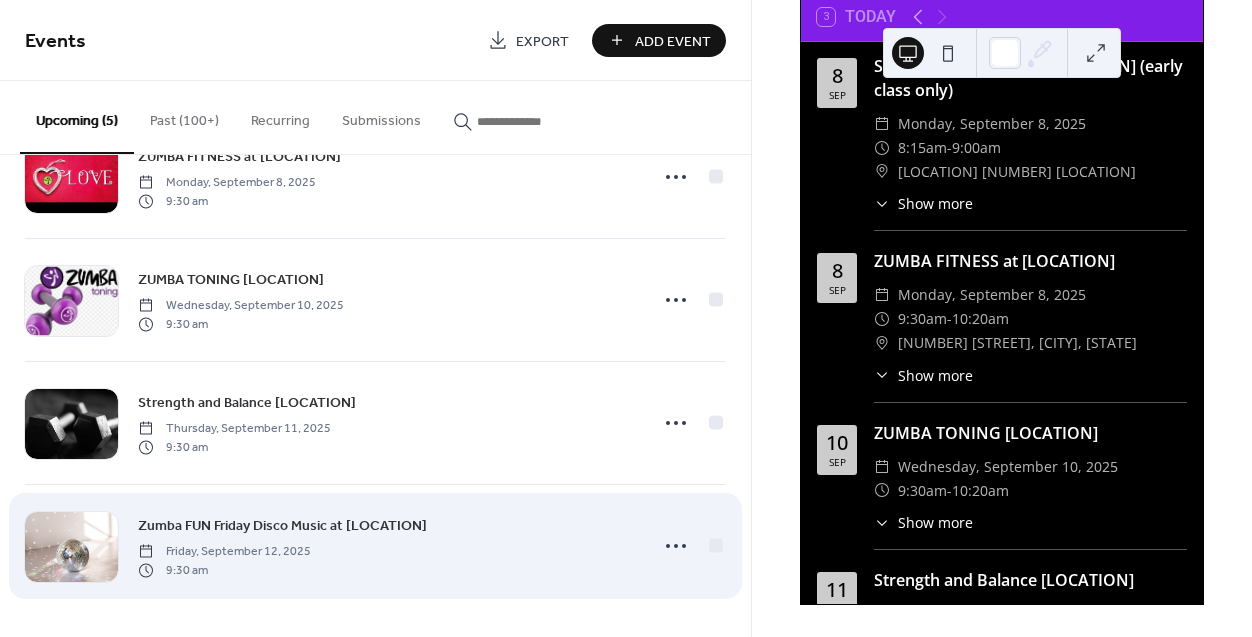click on "Zumba FUN Friday Disco Music at [LOCATION]" at bounding box center (282, 526) 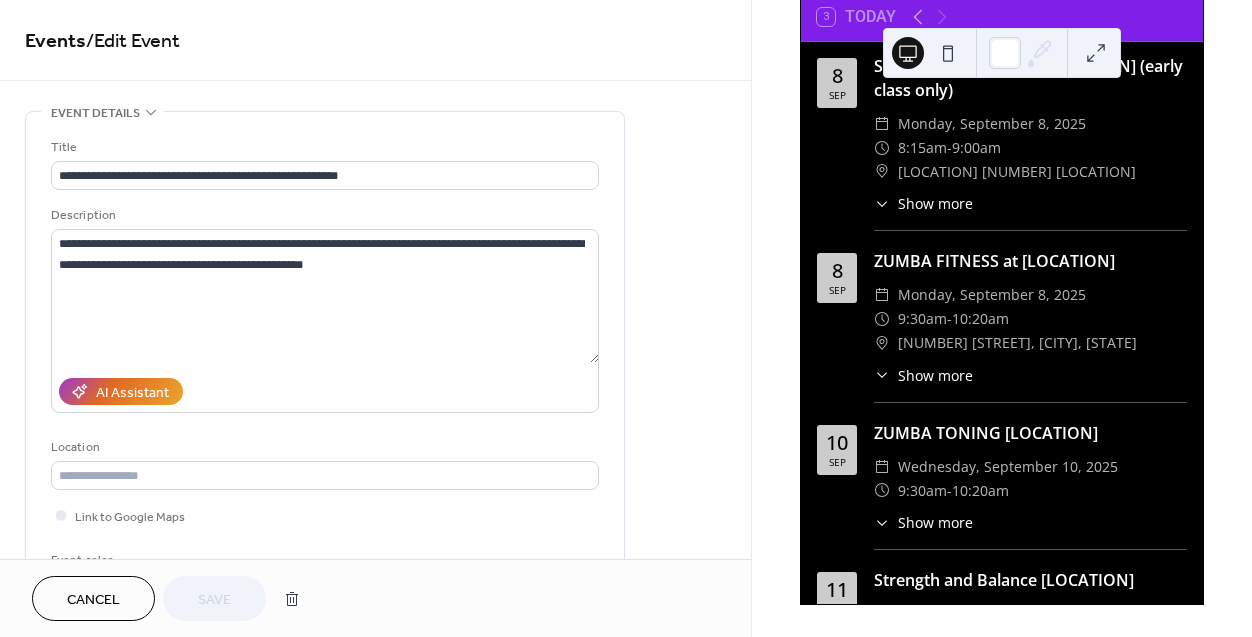 scroll, scrollTop: 138, scrollLeft: 0, axis: vertical 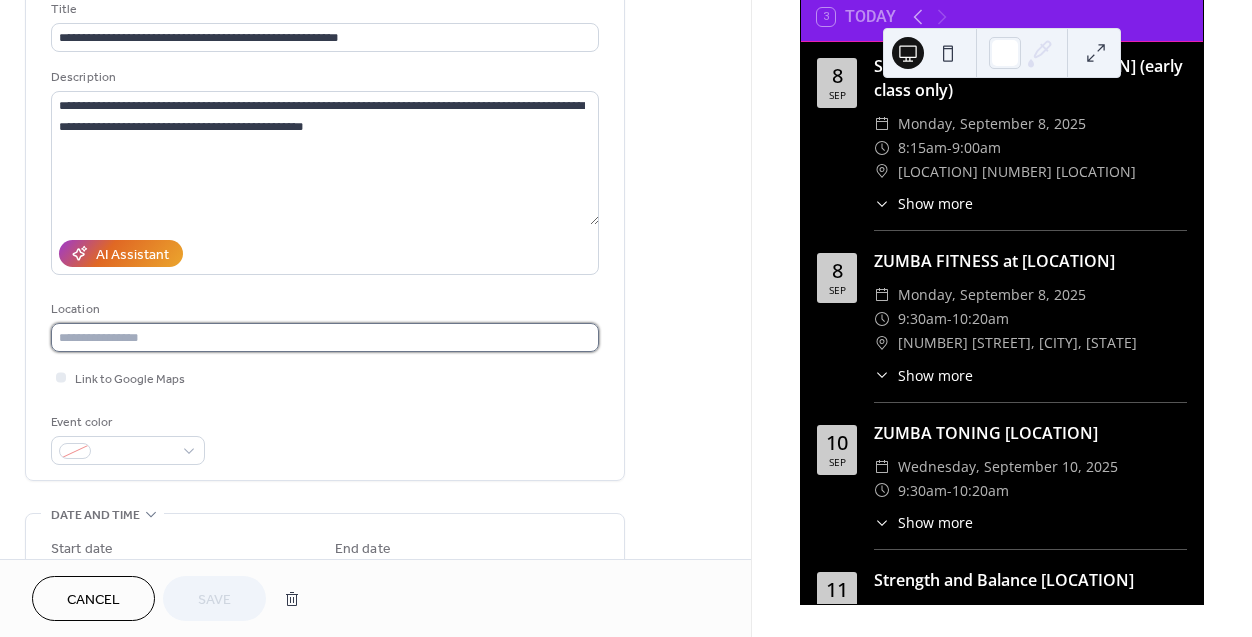 click at bounding box center (325, 337) 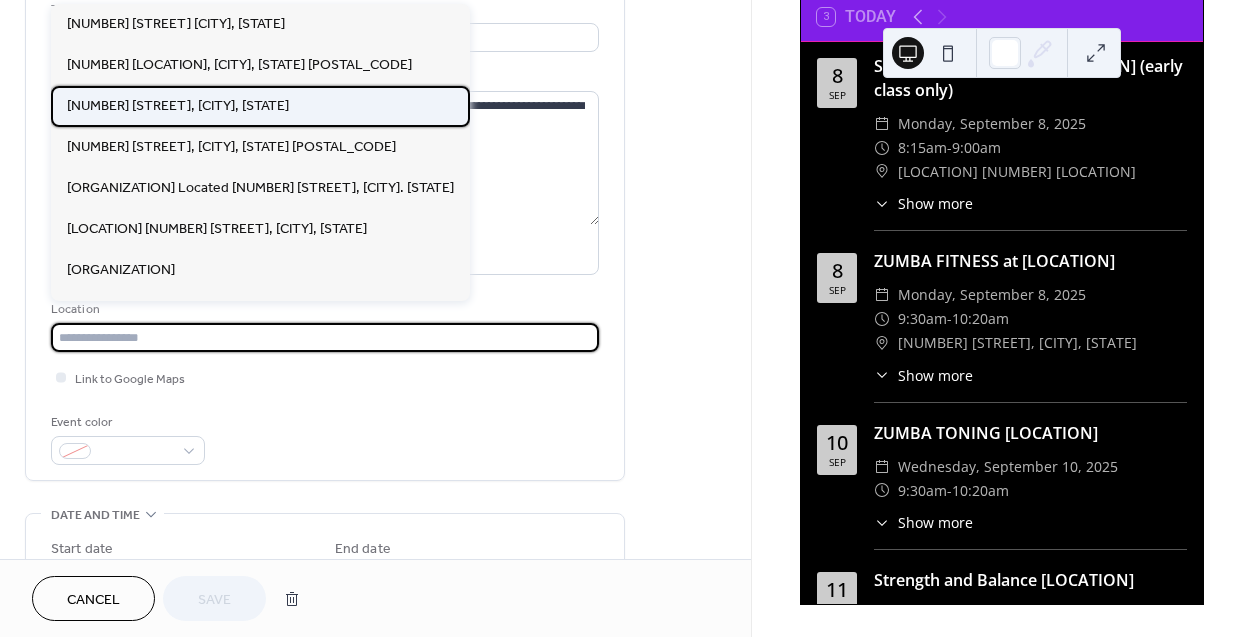 click on "[NUMBER] [STREET], [CITY], [STATE]" at bounding box center [178, 106] 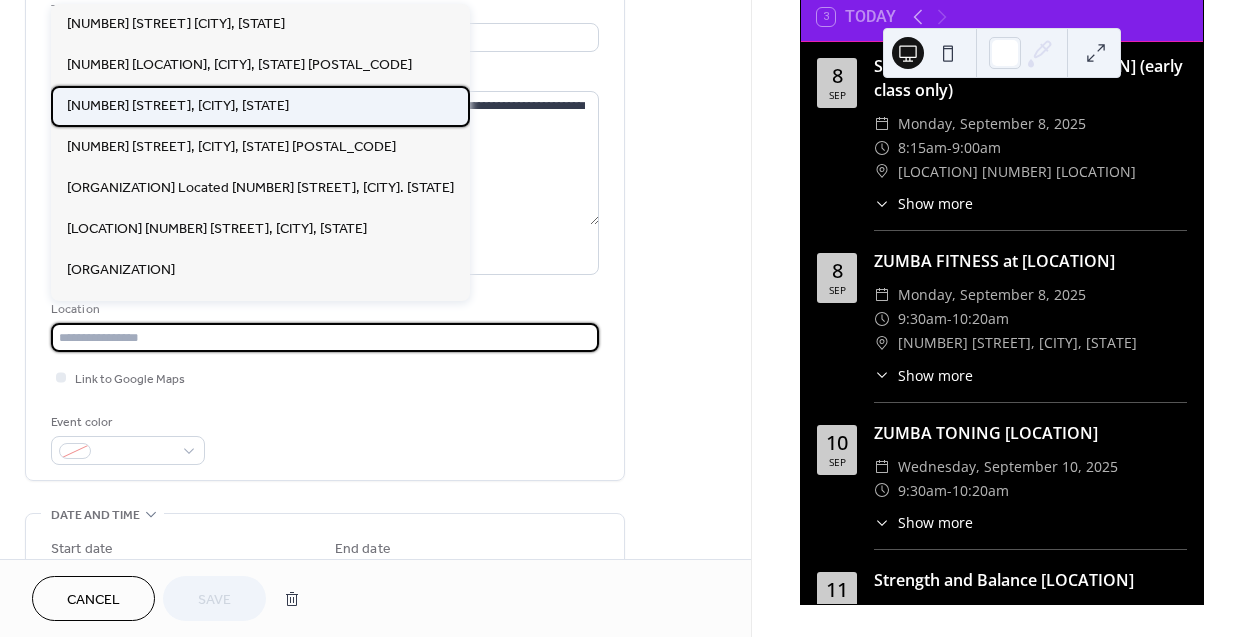 type on "**********" 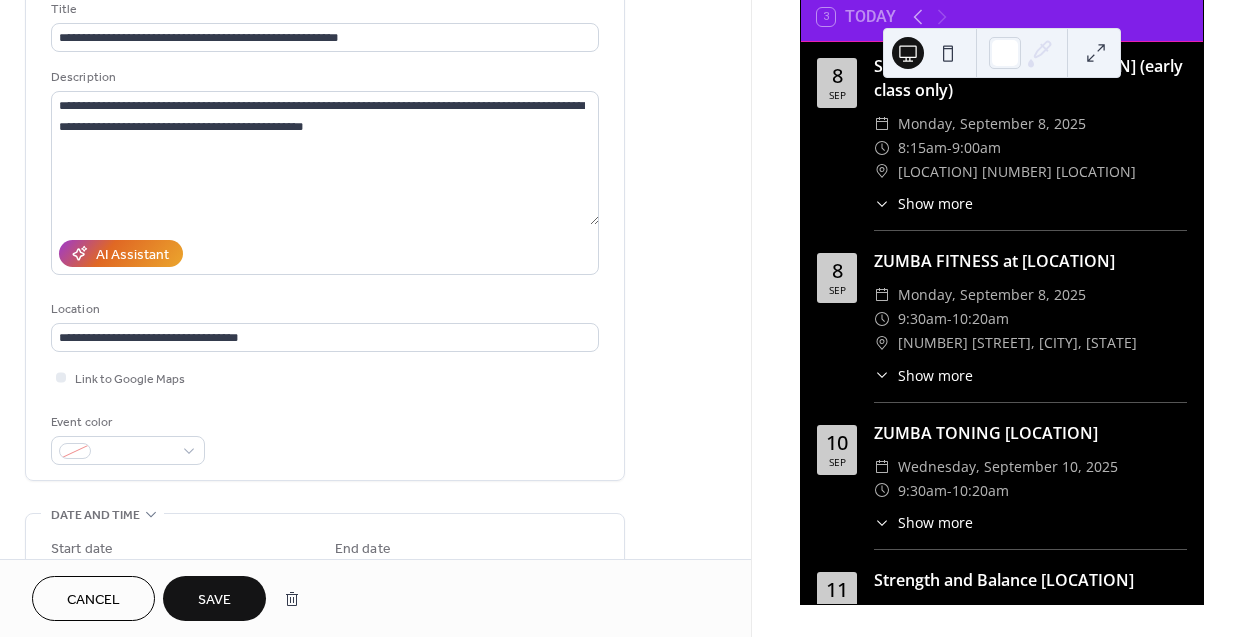 click on "Save" at bounding box center (214, 600) 